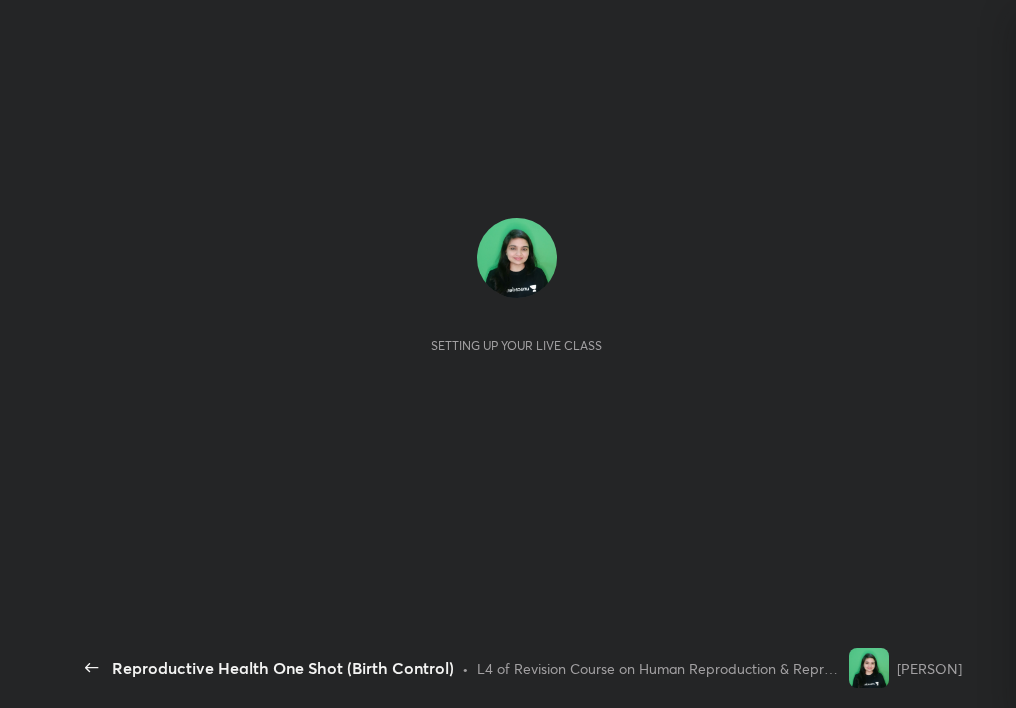scroll, scrollTop: 0, scrollLeft: 0, axis: both 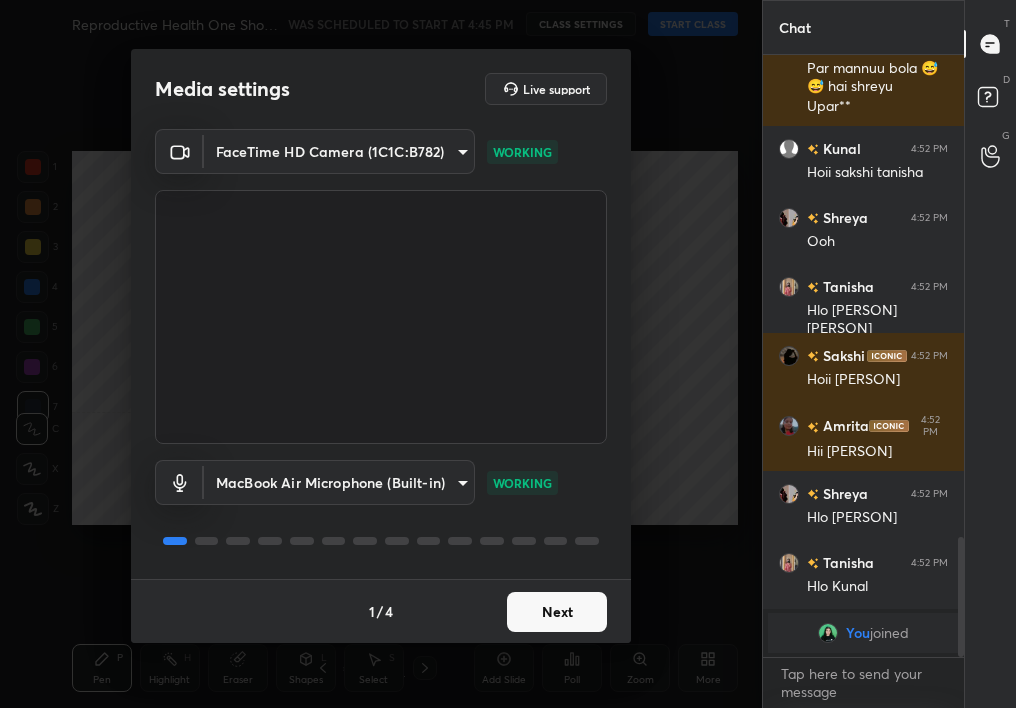 click on "Next" at bounding box center (557, 612) 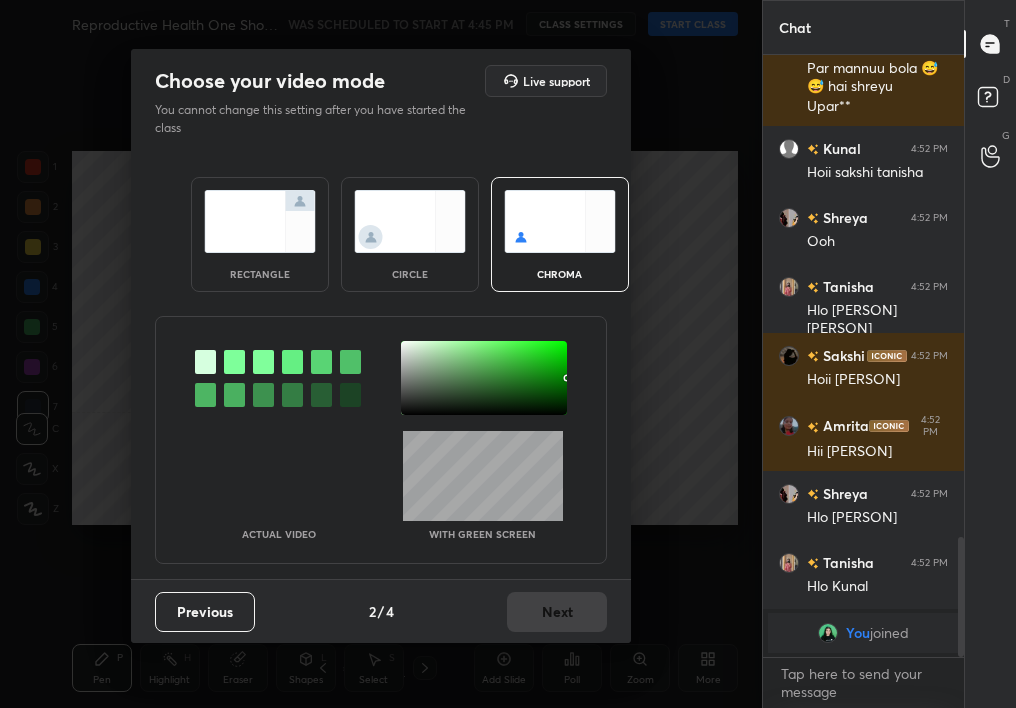 click at bounding box center [410, 221] 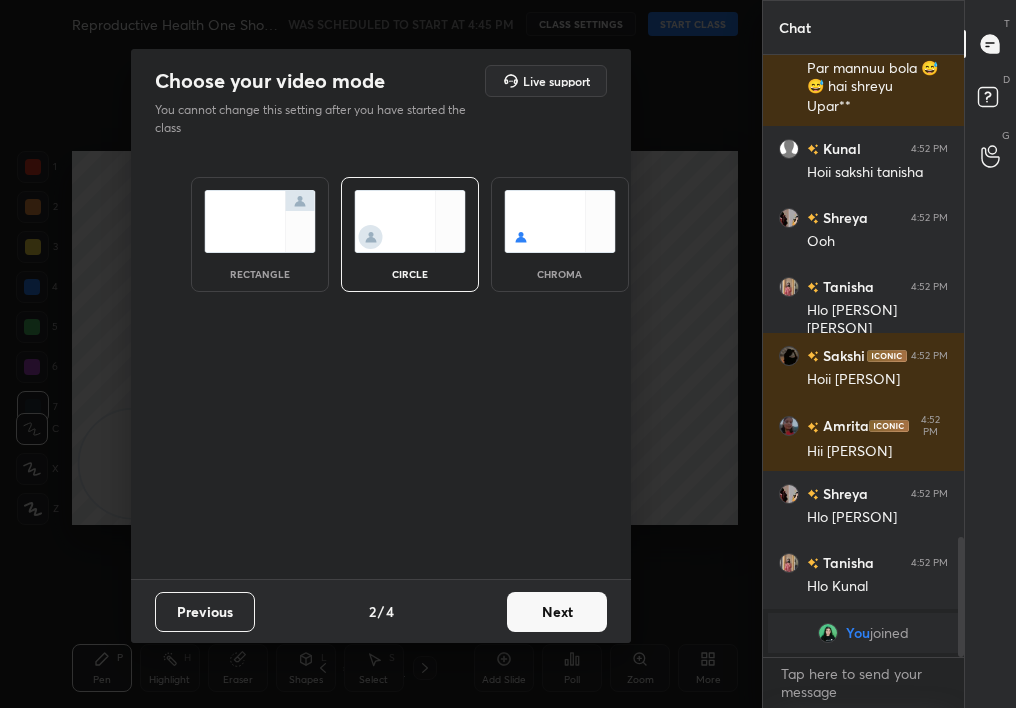 click on "Next" at bounding box center [557, 612] 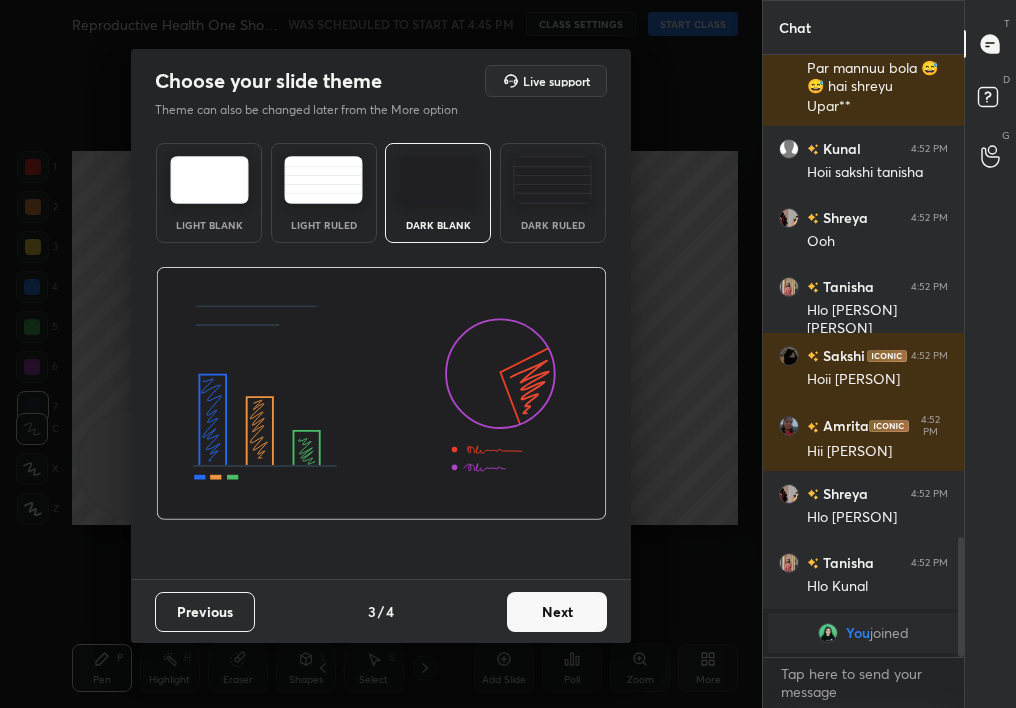 click on "Next" at bounding box center [557, 612] 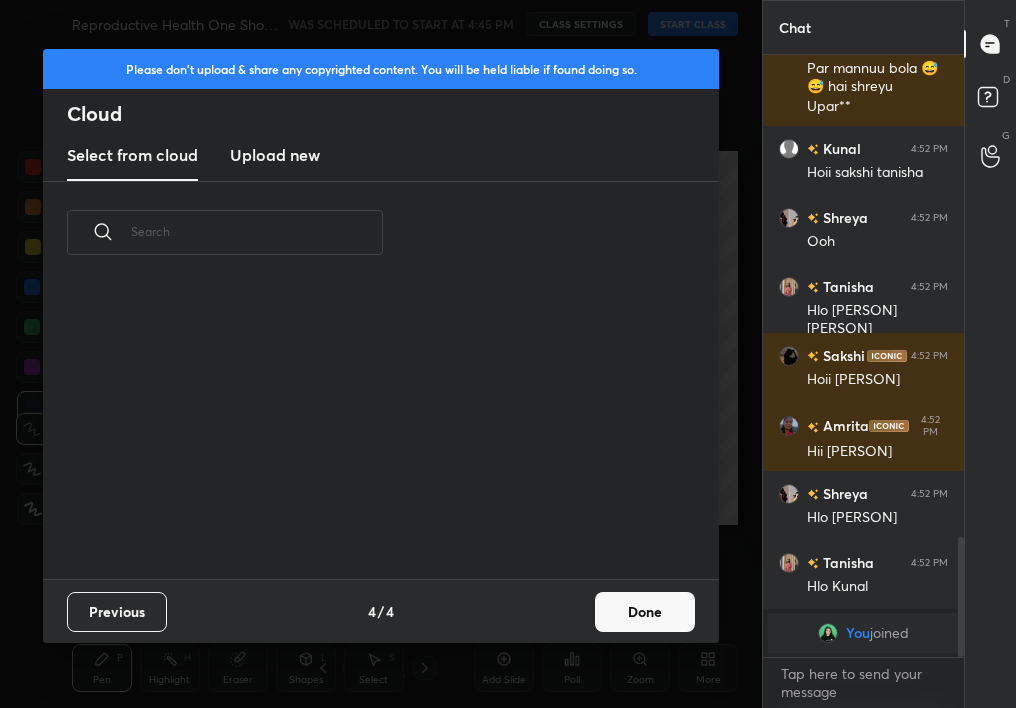 scroll, scrollTop: 7, scrollLeft: 11, axis: both 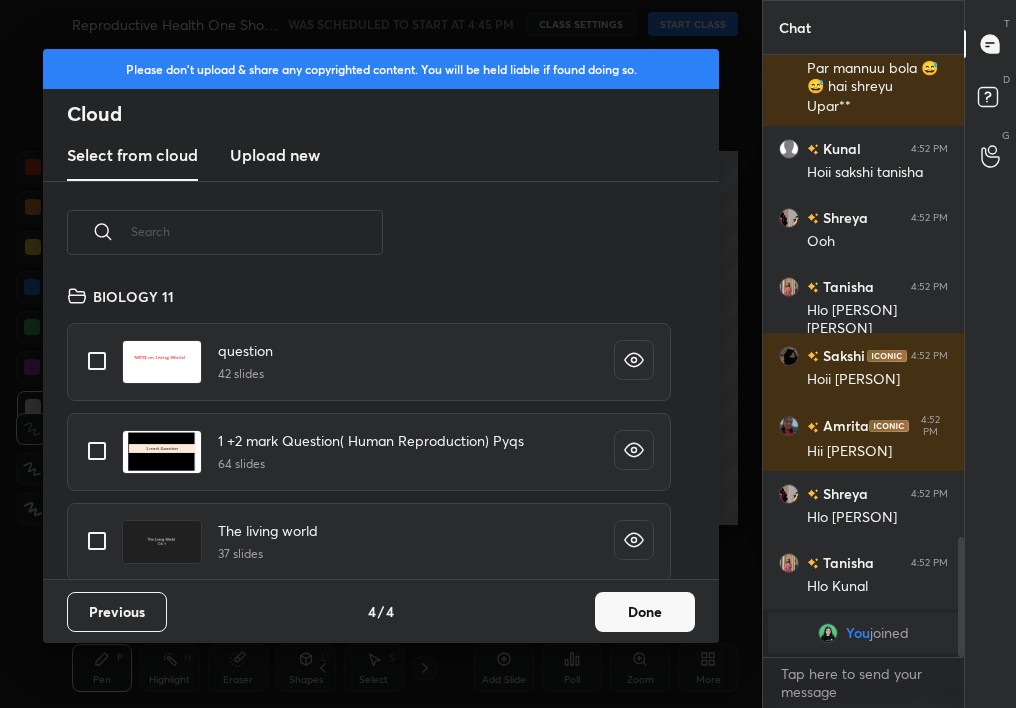 click on "Done" at bounding box center [645, 612] 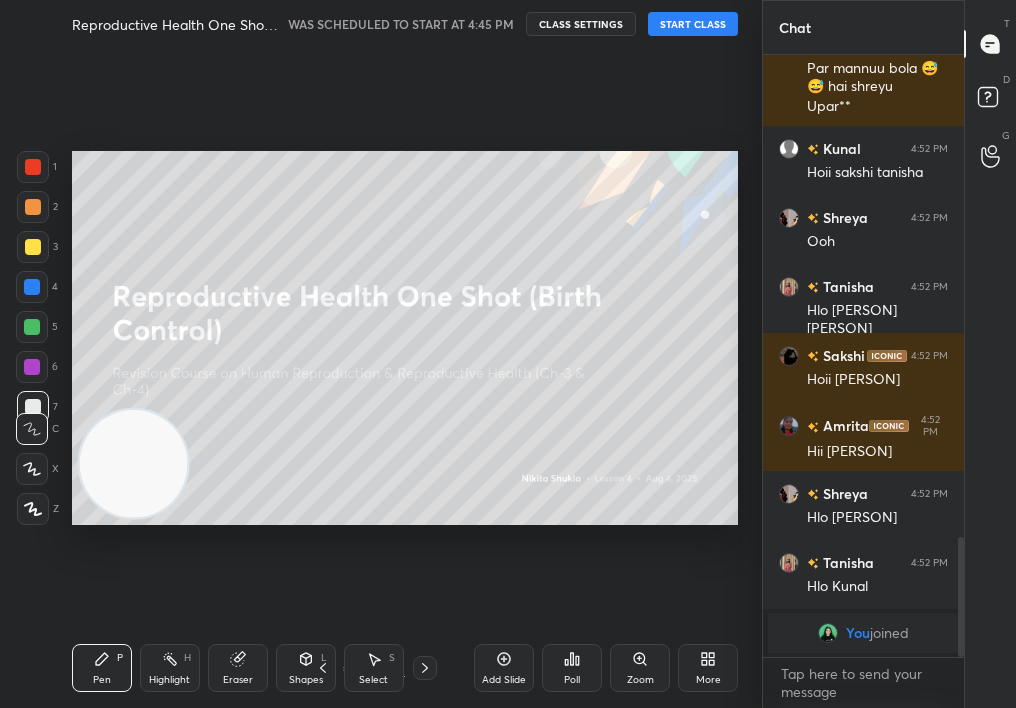 click on "START CLASS" at bounding box center (693, 24) 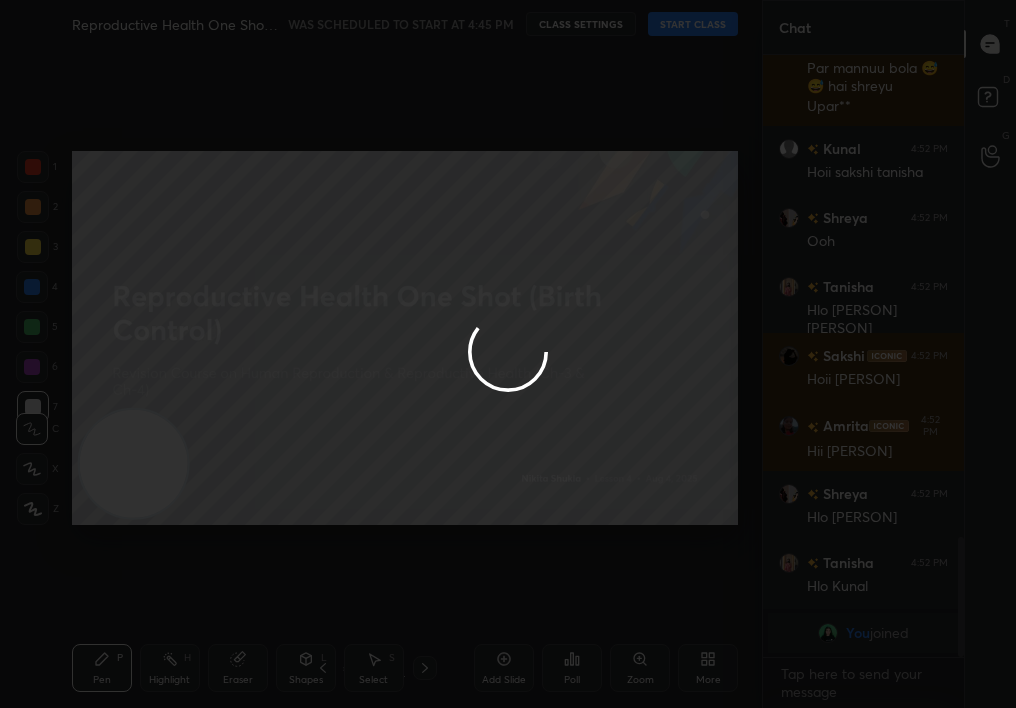 type on "x" 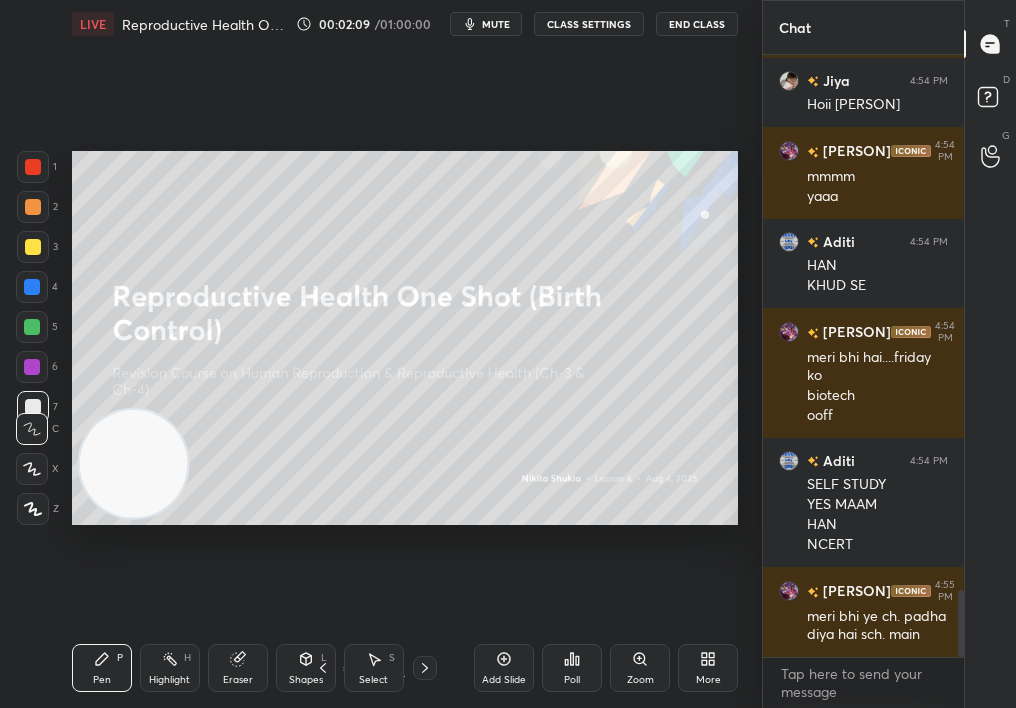 scroll, scrollTop: 4885, scrollLeft: 0, axis: vertical 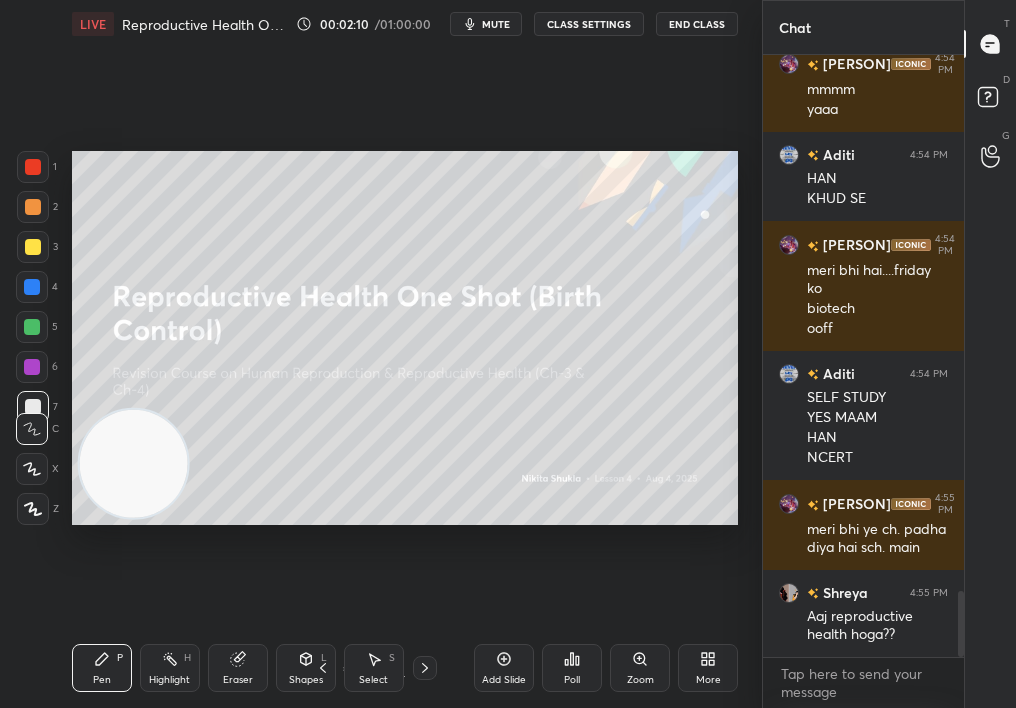 click on "Add Slide" at bounding box center (504, 680) 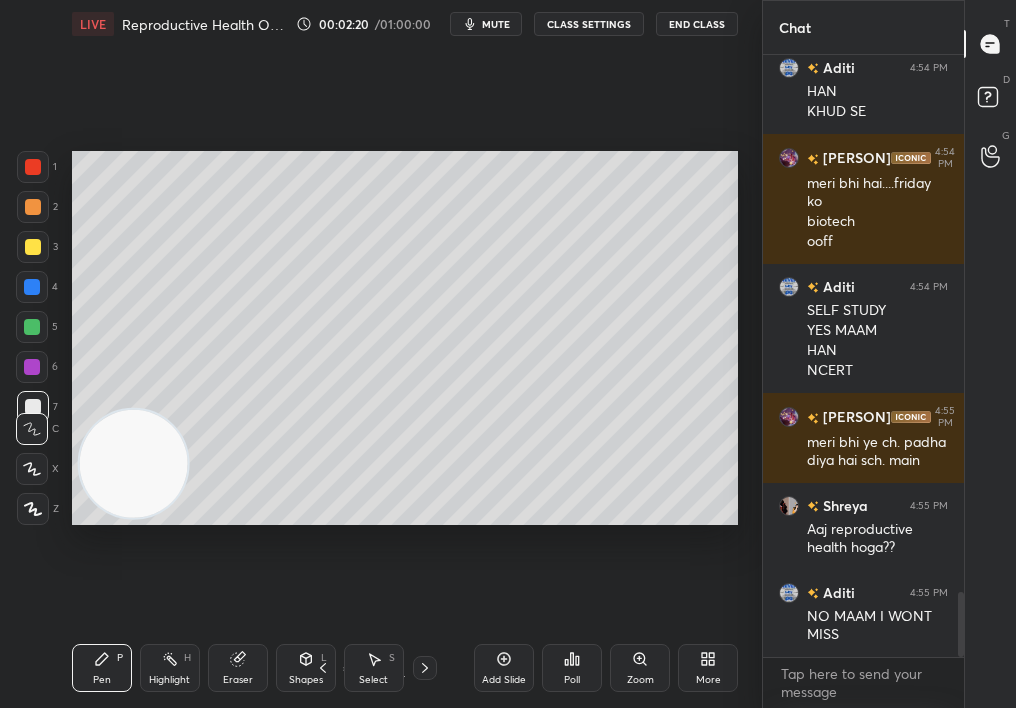 scroll, scrollTop: 5010, scrollLeft: 0, axis: vertical 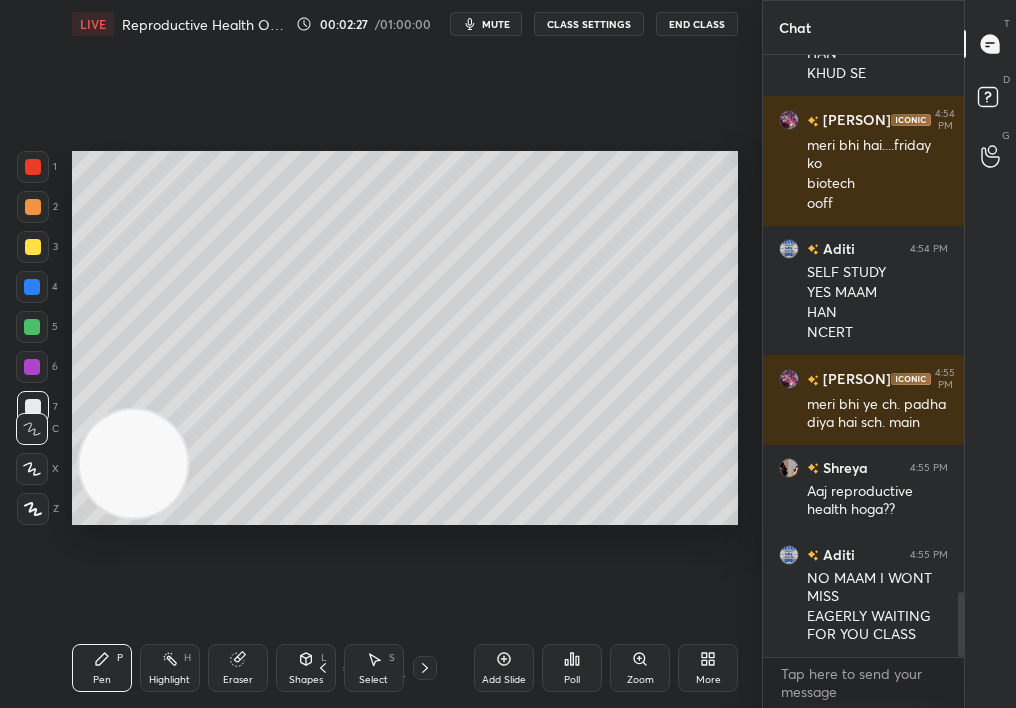 click on "Pen" at bounding box center (102, 680) 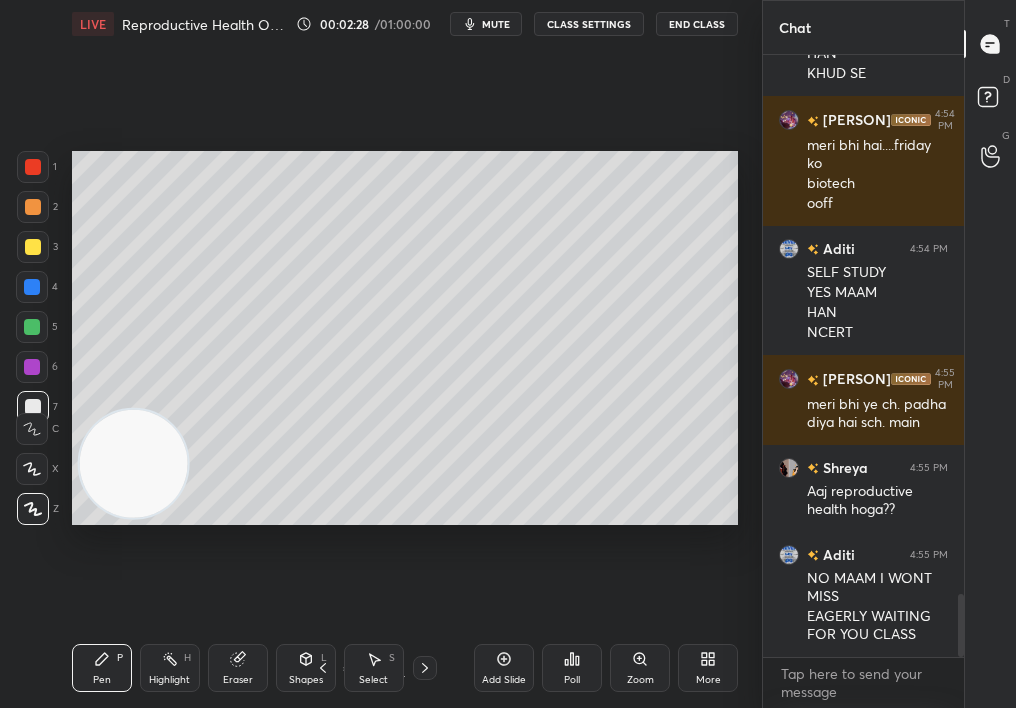 scroll, scrollTop: 5118, scrollLeft: 0, axis: vertical 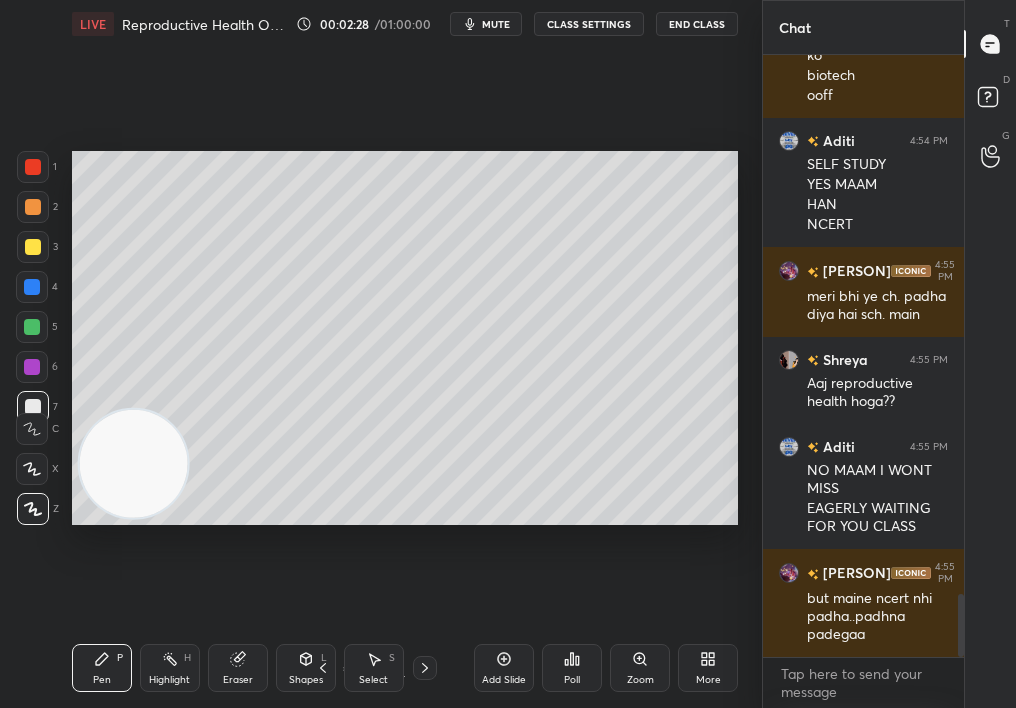 click 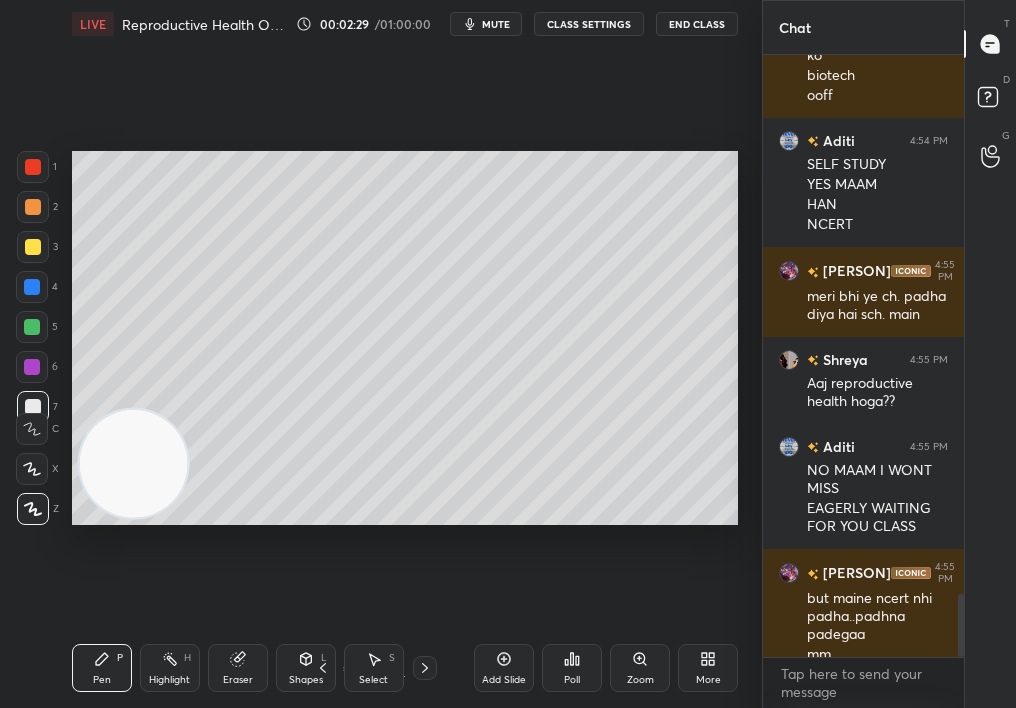 scroll, scrollTop: 5138, scrollLeft: 0, axis: vertical 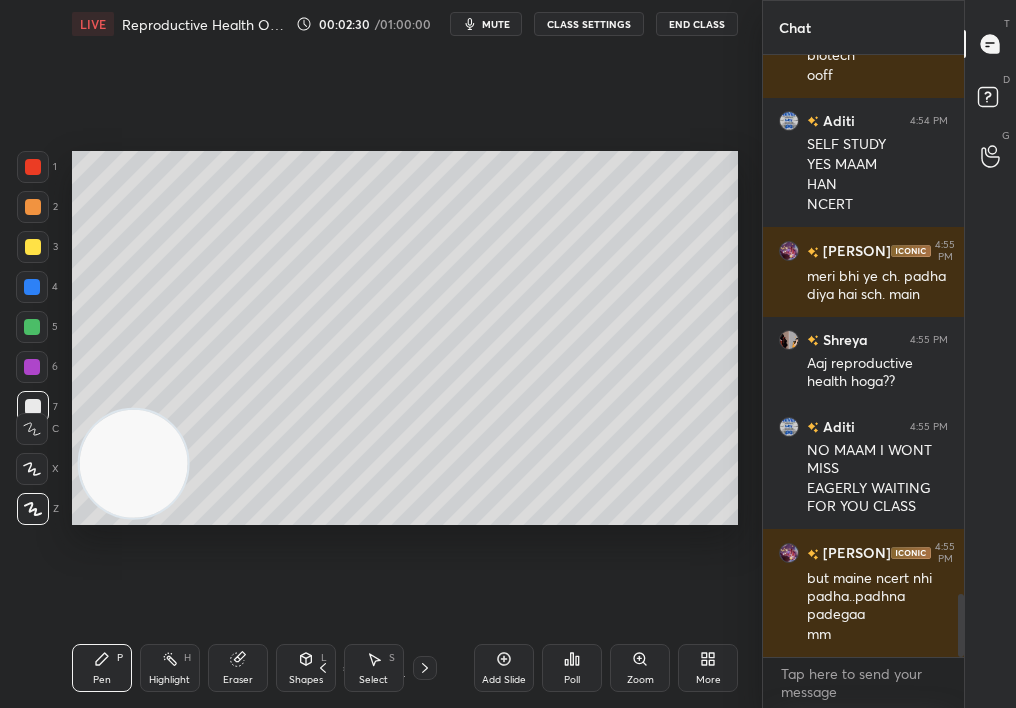 drag, startPoint x: 658, startPoint y: 660, endPoint x: 688, endPoint y: 667, distance: 30.805843 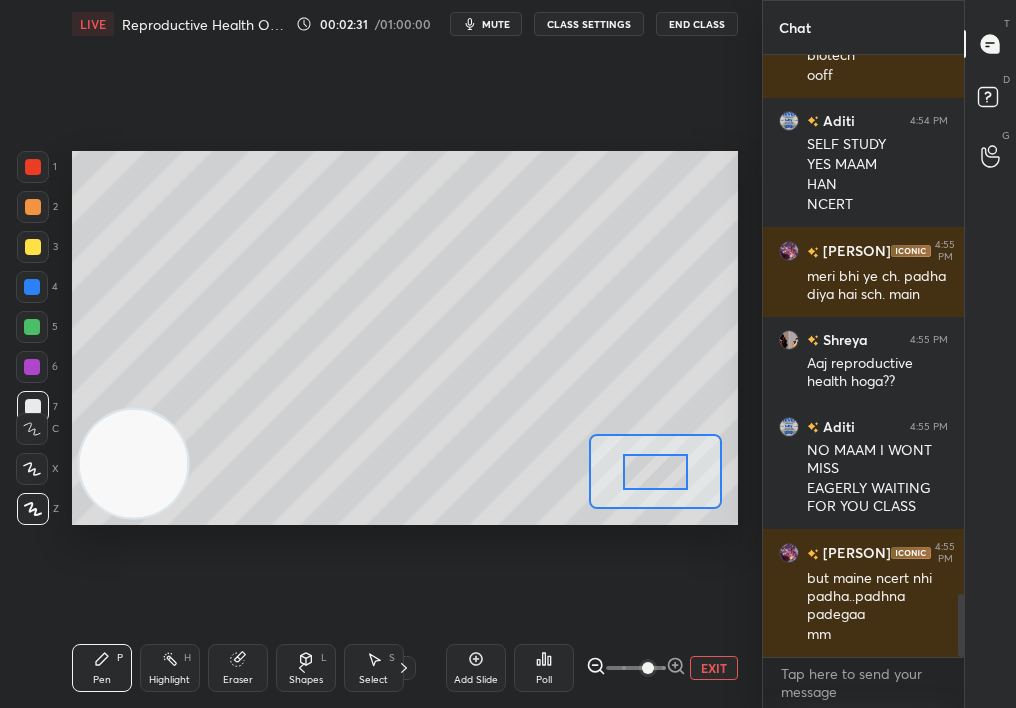 click at bounding box center (636, 668) 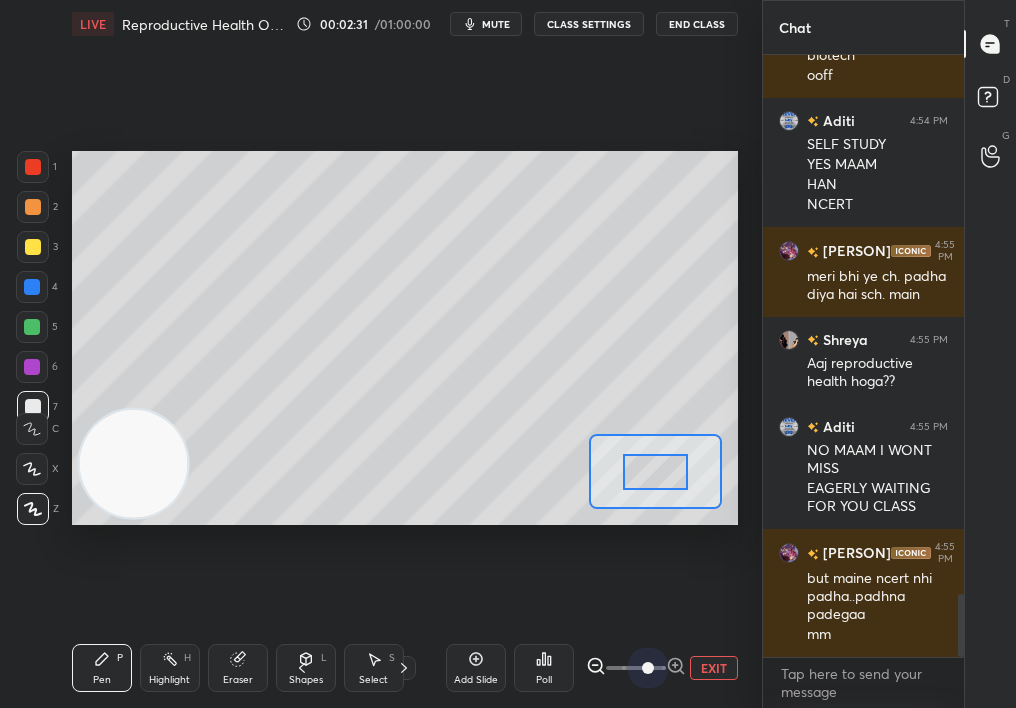 drag, startPoint x: 654, startPoint y: 672, endPoint x: 692, endPoint y: 669, distance: 38.118237 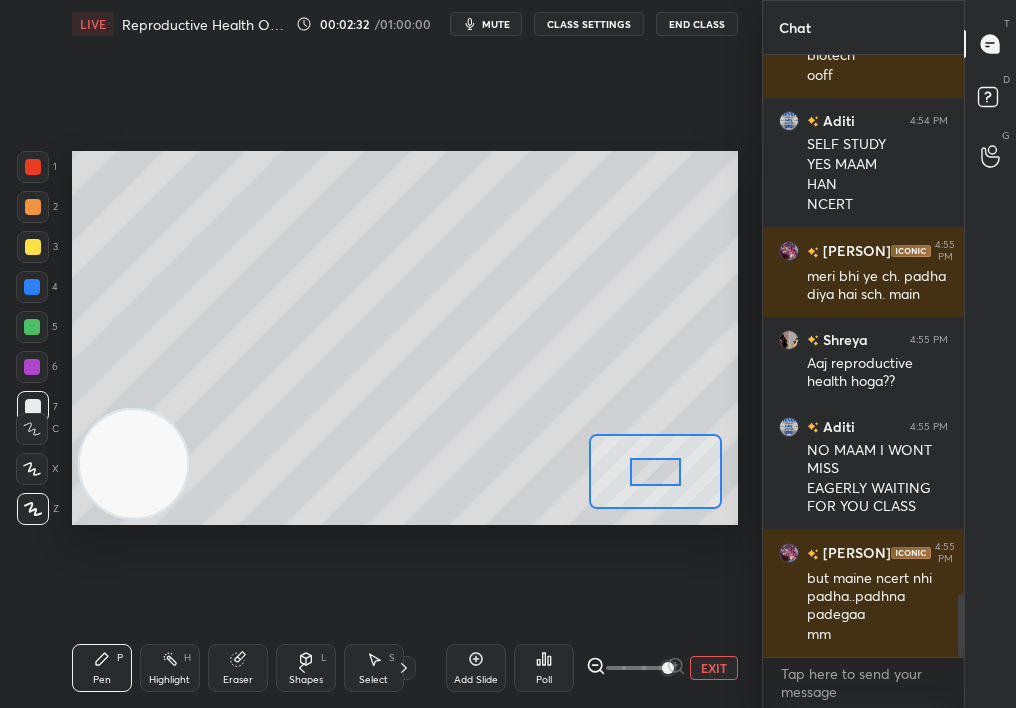 click on "Add Slide Poll EXIT" at bounding box center (592, 668) 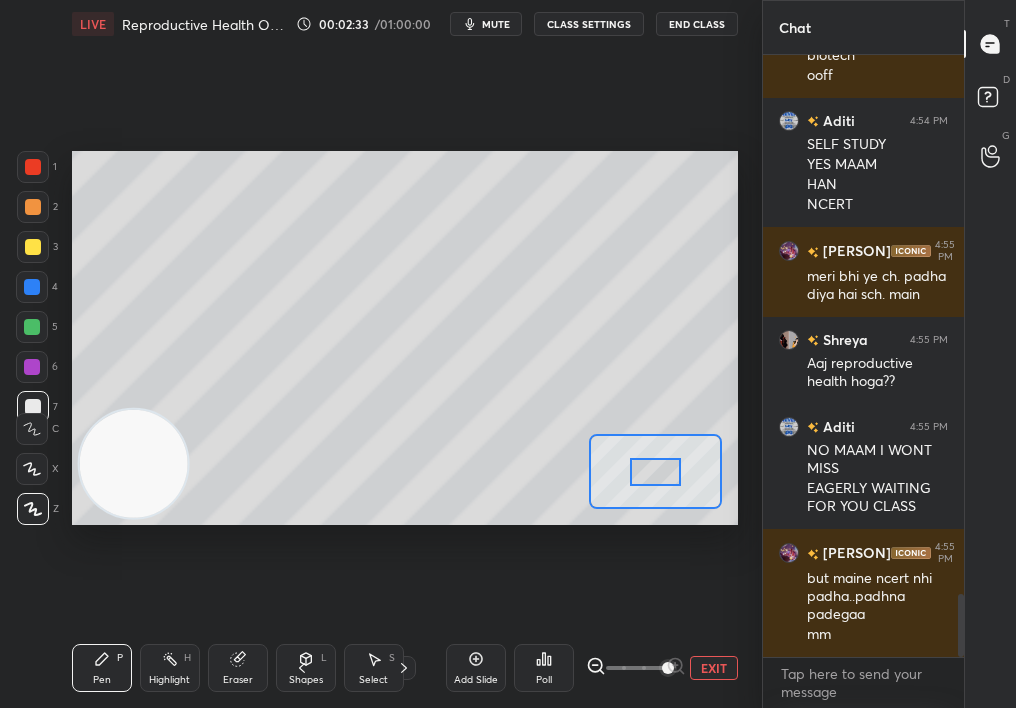 click on "EXIT" at bounding box center (714, 668) 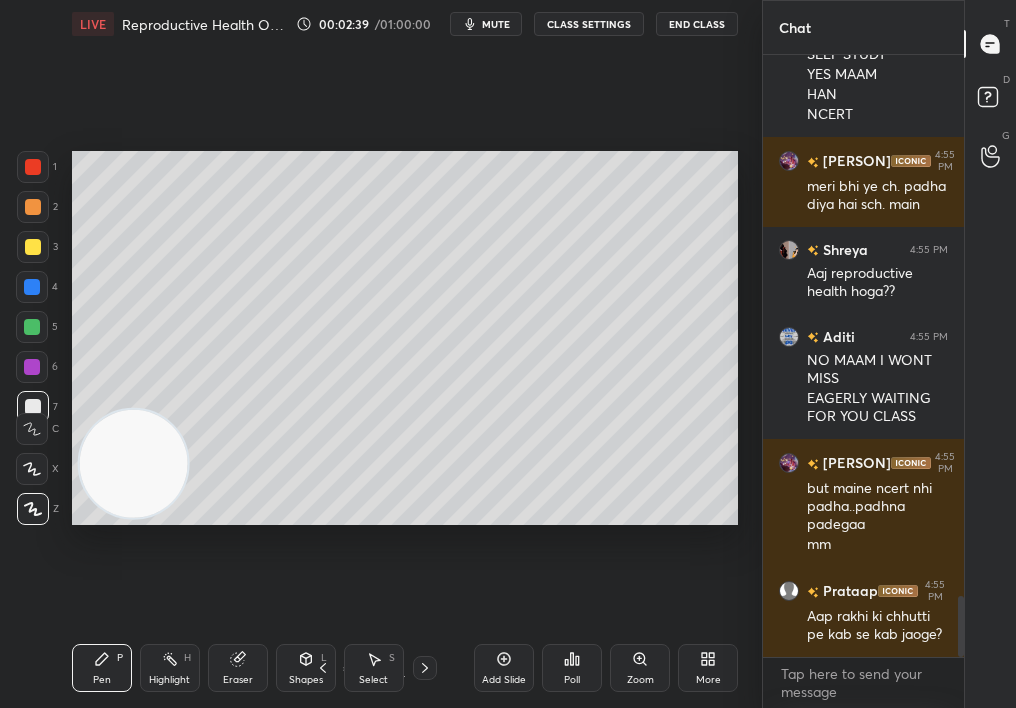 scroll, scrollTop: 5297, scrollLeft: 0, axis: vertical 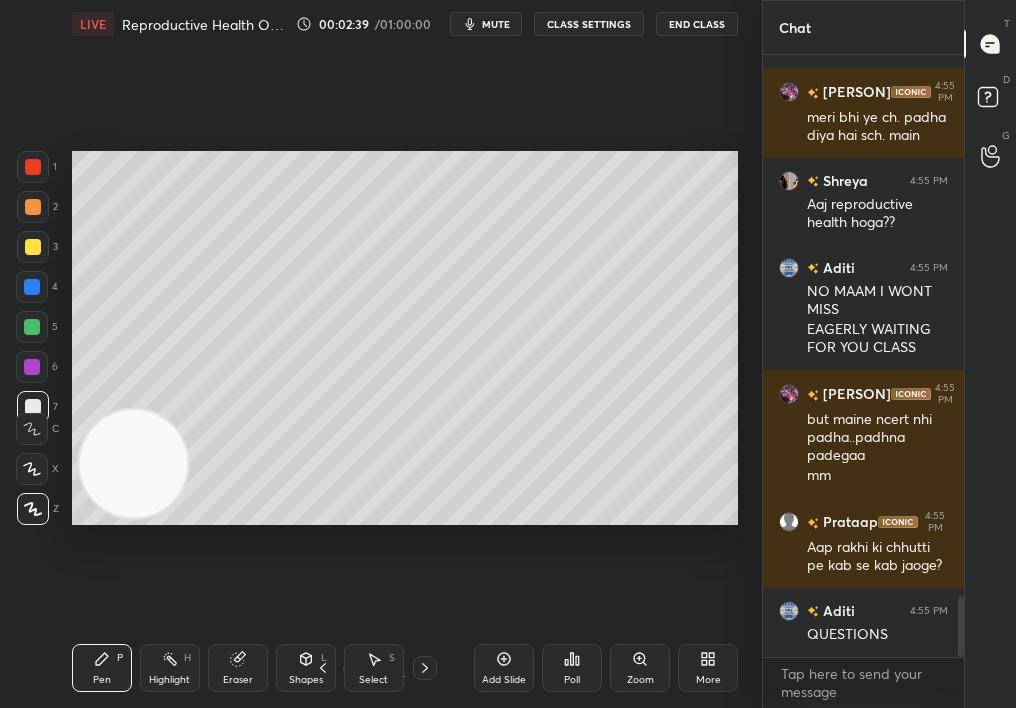 click 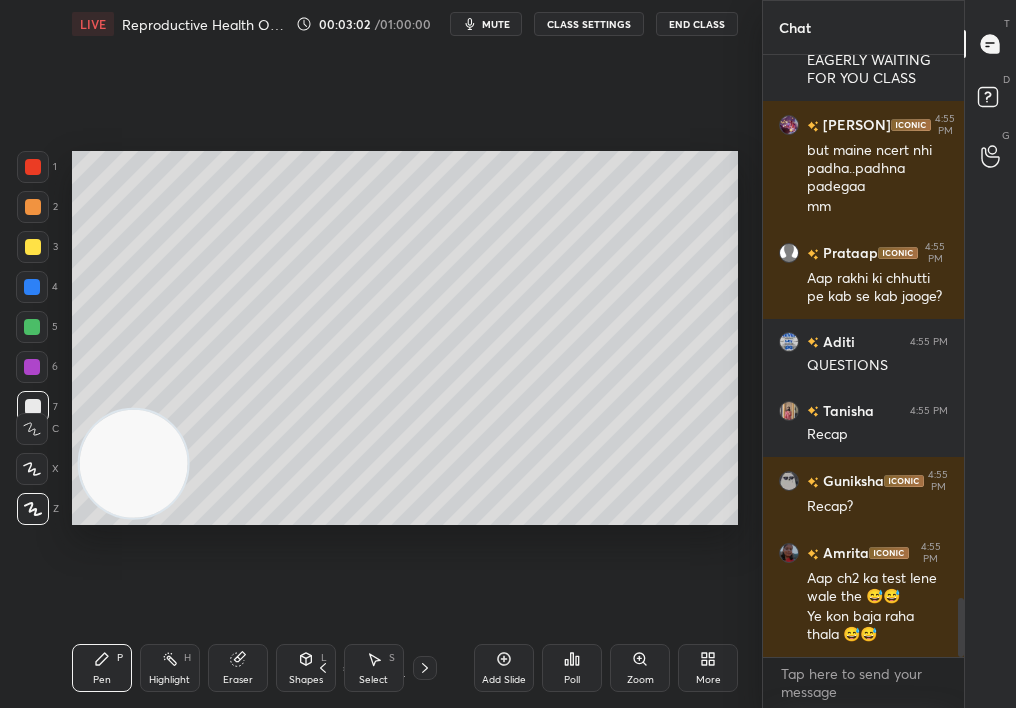 scroll, scrollTop: 5635, scrollLeft: 0, axis: vertical 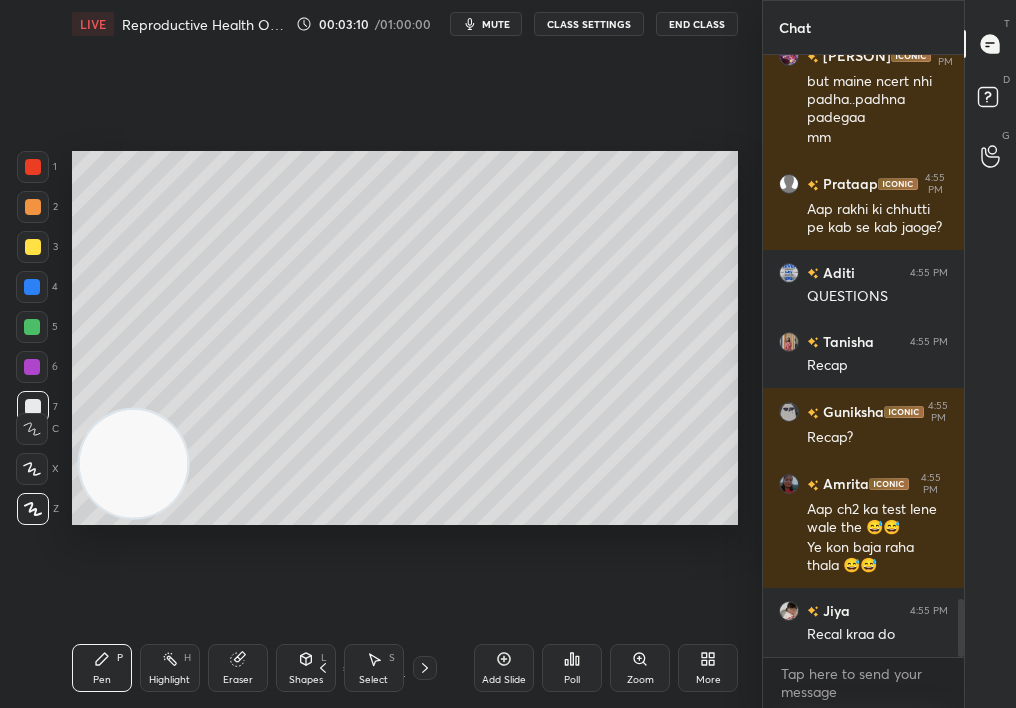 click on "2" at bounding box center [37, 211] 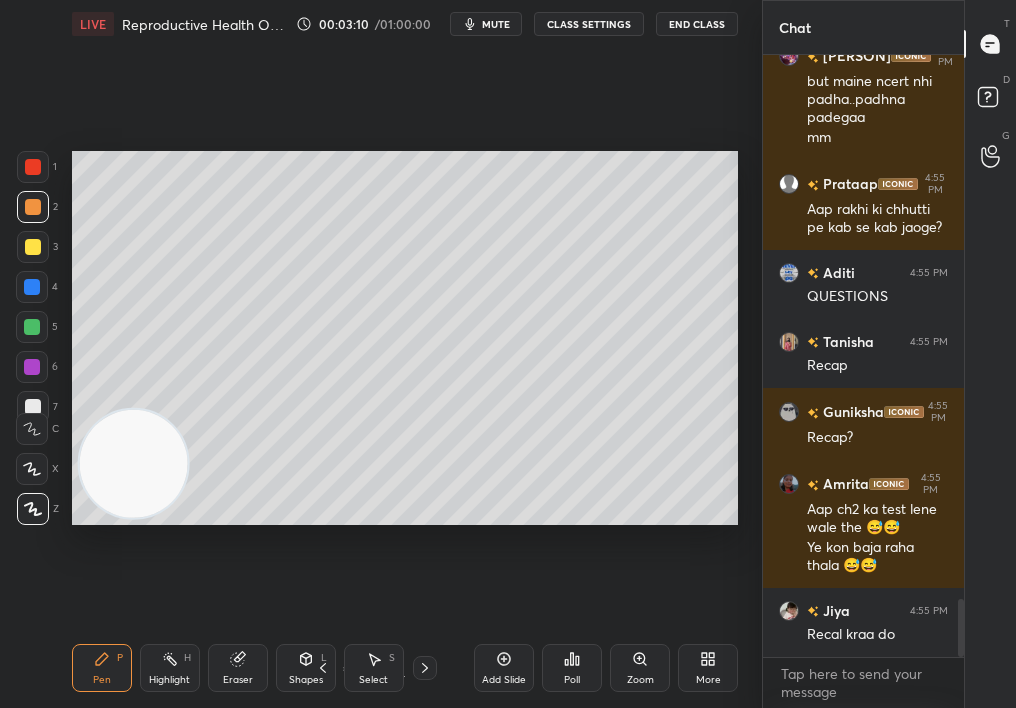 click at bounding box center (33, 207) 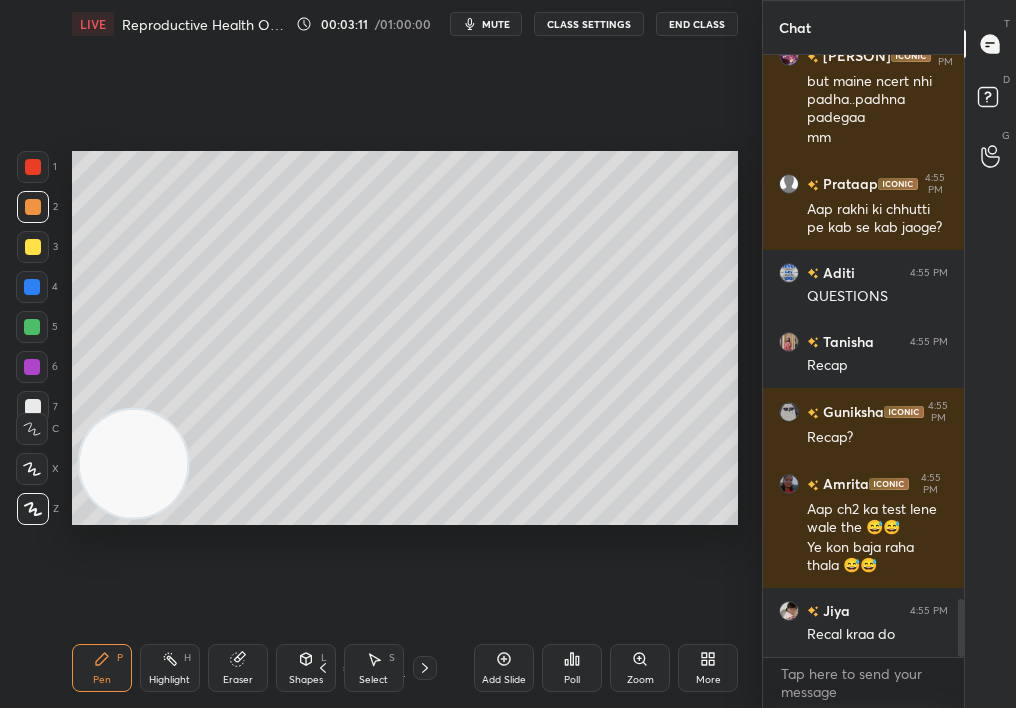 click at bounding box center (33, 207) 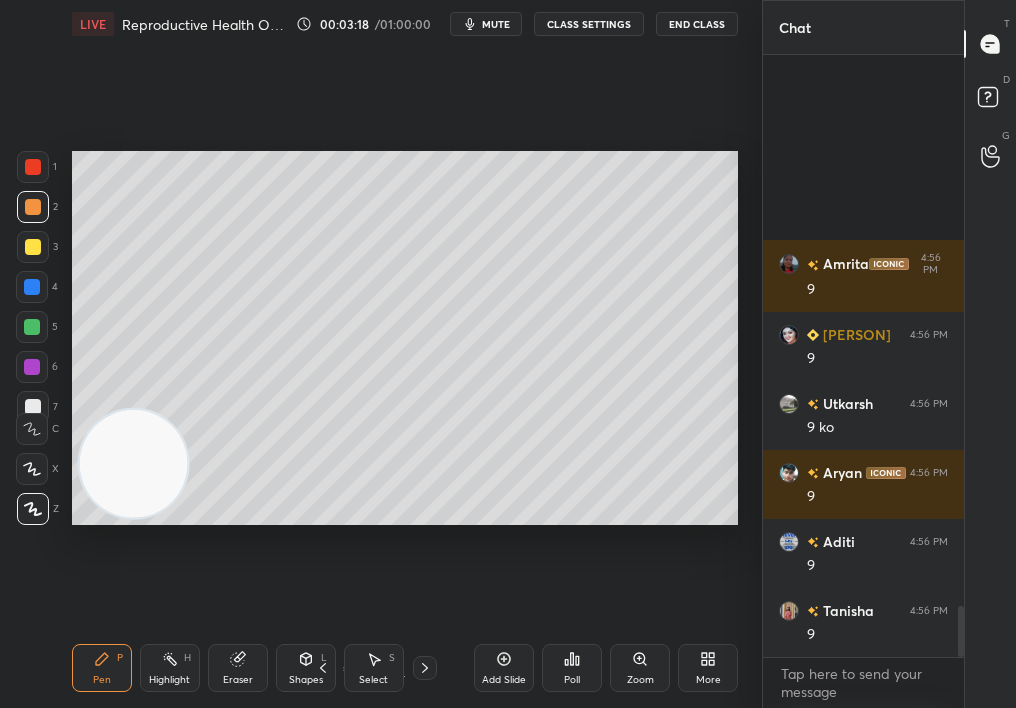 scroll, scrollTop: 6492, scrollLeft: 0, axis: vertical 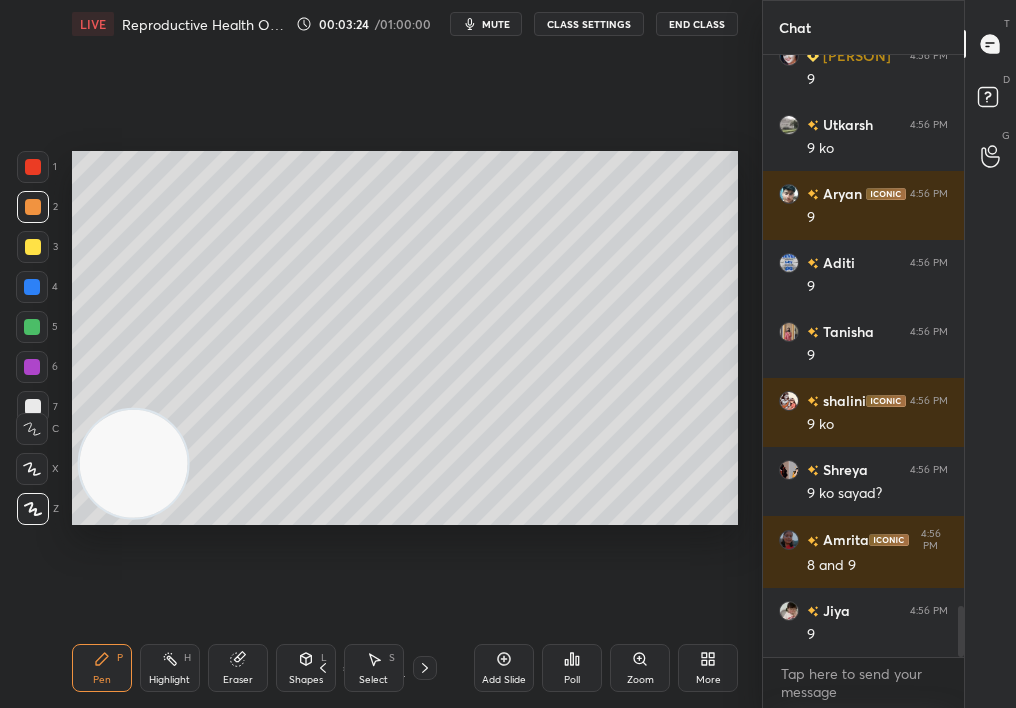 click at bounding box center [33, 167] 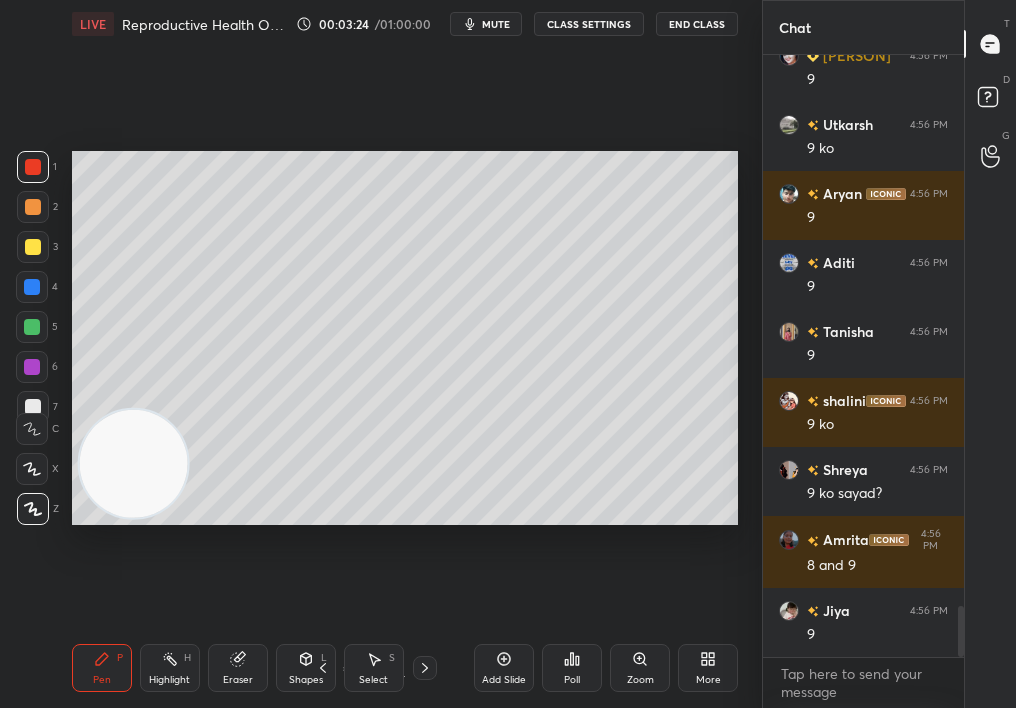 click at bounding box center [33, 167] 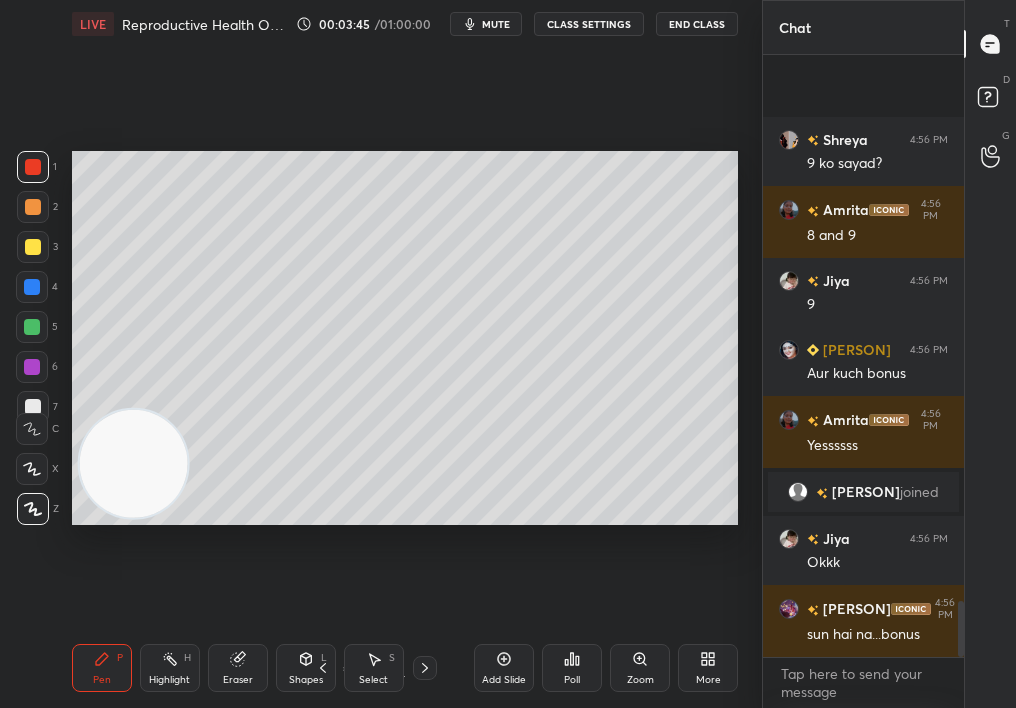 scroll, scrollTop: 5880, scrollLeft: 0, axis: vertical 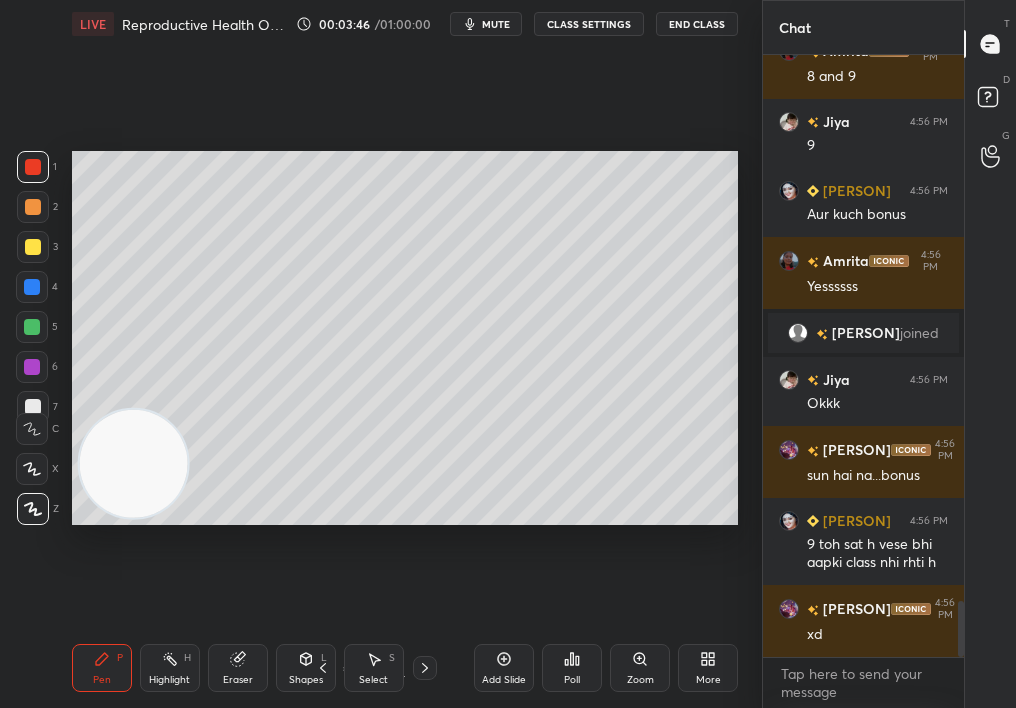 click at bounding box center [33, 247] 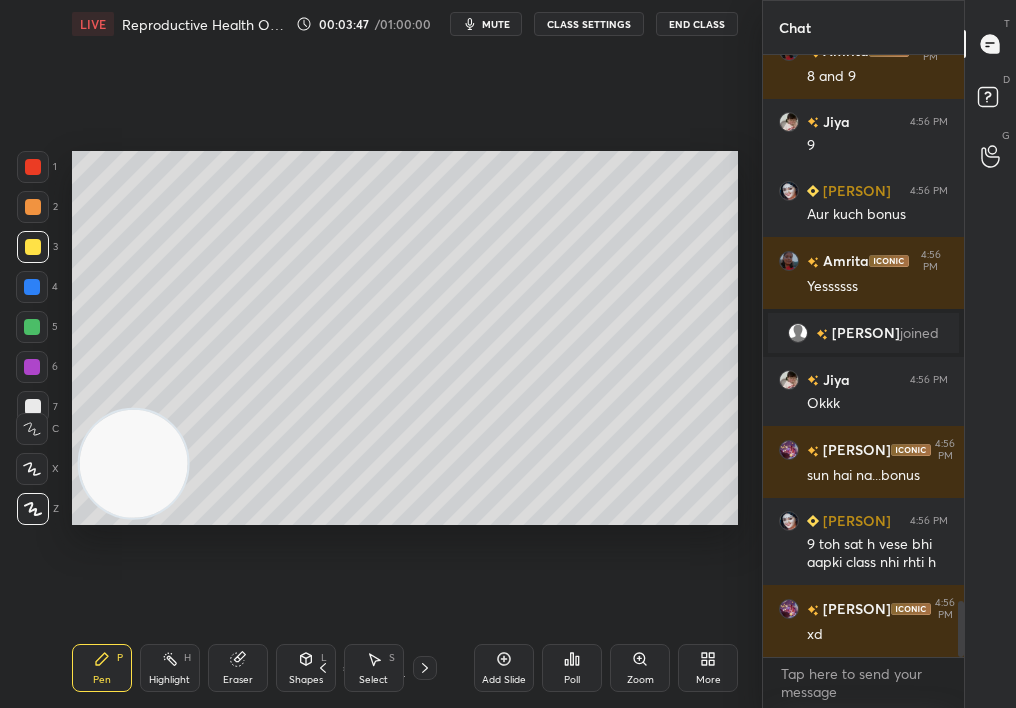 click at bounding box center (33, 247) 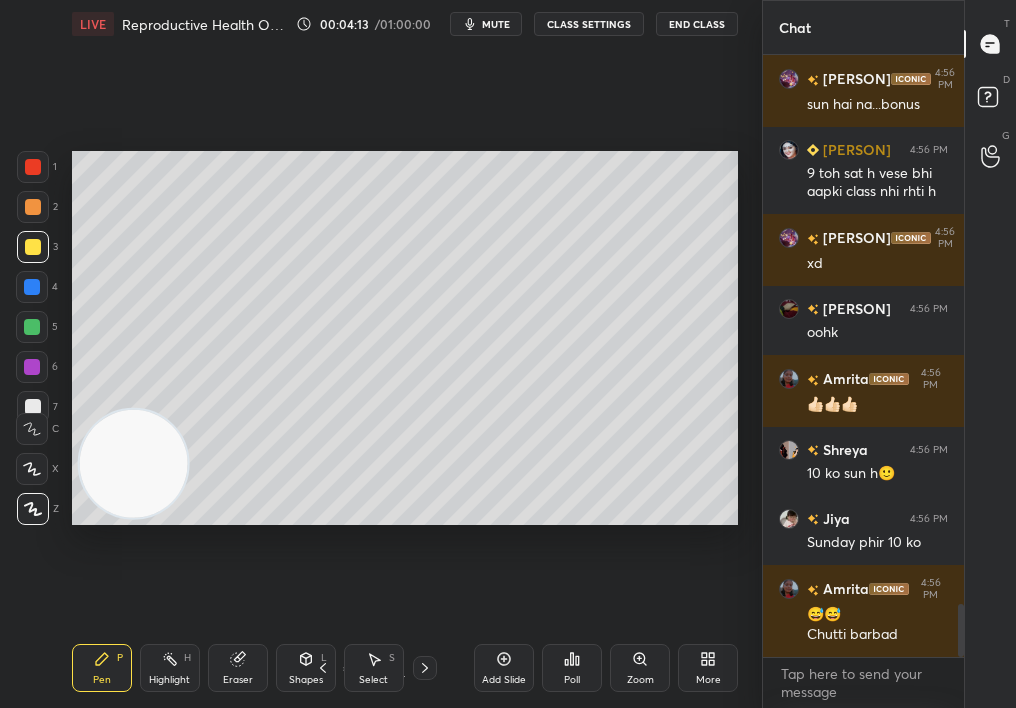 scroll, scrollTop: 6320, scrollLeft: 0, axis: vertical 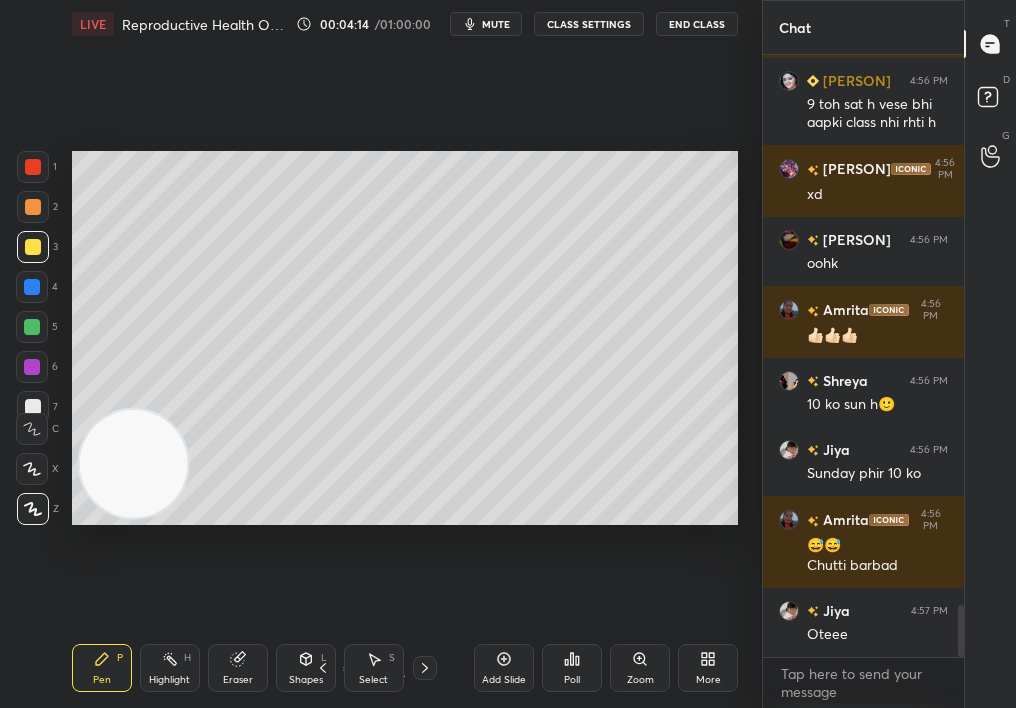 click on "More" at bounding box center [708, 668] 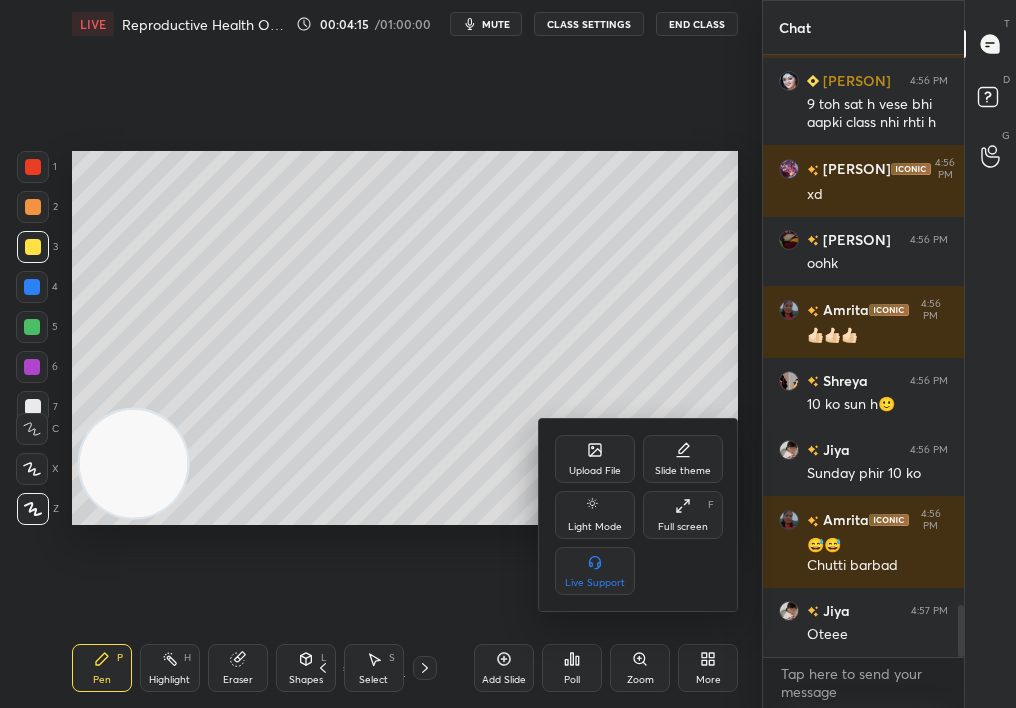 click on "Upload File" at bounding box center [595, 471] 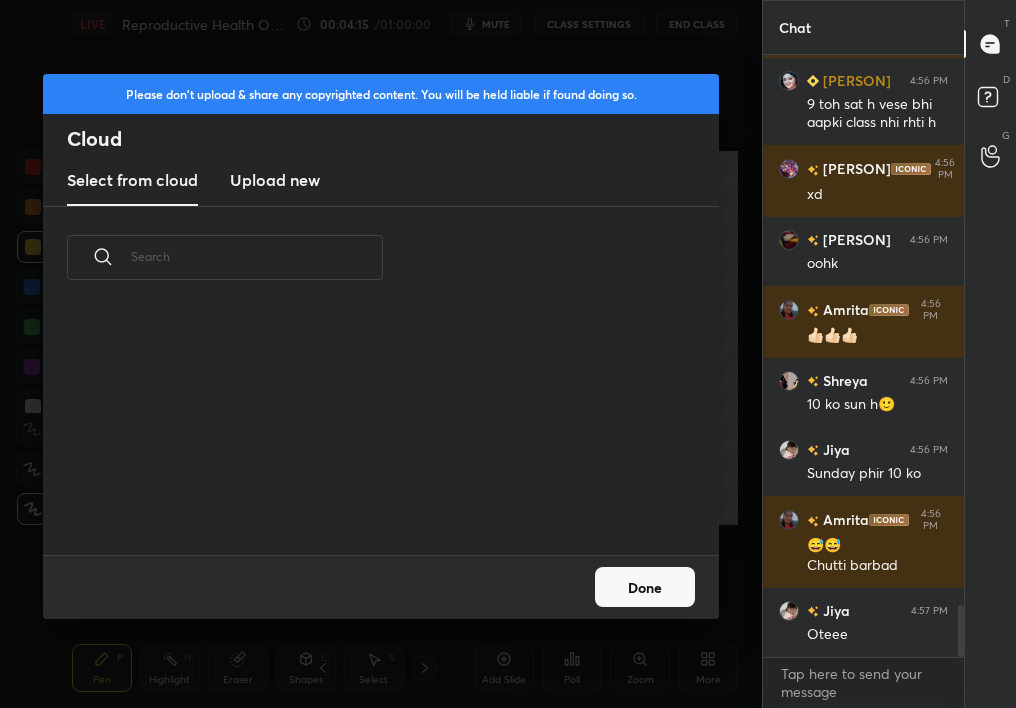 scroll, scrollTop: 6404, scrollLeft: 0, axis: vertical 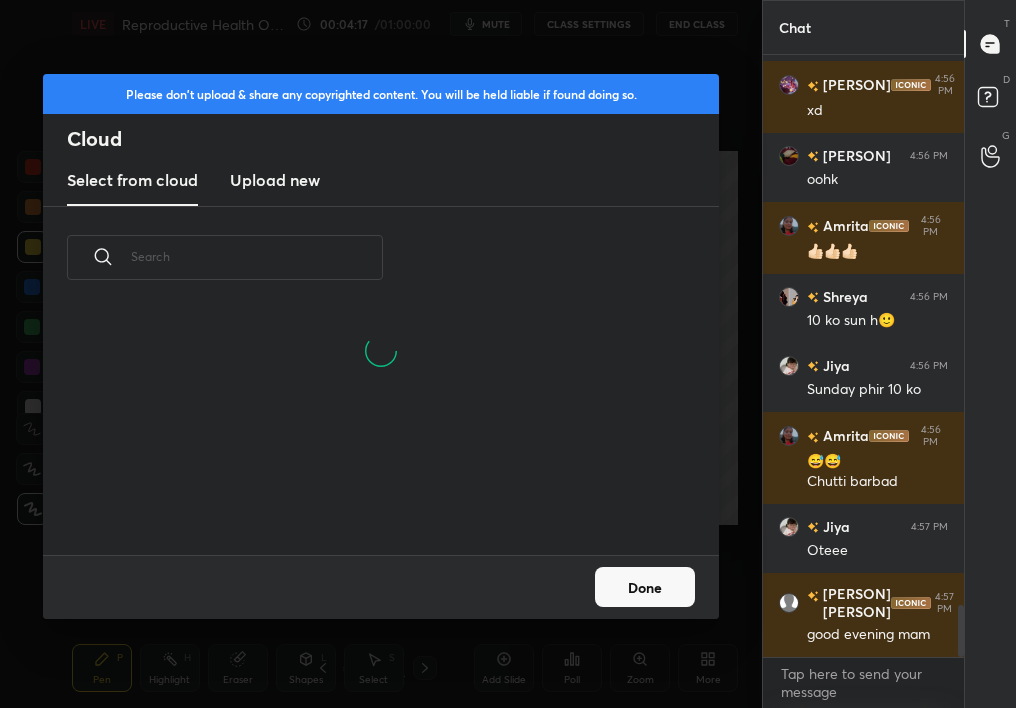 click at bounding box center [257, 256] 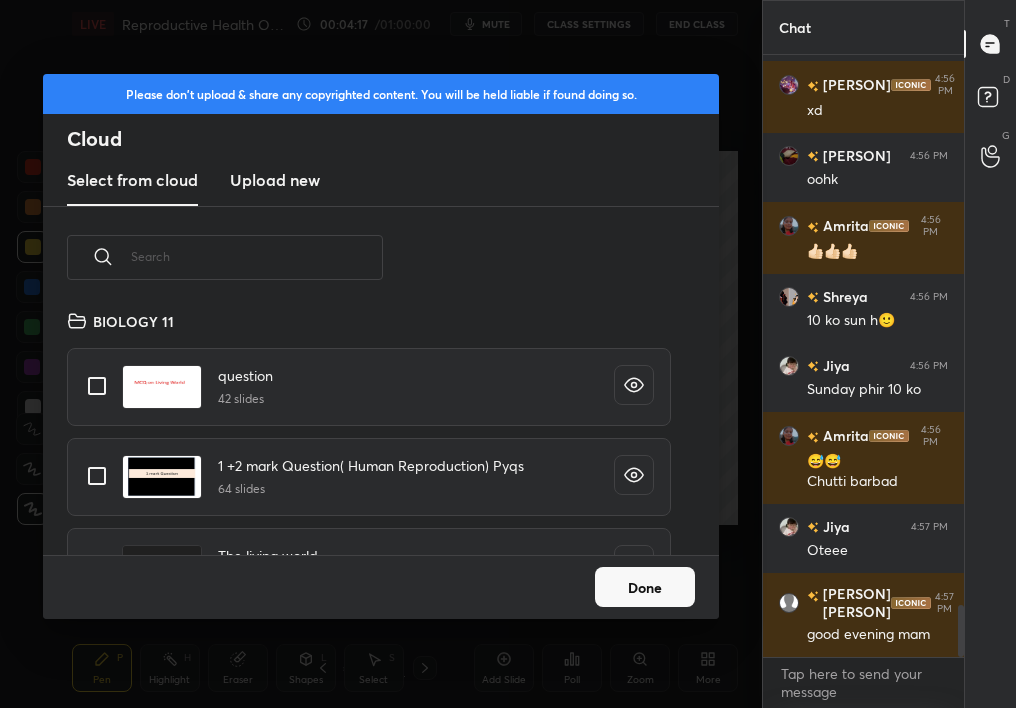 scroll, scrollTop: 7, scrollLeft: 11, axis: both 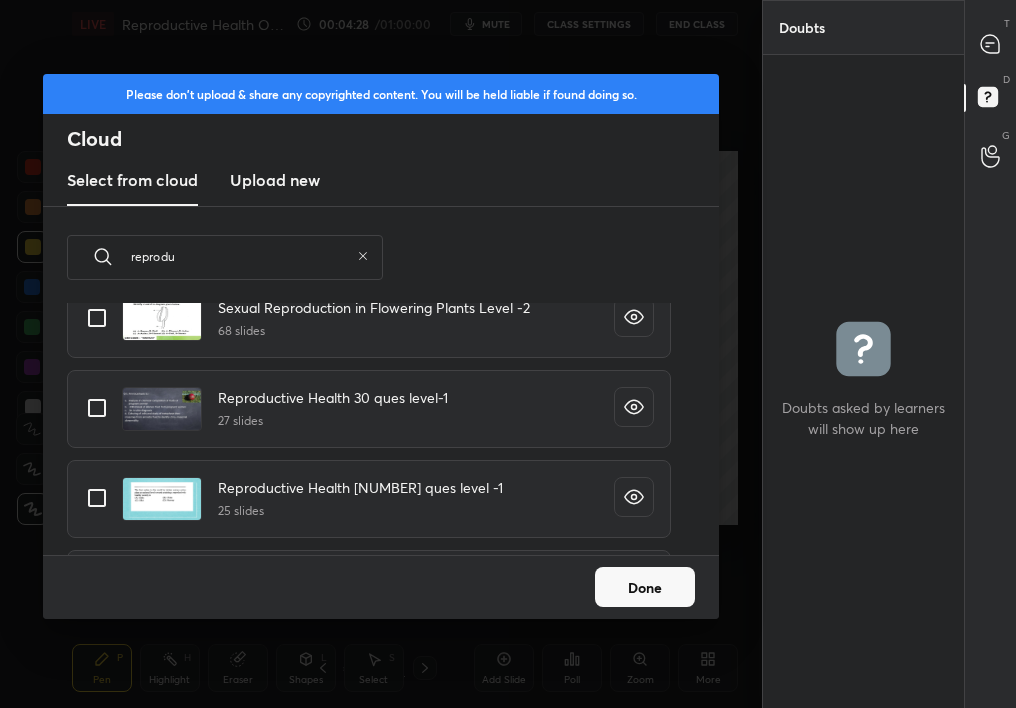 type on "reprodu" 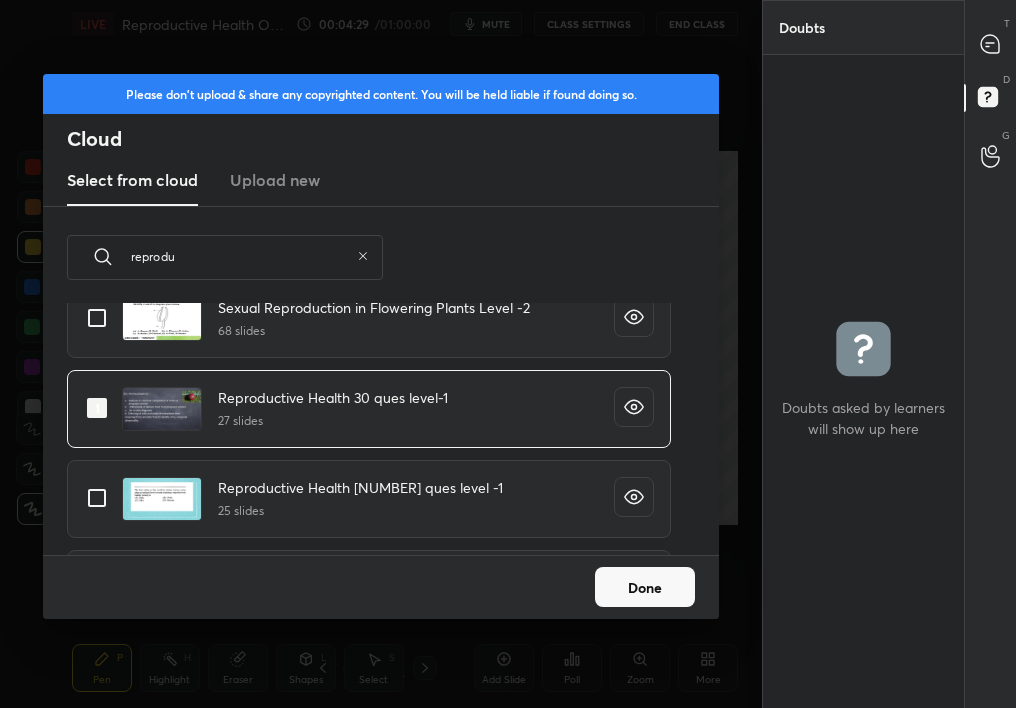 click on "Done" at bounding box center [645, 587] 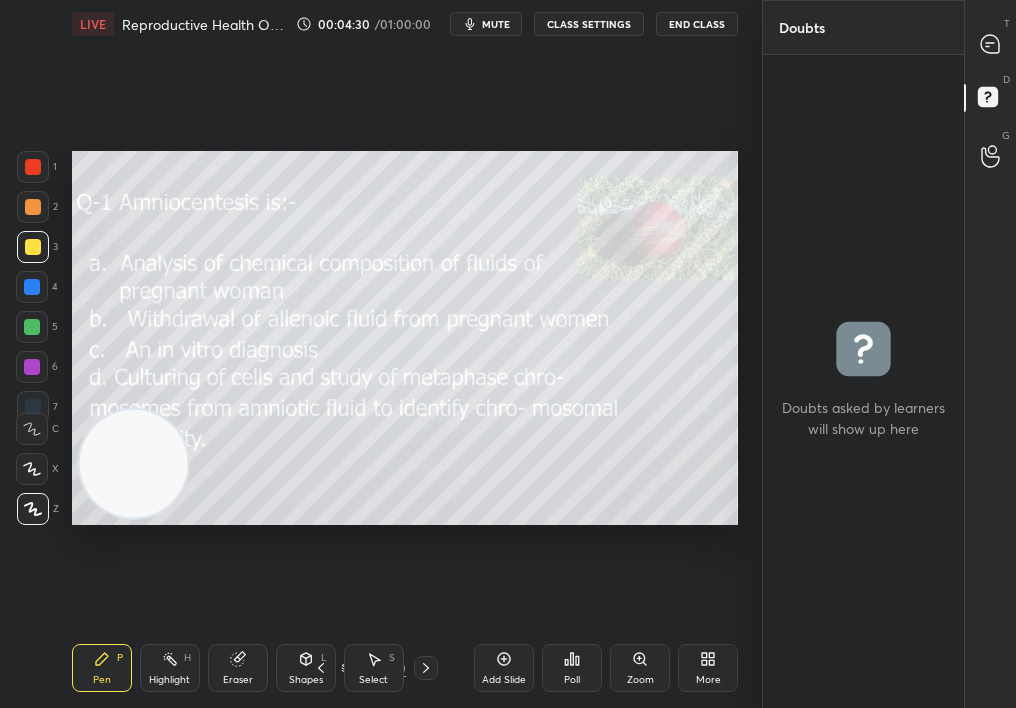 click on "D Doubts (D)" at bounding box center [990, 100] 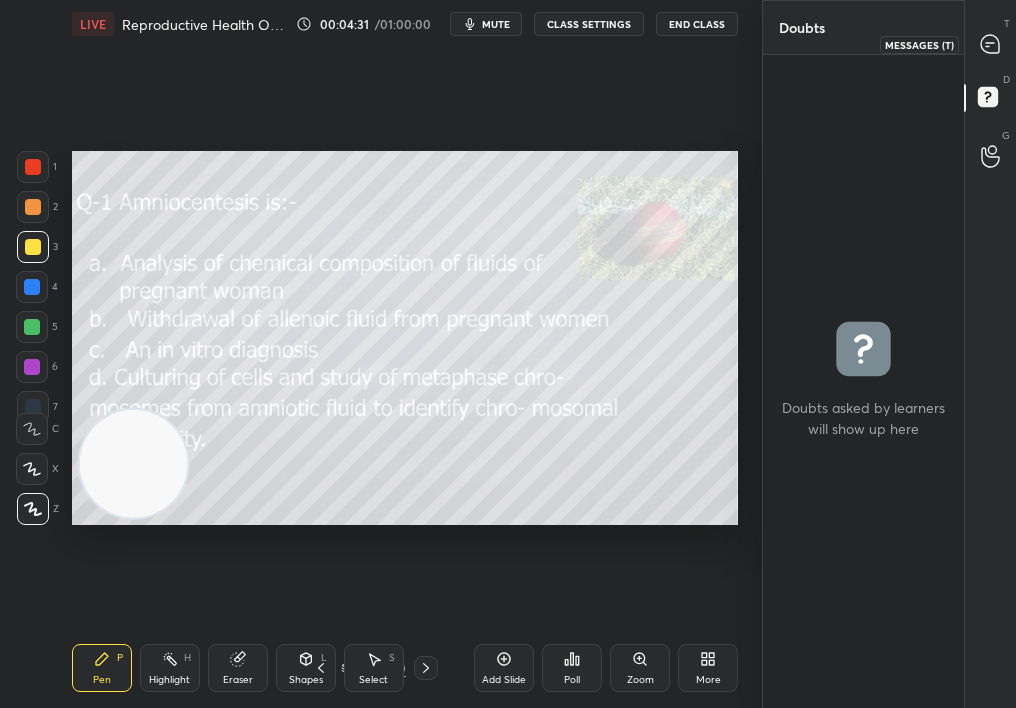 click 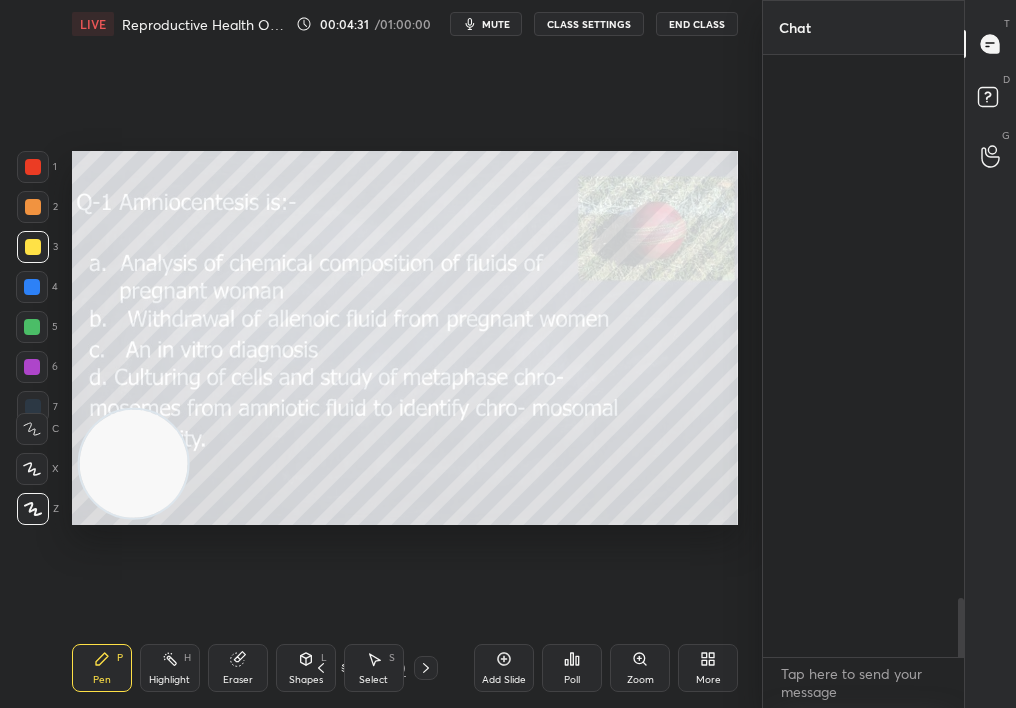 scroll, scrollTop: 6964, scrollLeft: 0, axis: vertical 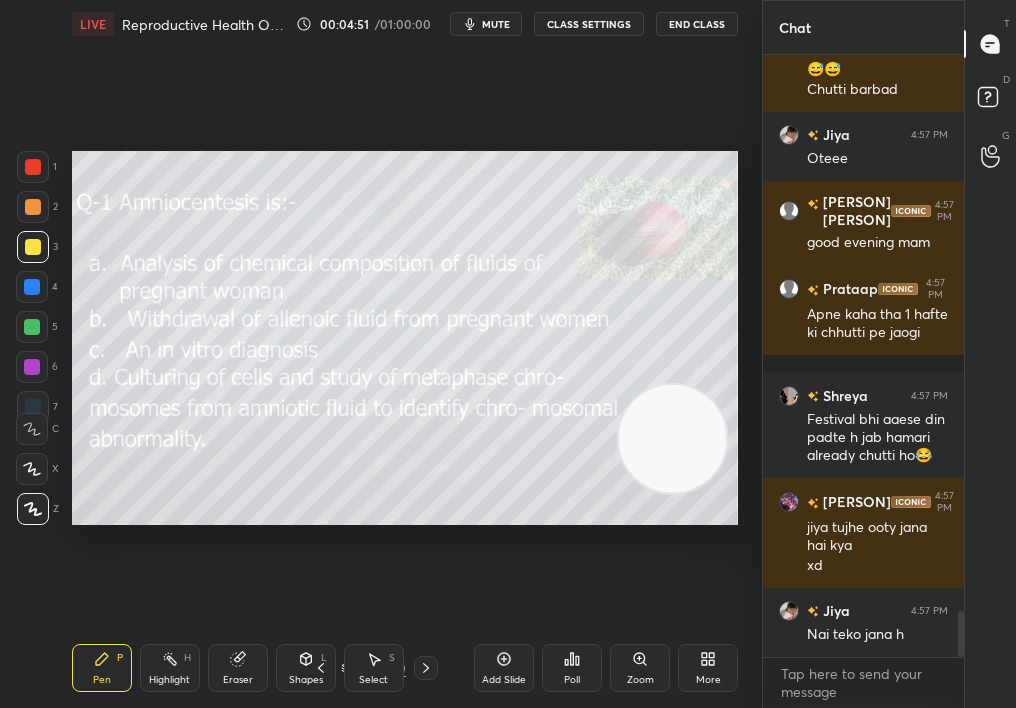 drag, startPoint x: 132, startPoint y: 448, endPoint x: 694, endPoint y: 416, distance: 562.9103 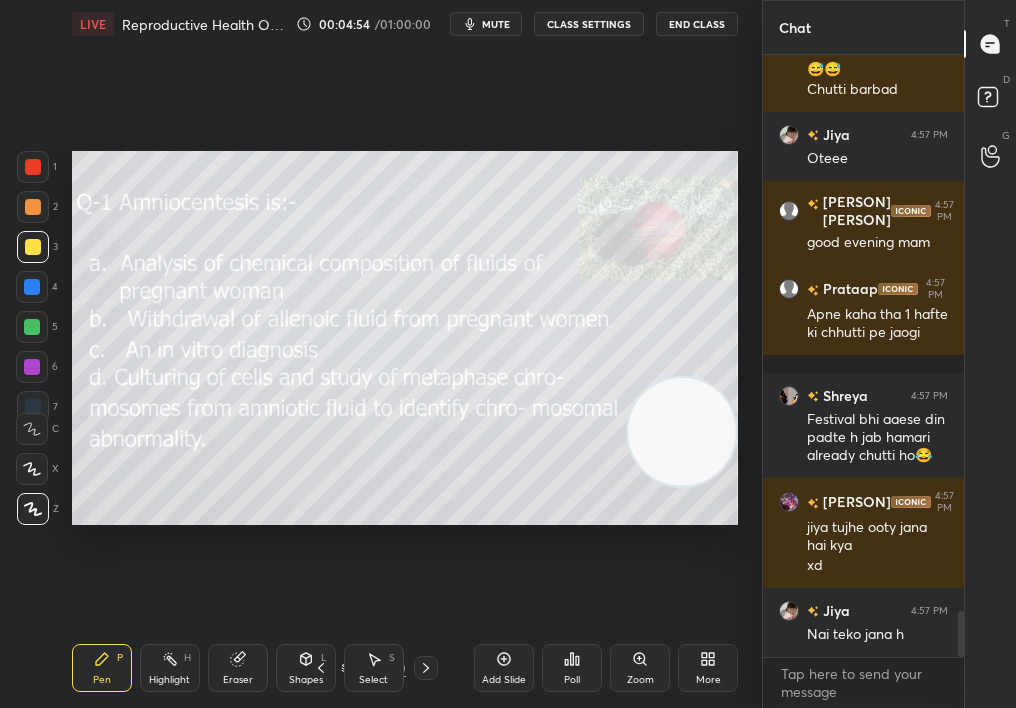 scroll, scrollTop: 7278, scrollLeft: 0, axis: vertical 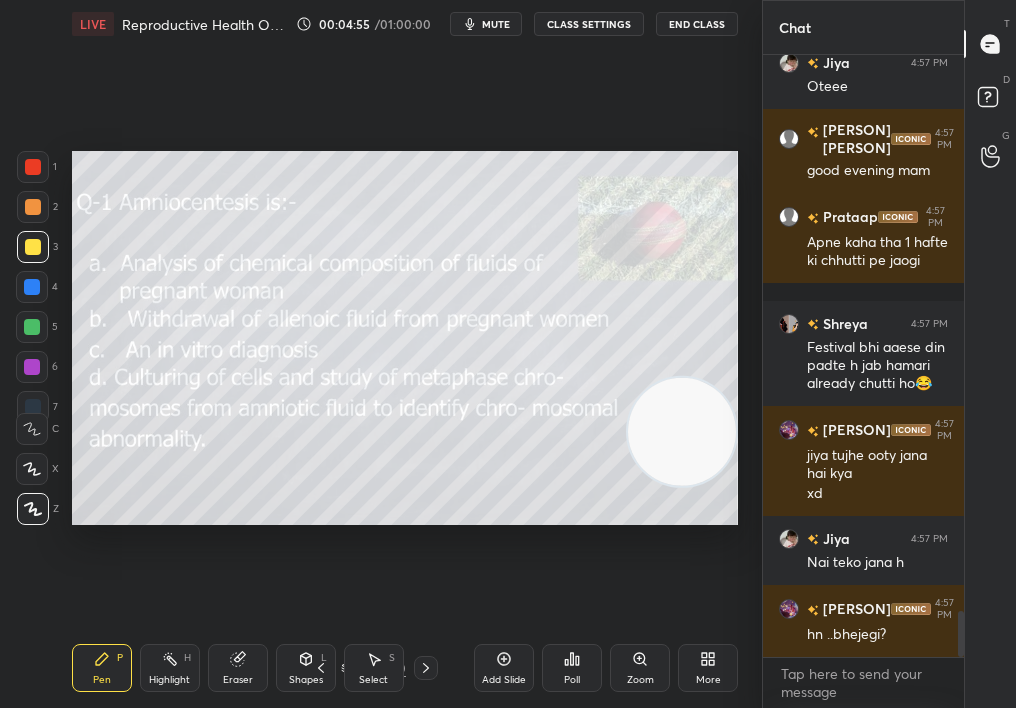 click at bounding box center [33, 167] 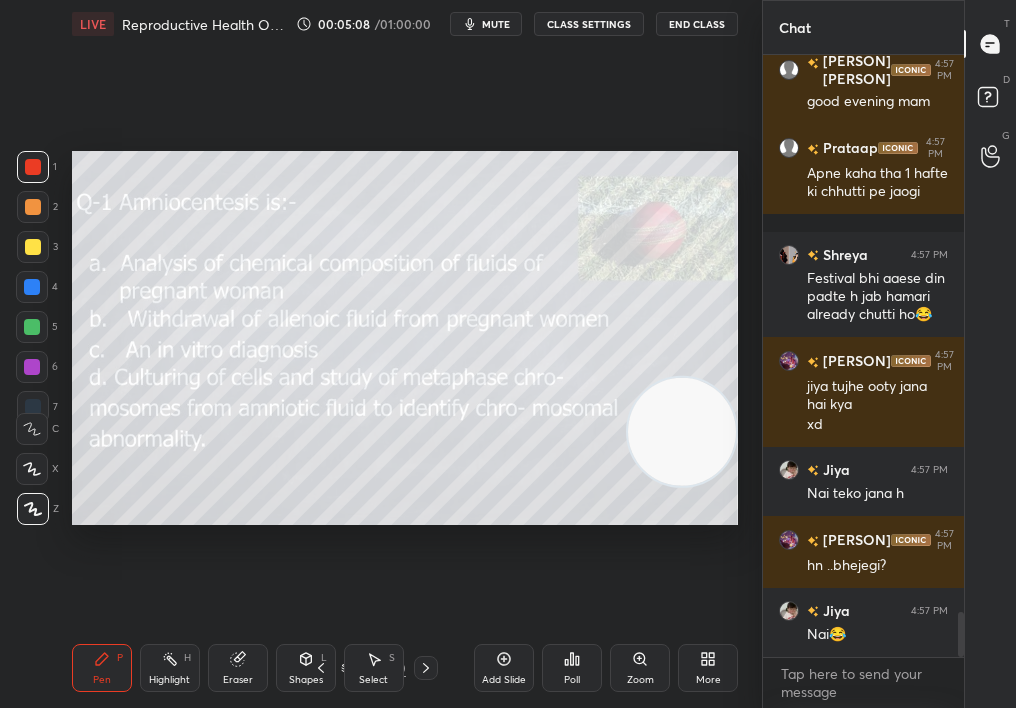 scroll, scrollTop: 7419, scrollLeft: 0, axis: vertical 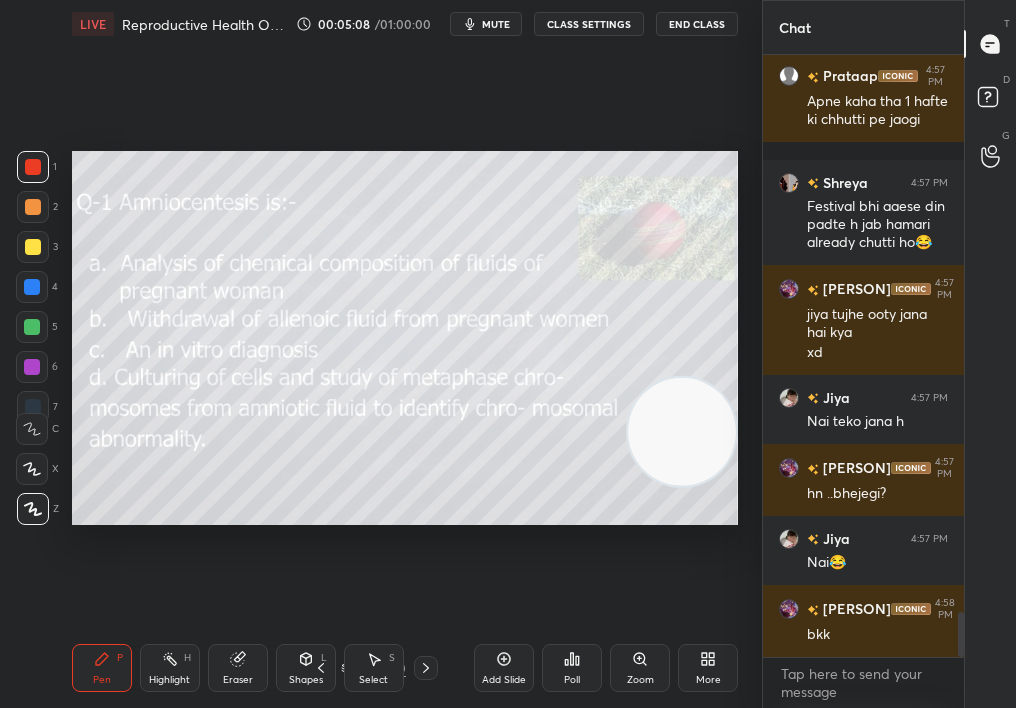 click 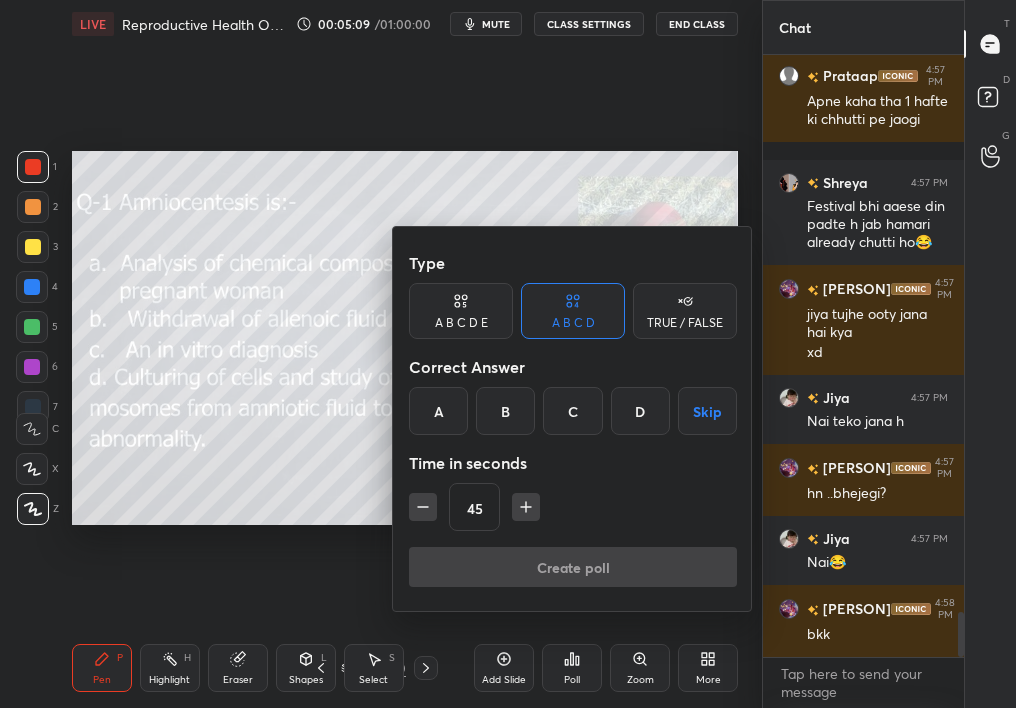click on "D" at bounding box center (640, 411) 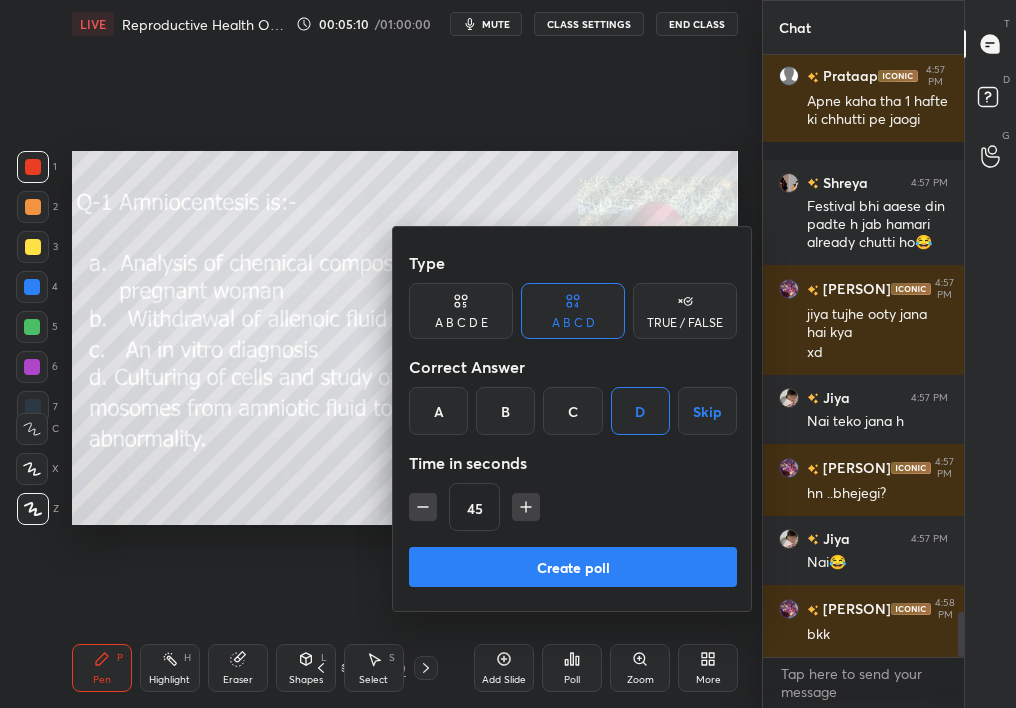 click on "Create poll" at bounding box center (573, 567) 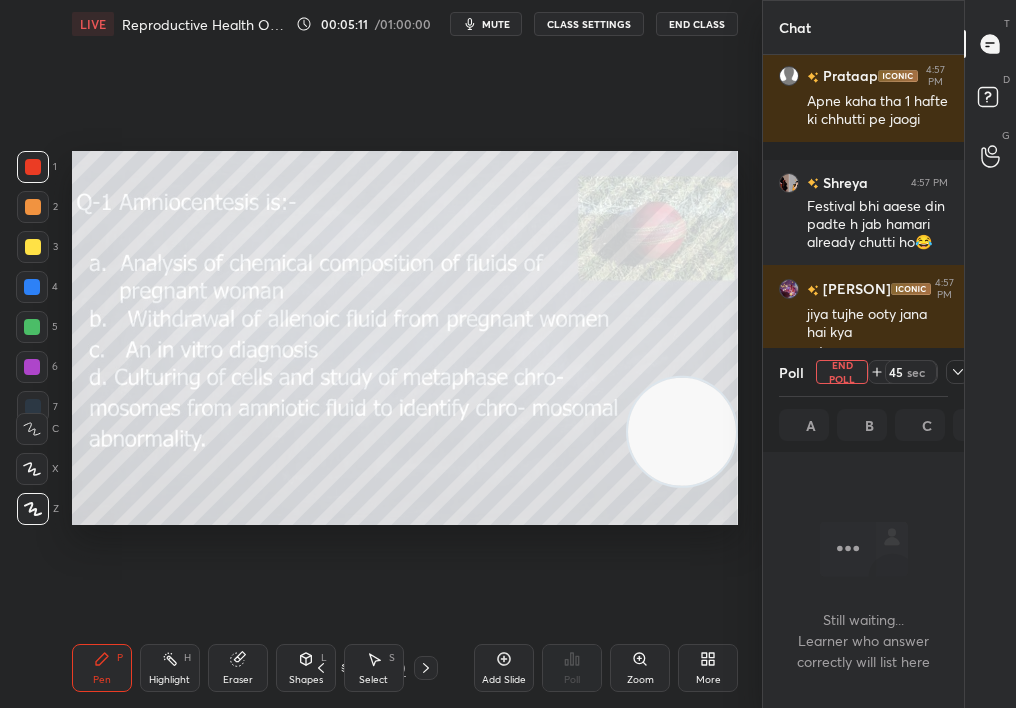 scroll, scrollTop: 497, scrollLeft: 195, axis: both 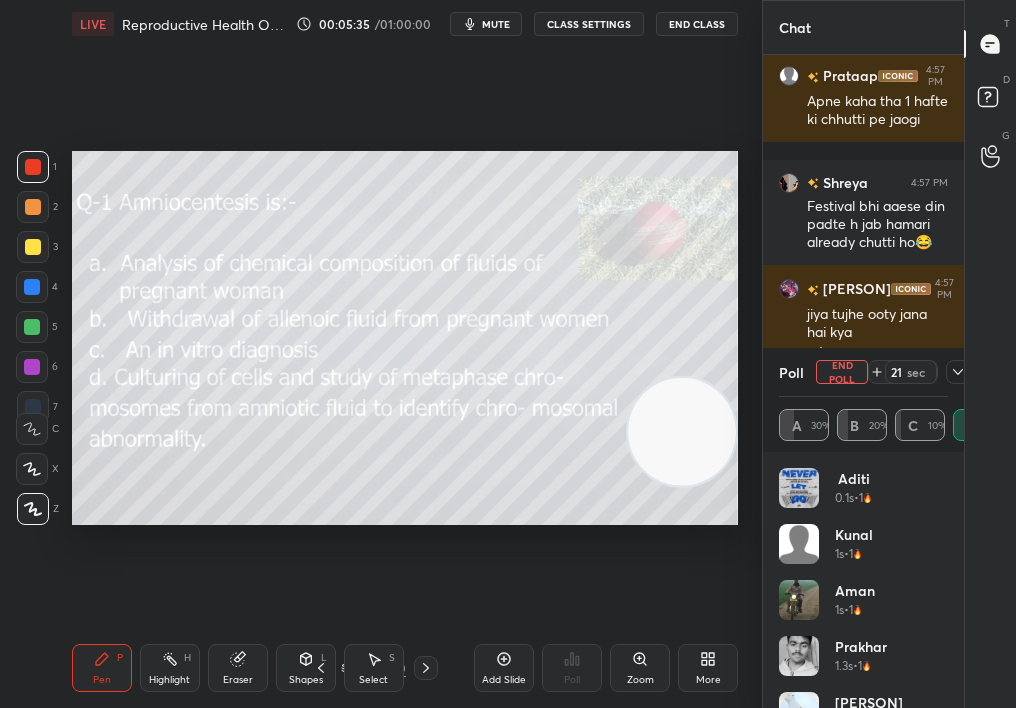 drag, startPoint x: 508, startPoint y: 43, endPoint x: 498, endPoint y: 32, distance: 14.866069 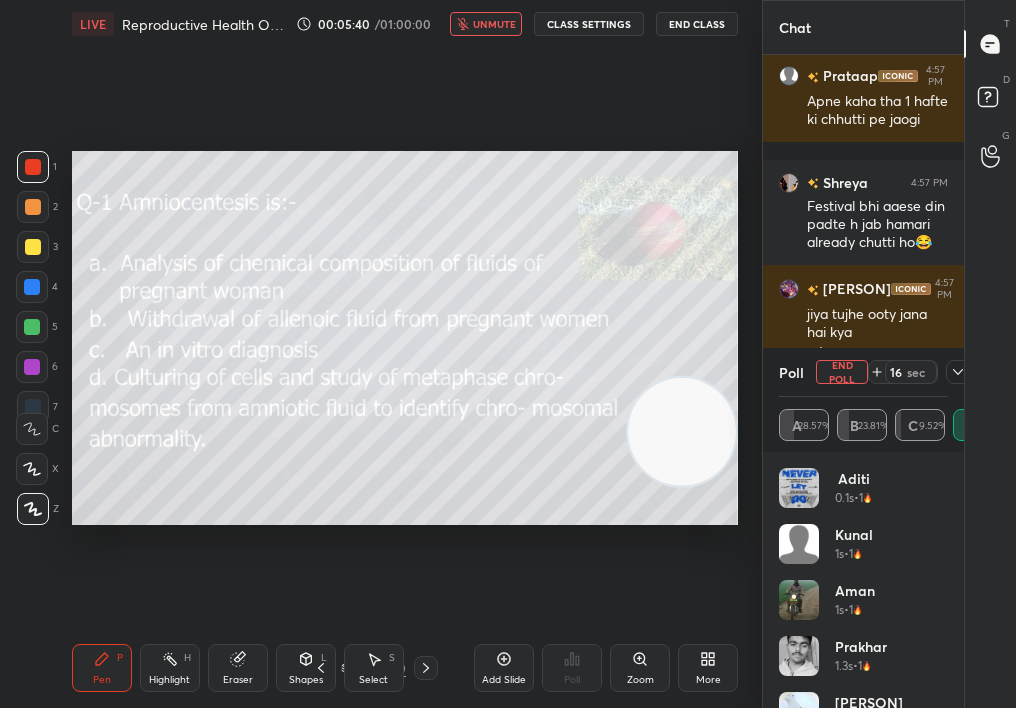 type 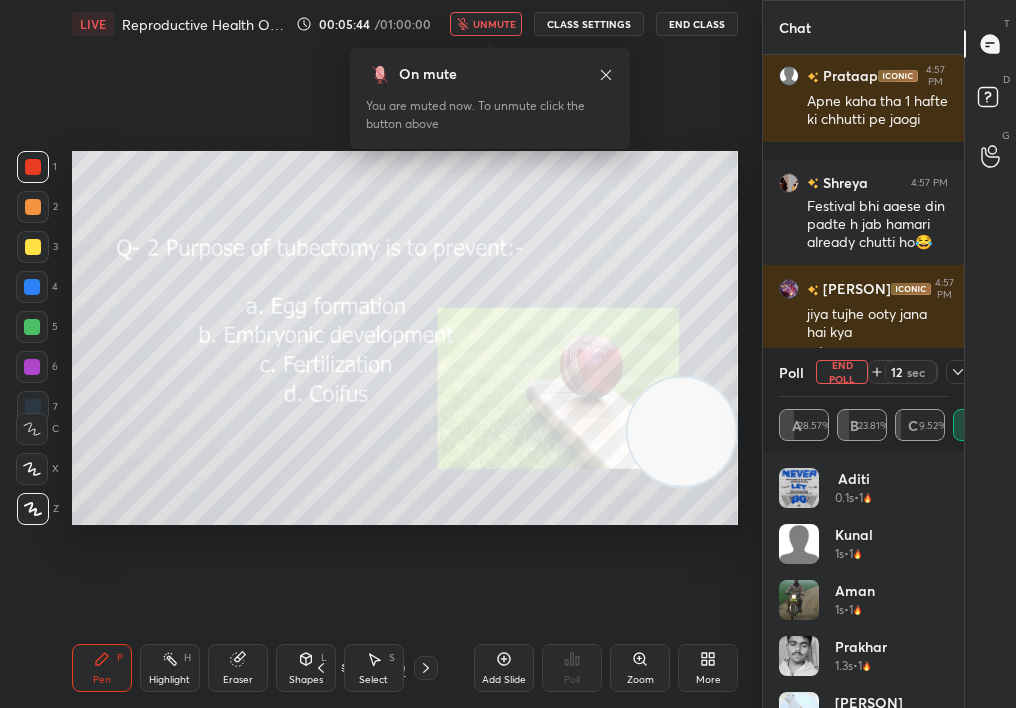 click on "End Poll" at bounding box center (842, 372) 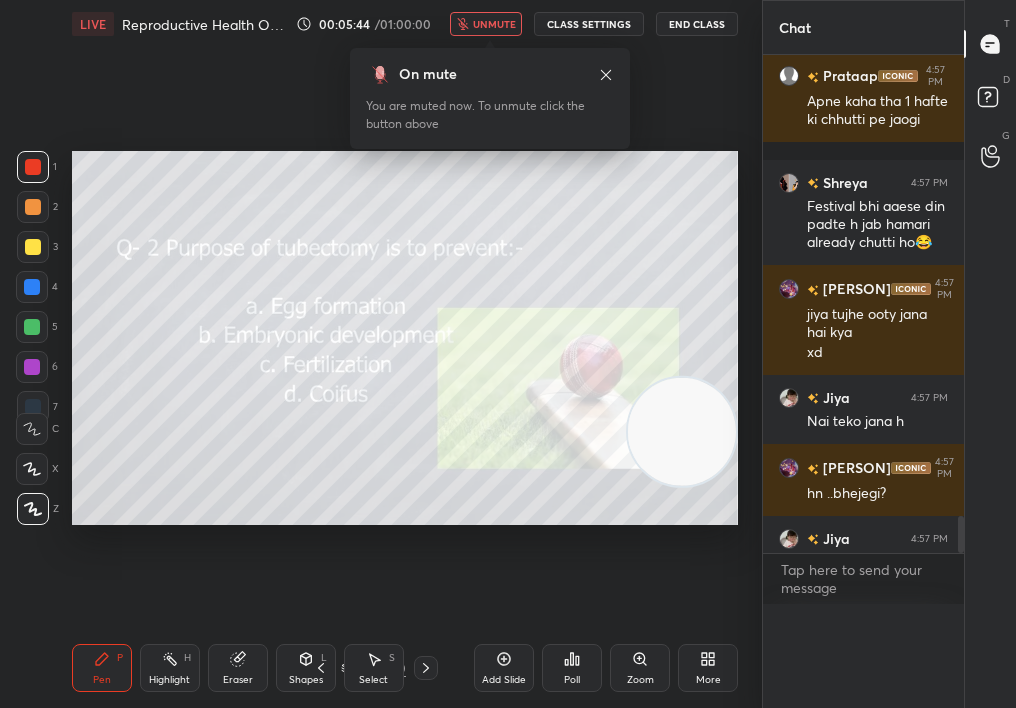 scroll, scrollTop: 0, scrollLeft: 0, axis: both 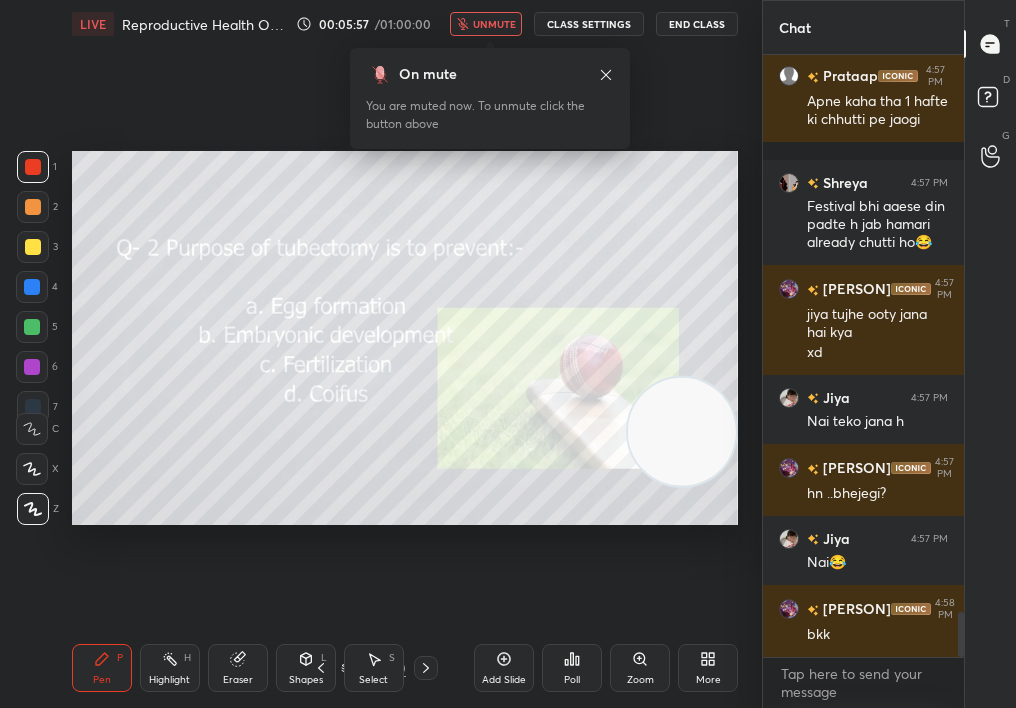 click on "unmute" at bounding box center (486, 24) 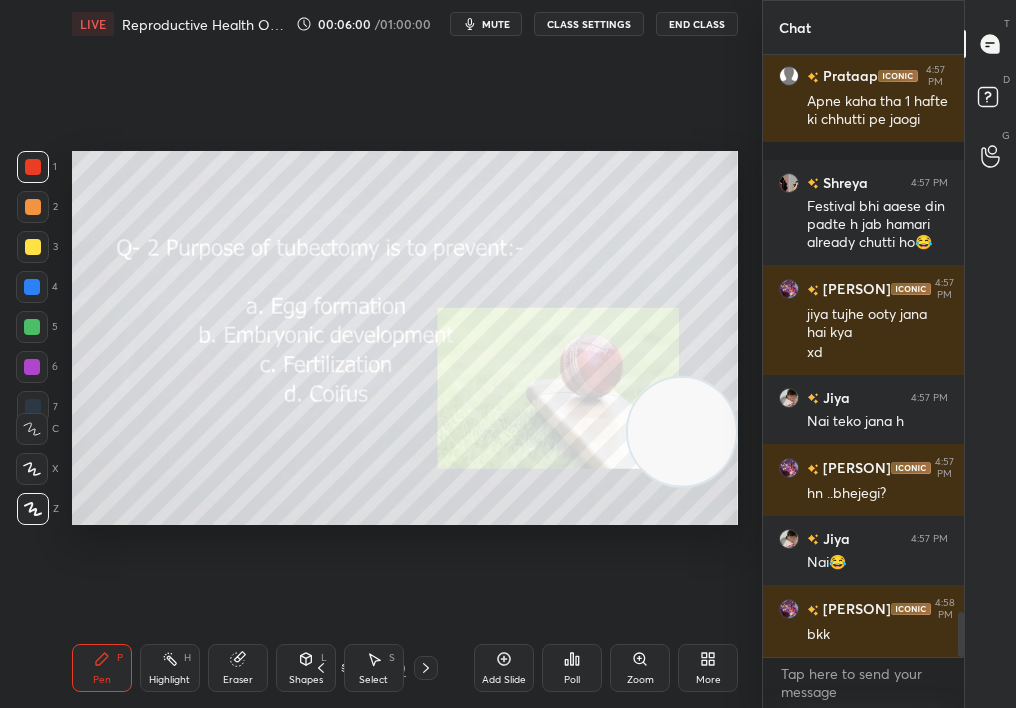 click on "Poll" at bounding box center [572, 680] 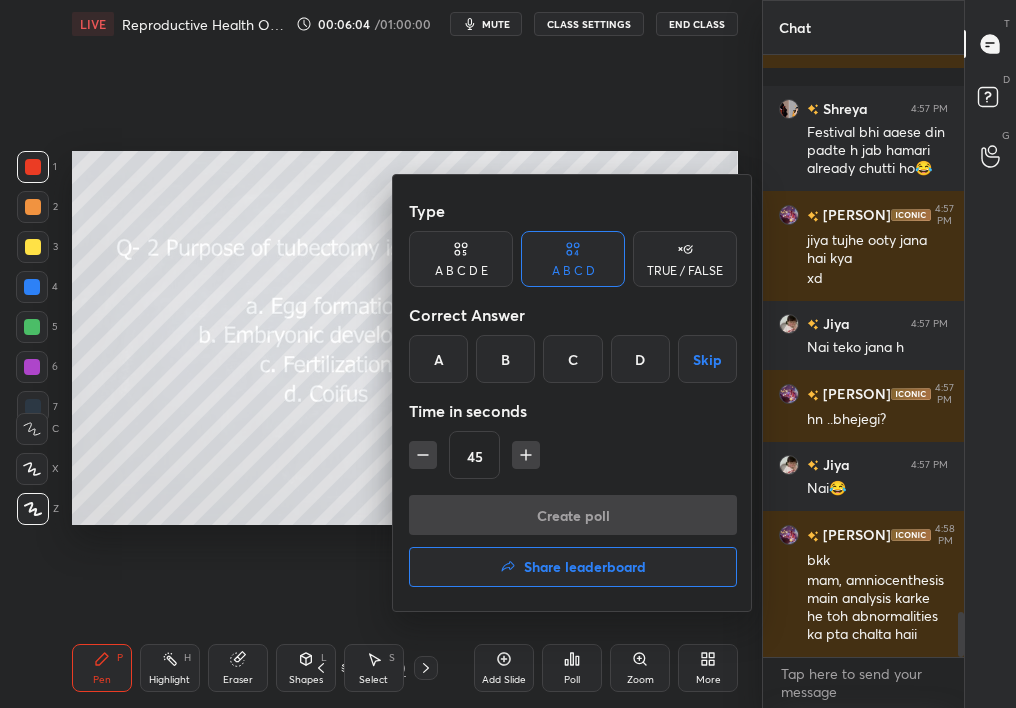 scroll, scrollTop: 7513, scrollLeft: 0, axis: vertical 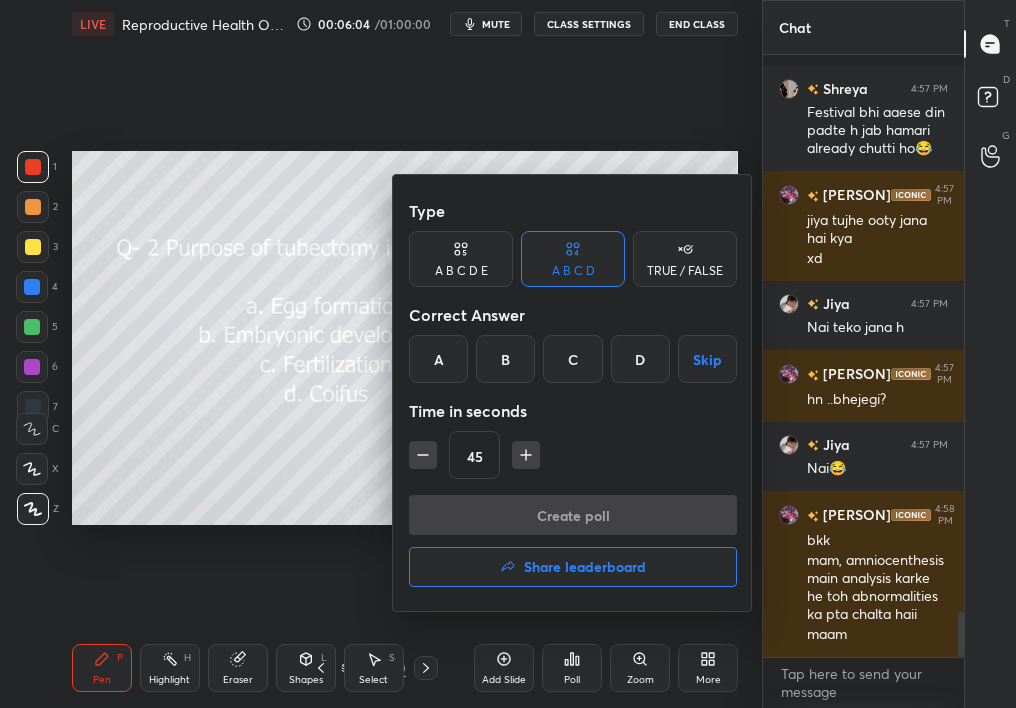 click on "C" at bounding box center [572, 359] 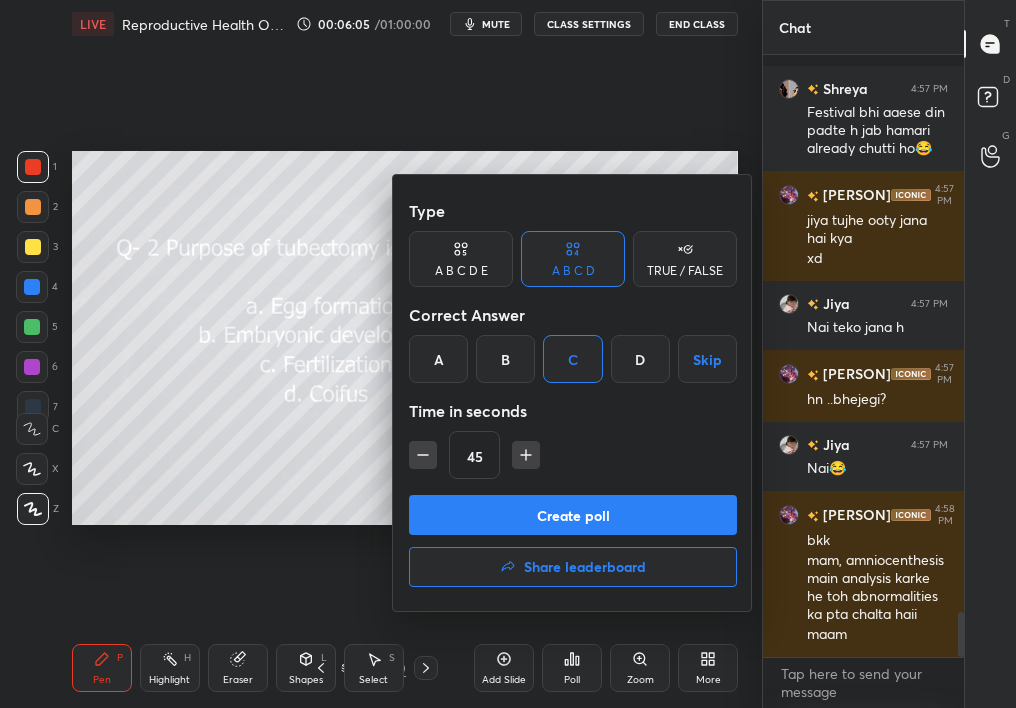click at bounding box center [508, 354] 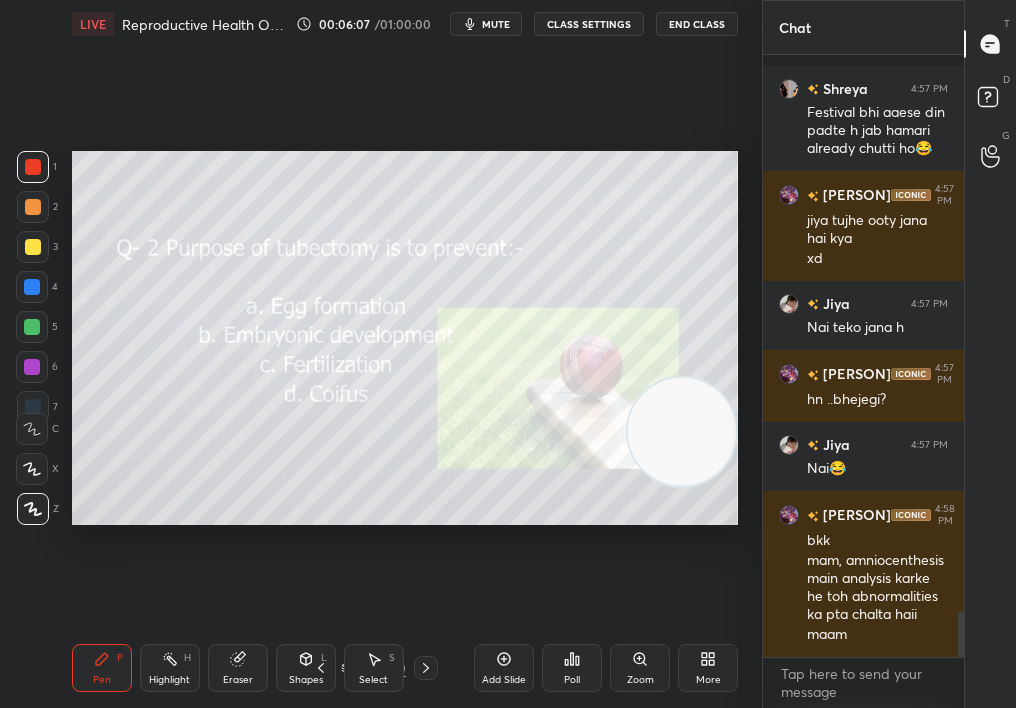 click 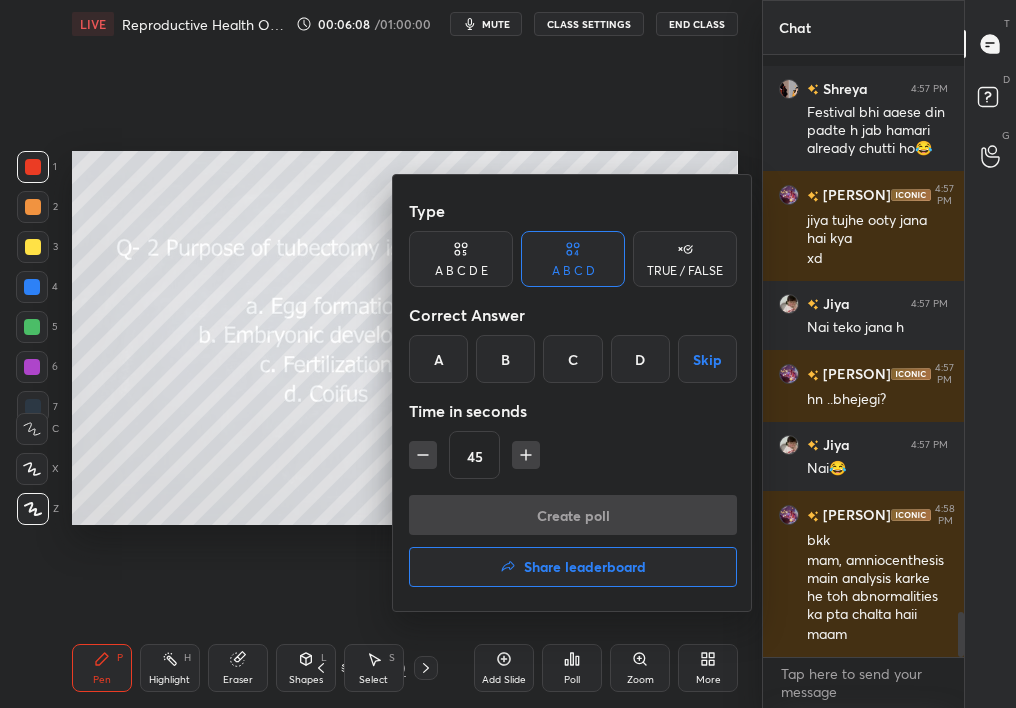 click on "C" at bounding box center (572, 359) 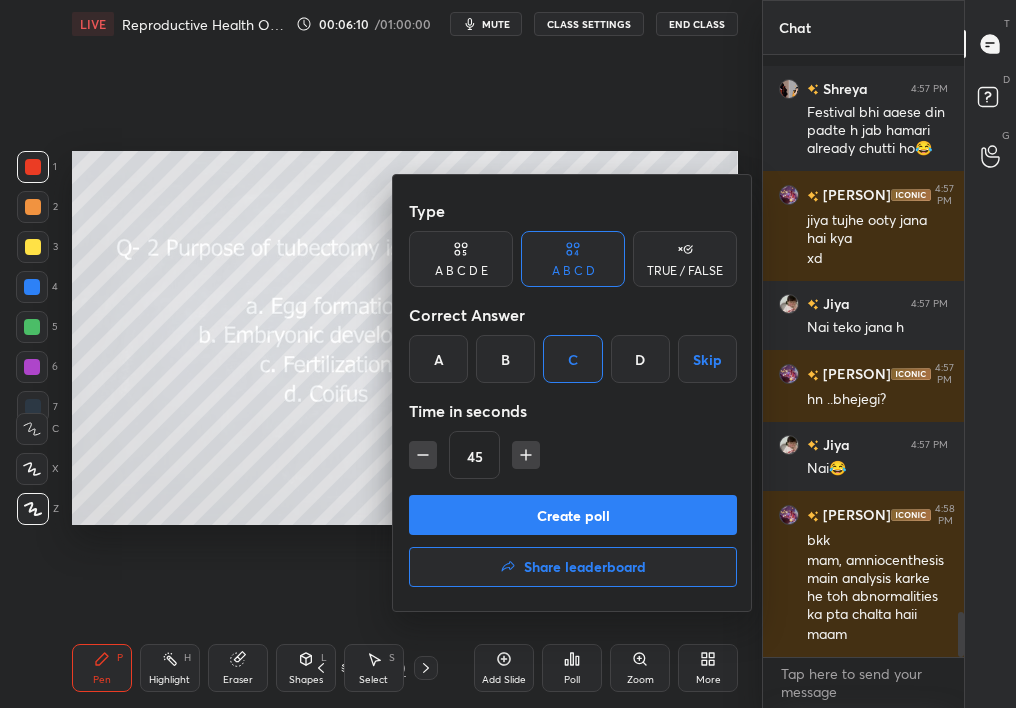 click on "Create poll" at bounding box center (573, 515) 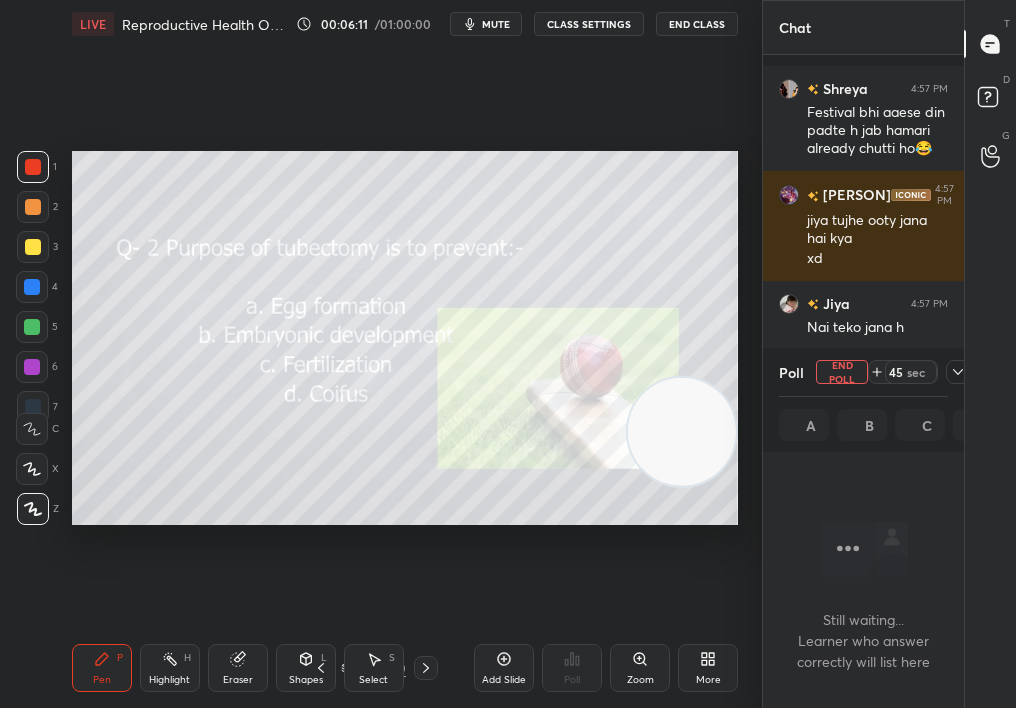 scroll, scrollTop: 502, scrollLeft: 195, axis: both 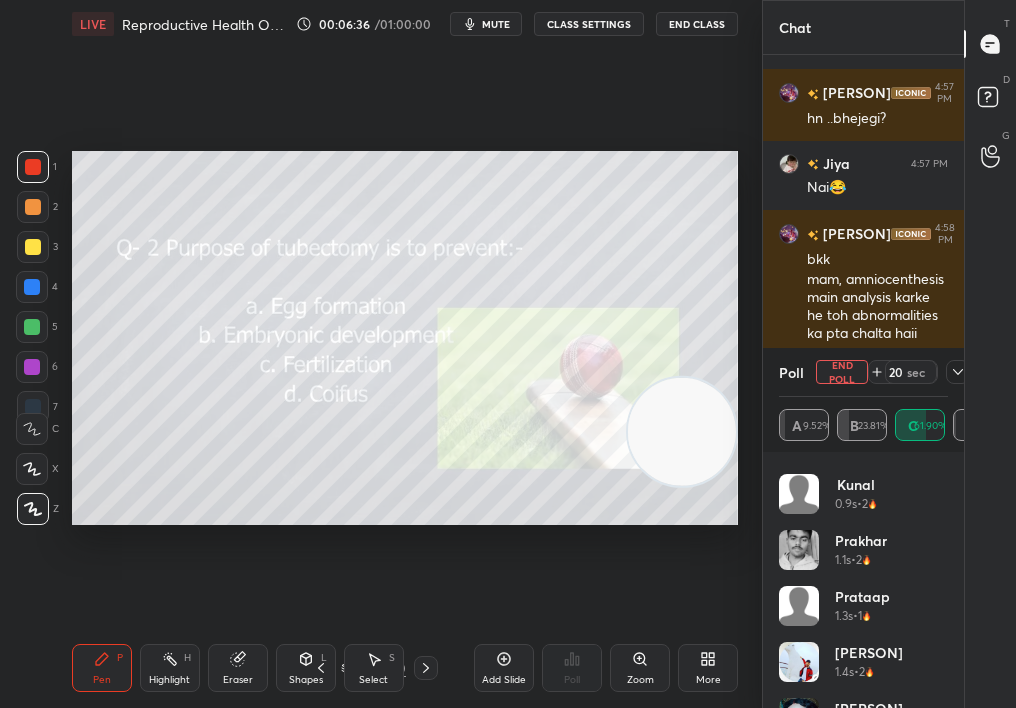 click on "mute" at bounding box center [496, 24] 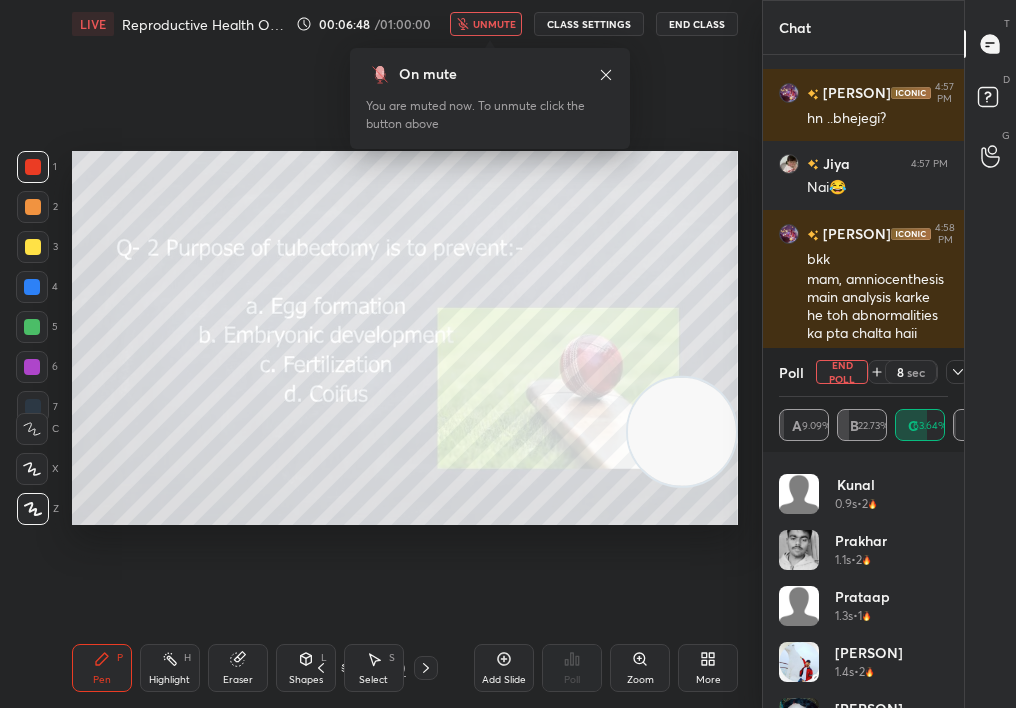 click on "unmute" at bounding box center [486, 24] 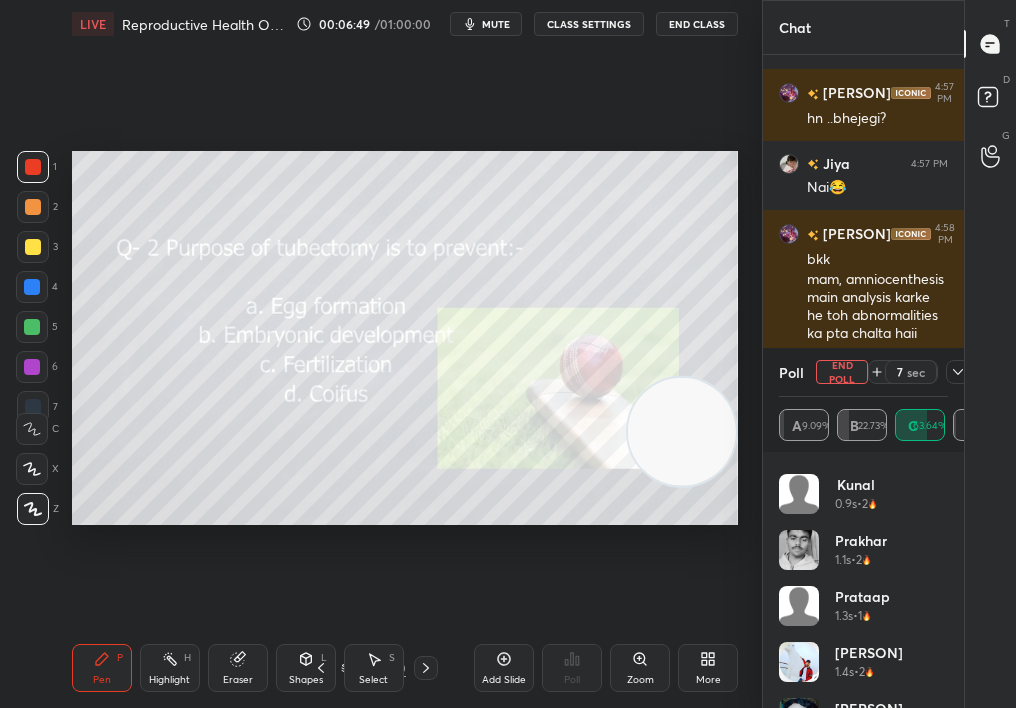click on "End Poll" at bounding box center [842, 372] 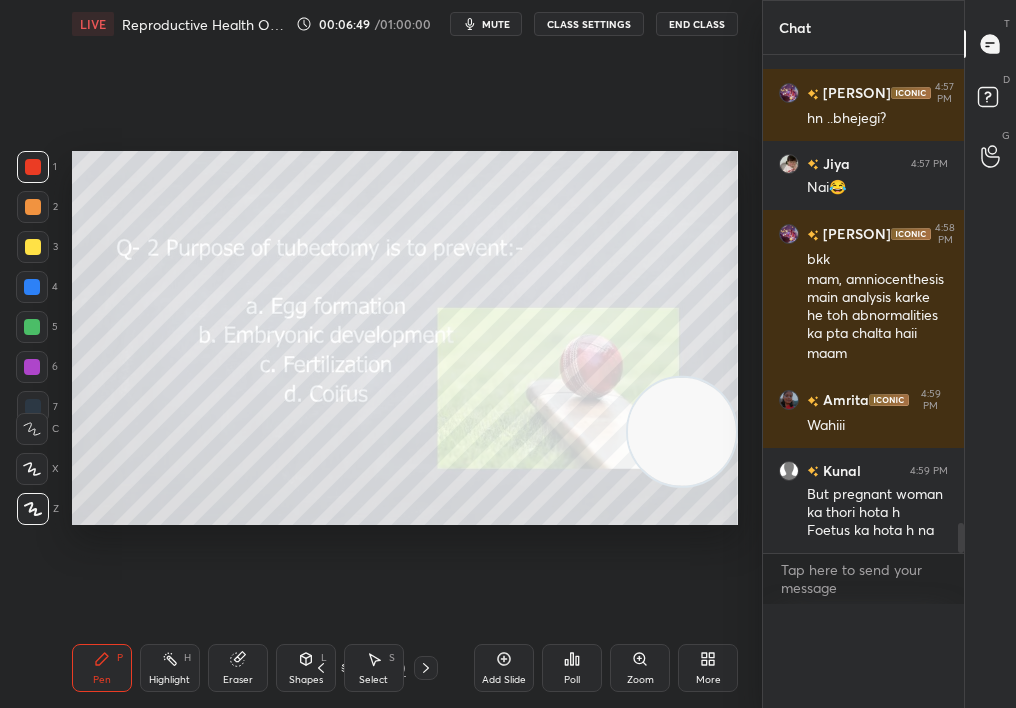scroll, scrollTop: 87, scrollLeft: 163, axis: both 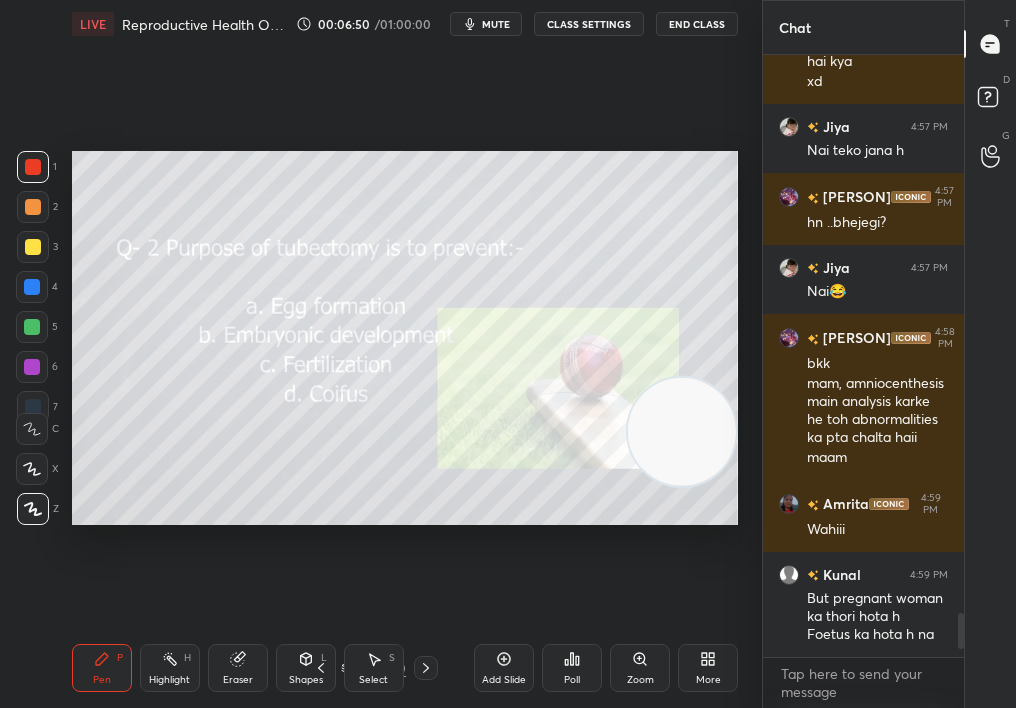 click 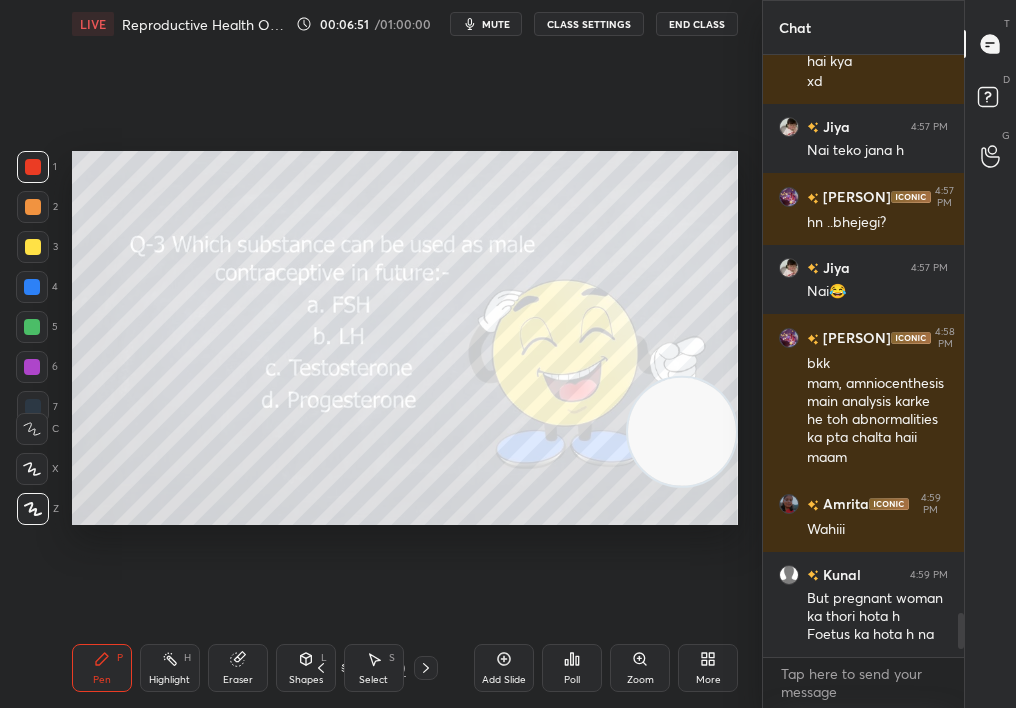 click on "Pen P" at bounding box center [102, 668] 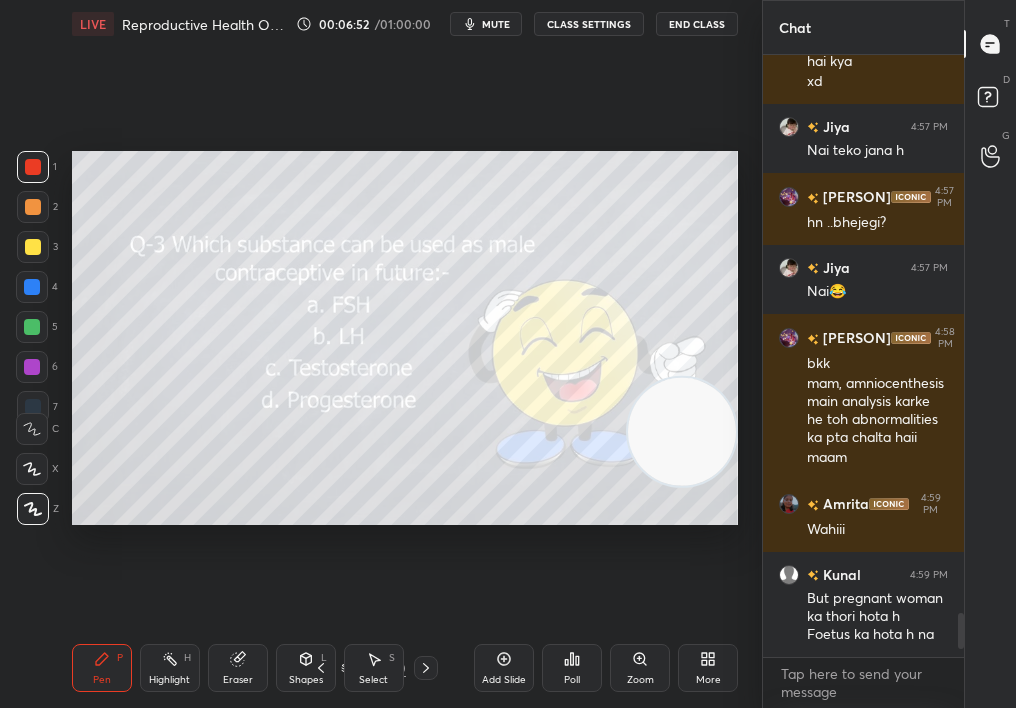 click on "Pen P" at bounding box center (102, 668) 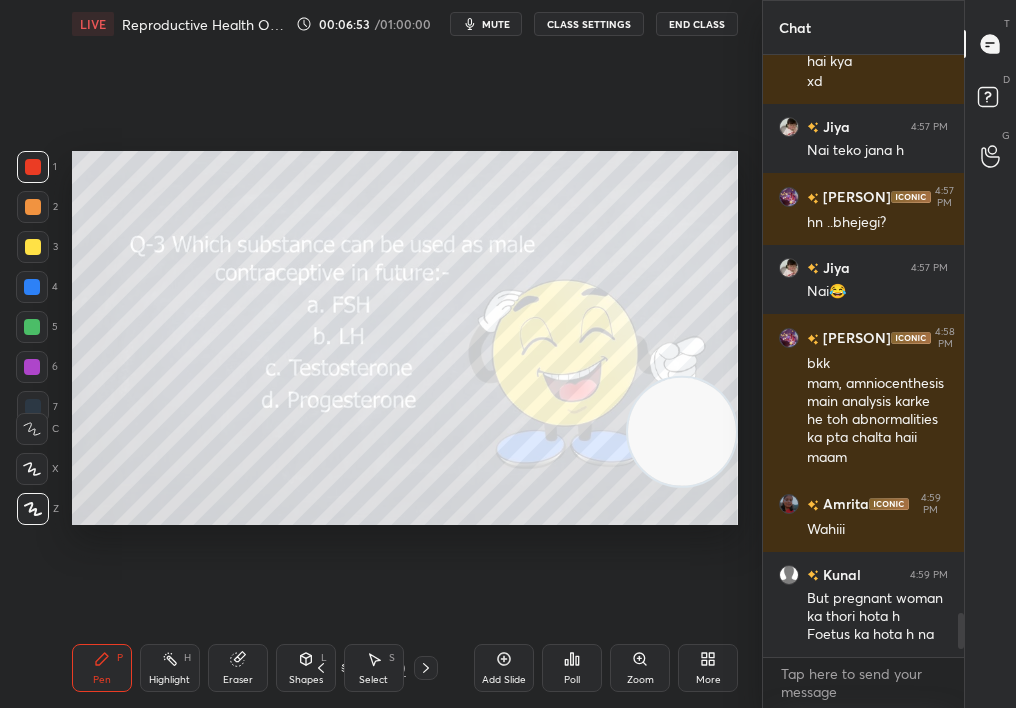 click on "Shapes L" at bounding box center (306, 668) 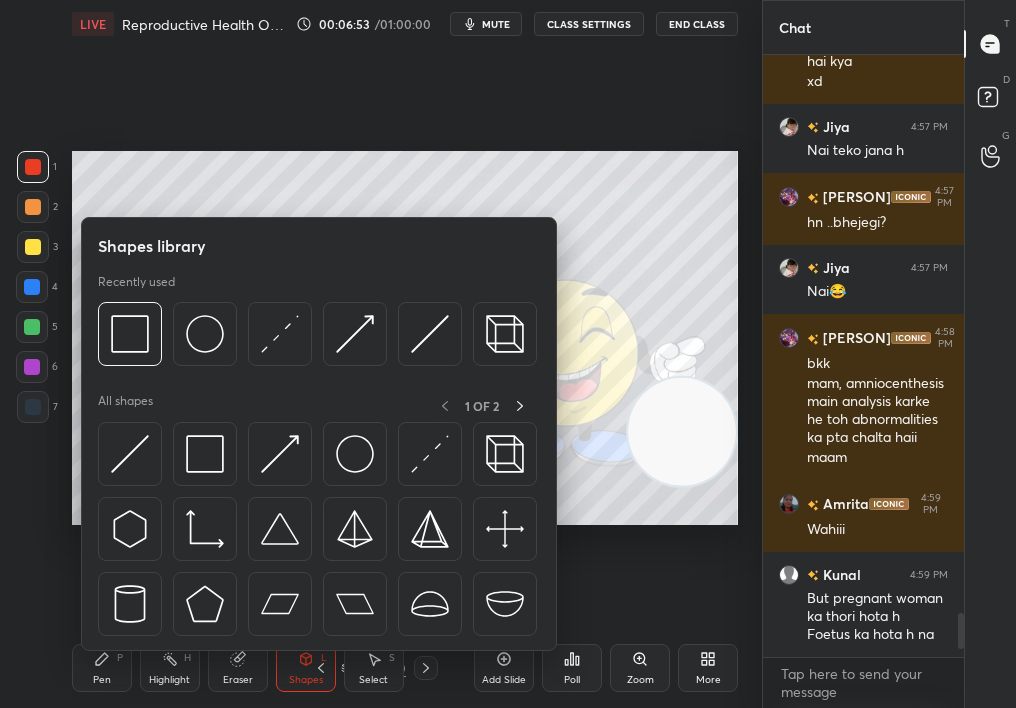 click on "Shapes L" at bounding box center (306, 668) 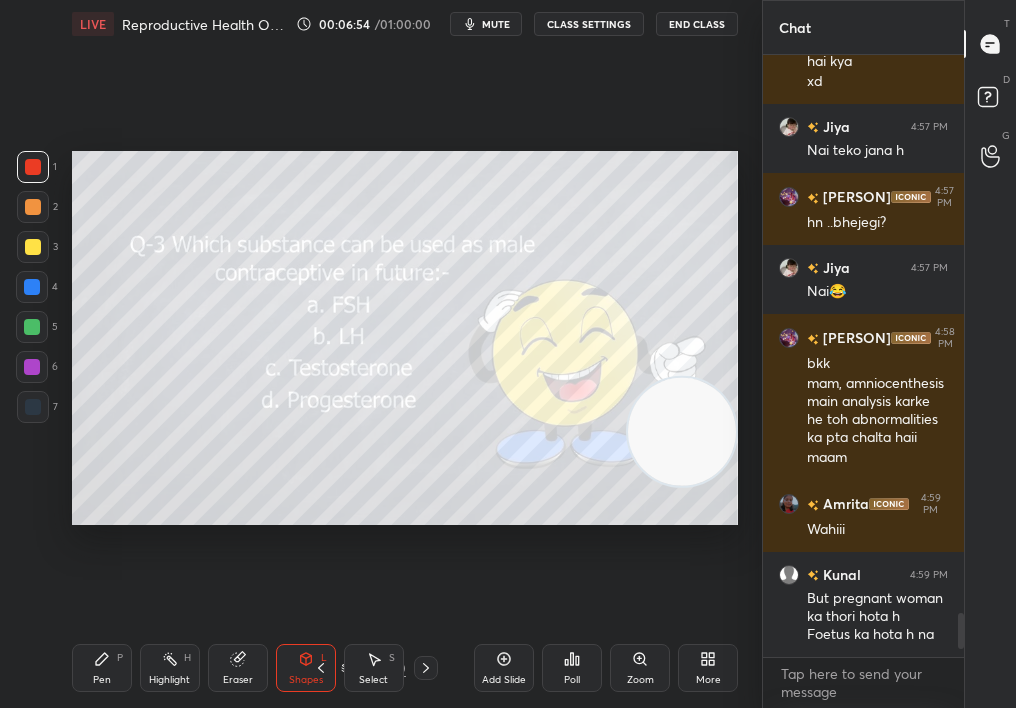 click on "Shapes L" at bounding box center [306, 668] 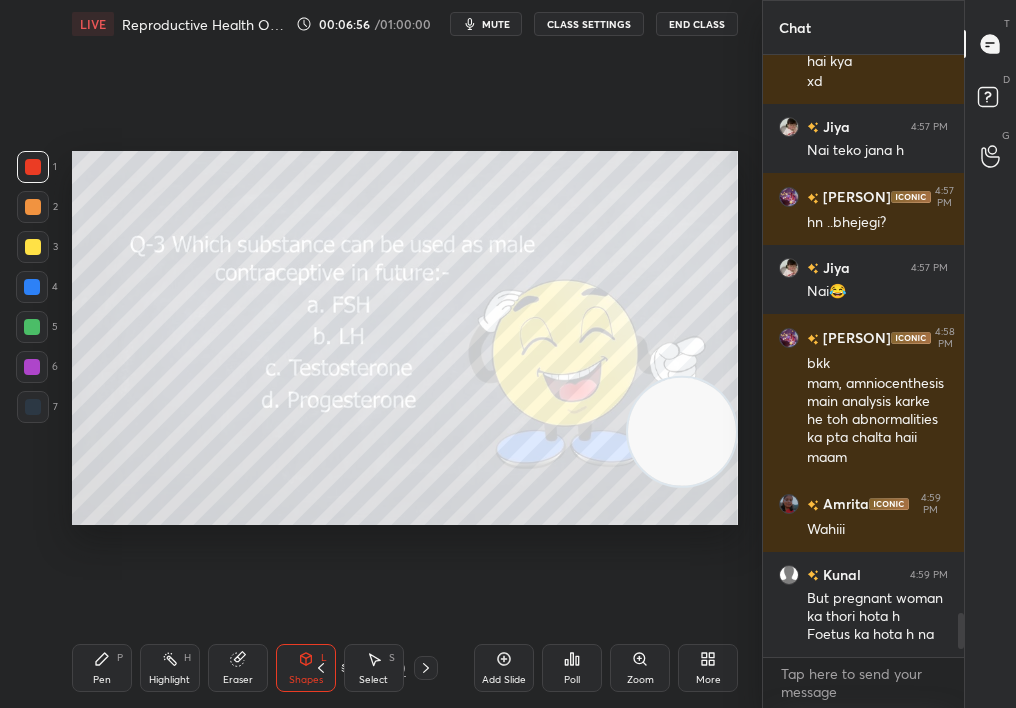 click 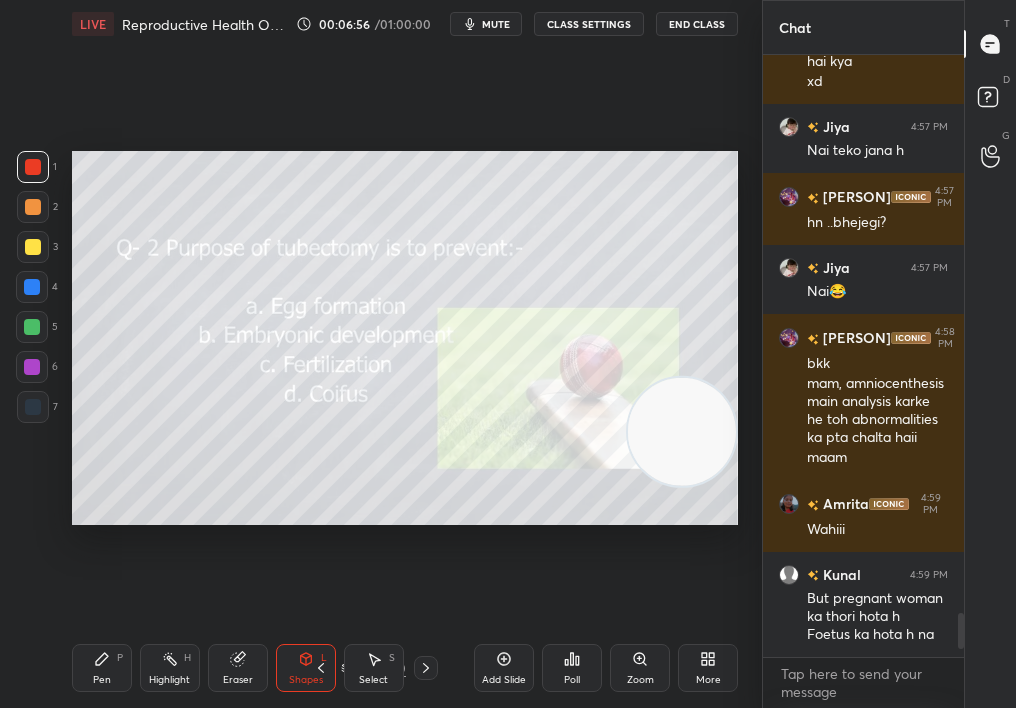 click 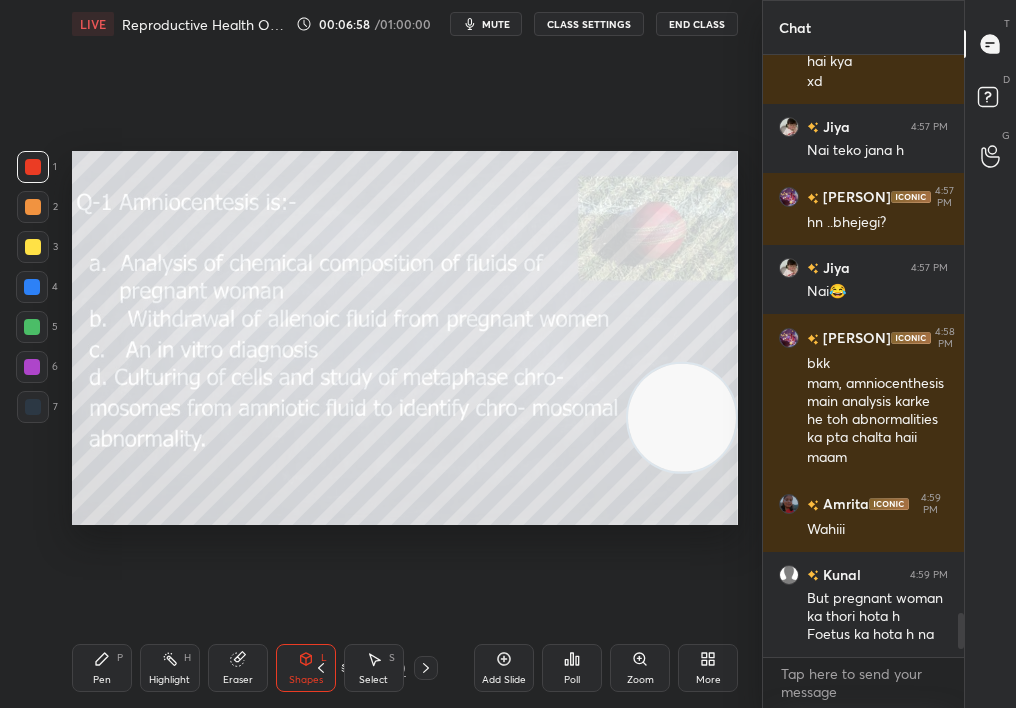 drag, startPoint x: 673, startPoint y: 394, endPoint x: 708, endPoint y: 331, distance: 72.06941 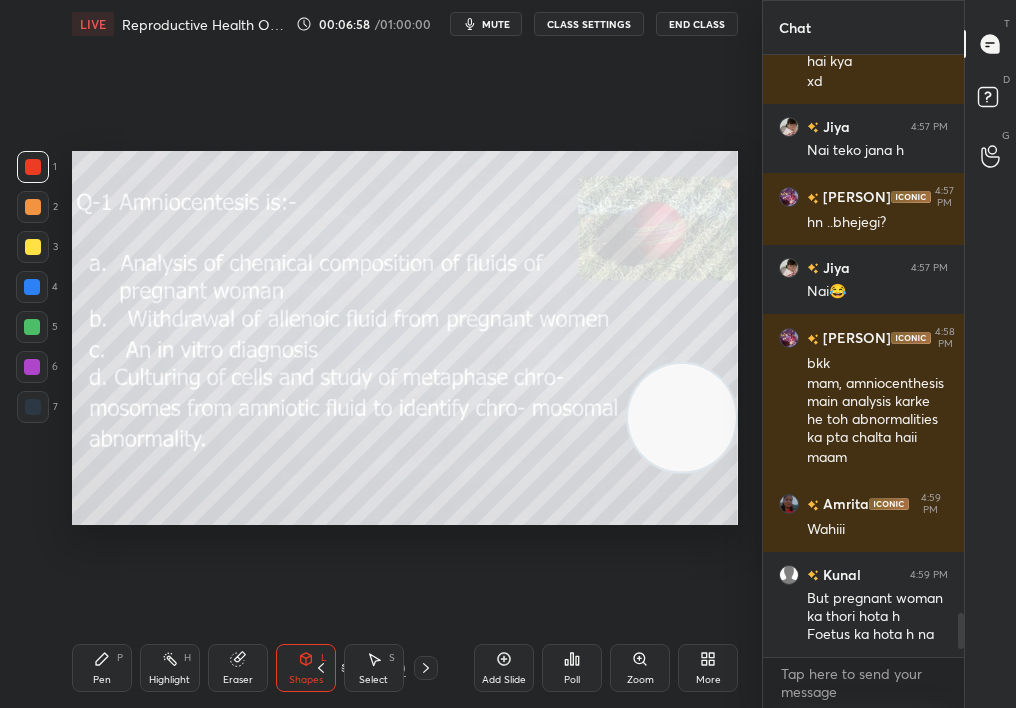 click at bounding box center (682, 417) 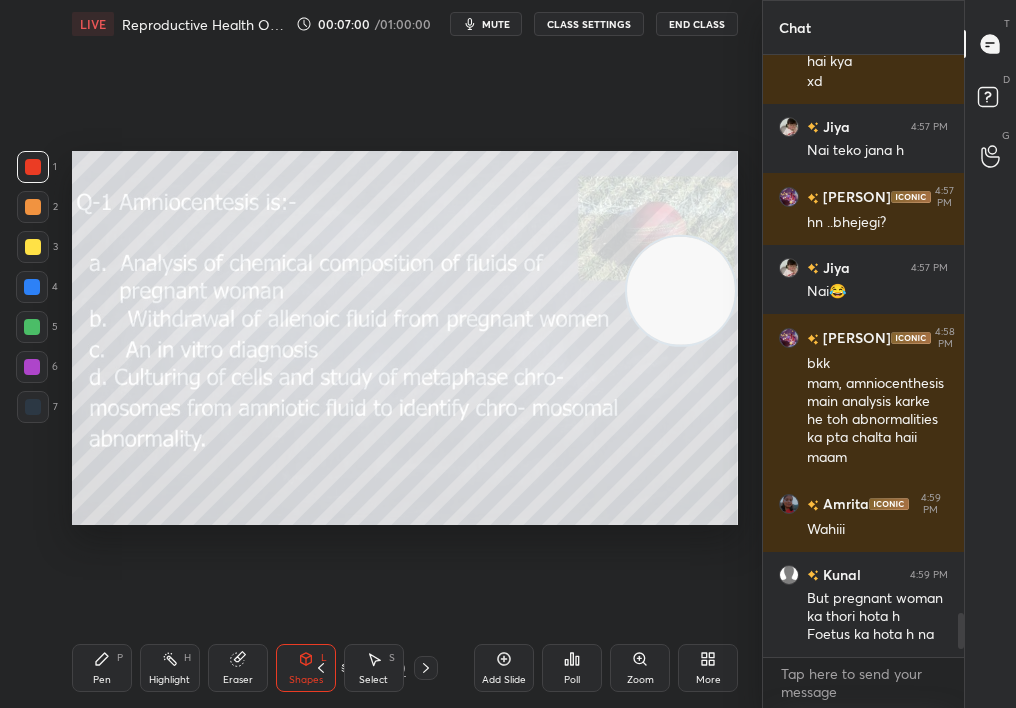 click on "3" at bounding box center [37, 247] 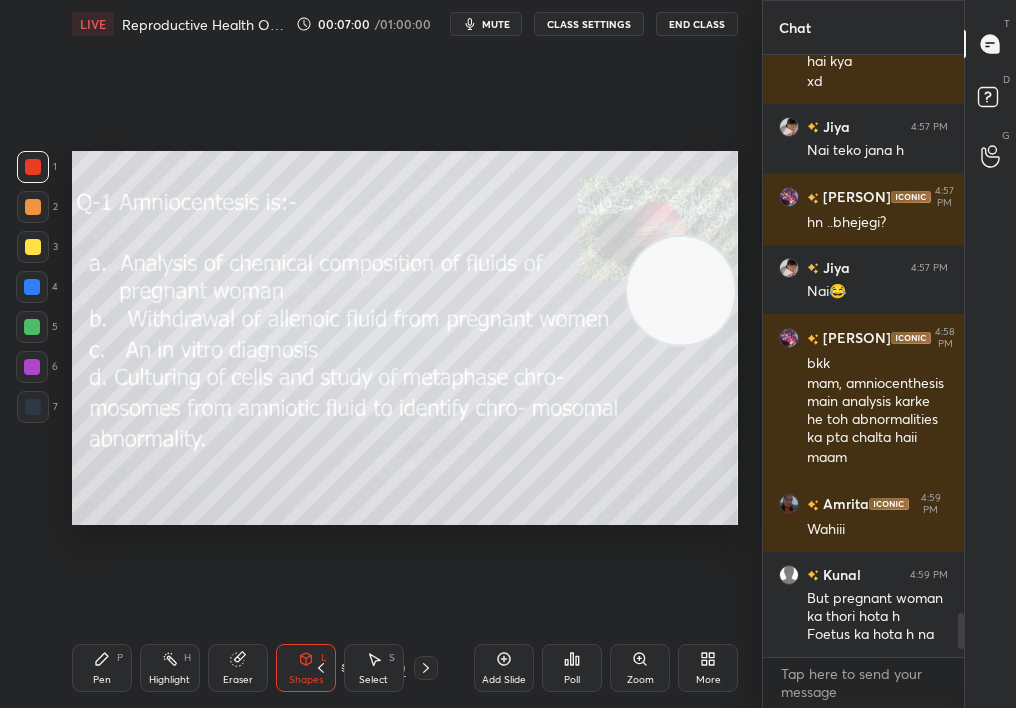 click on "1 2 3 4 5 6 7" at bounding box center (37, 291) 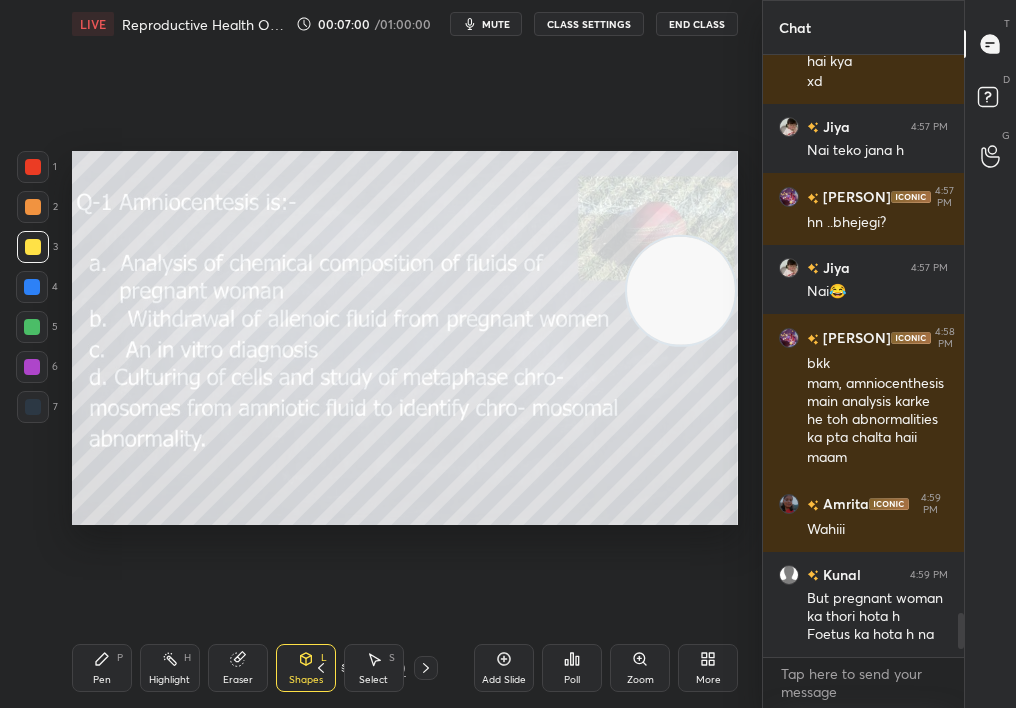 click at bounding box center [33, 207] 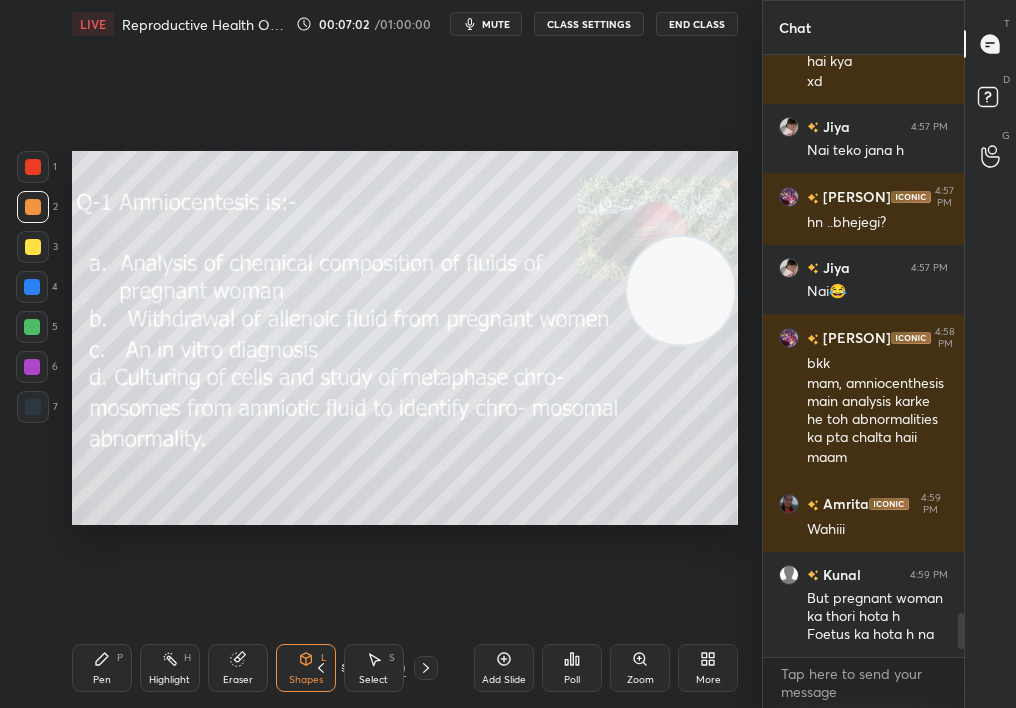 click on "Pen P" at bounding box center [102, 668] 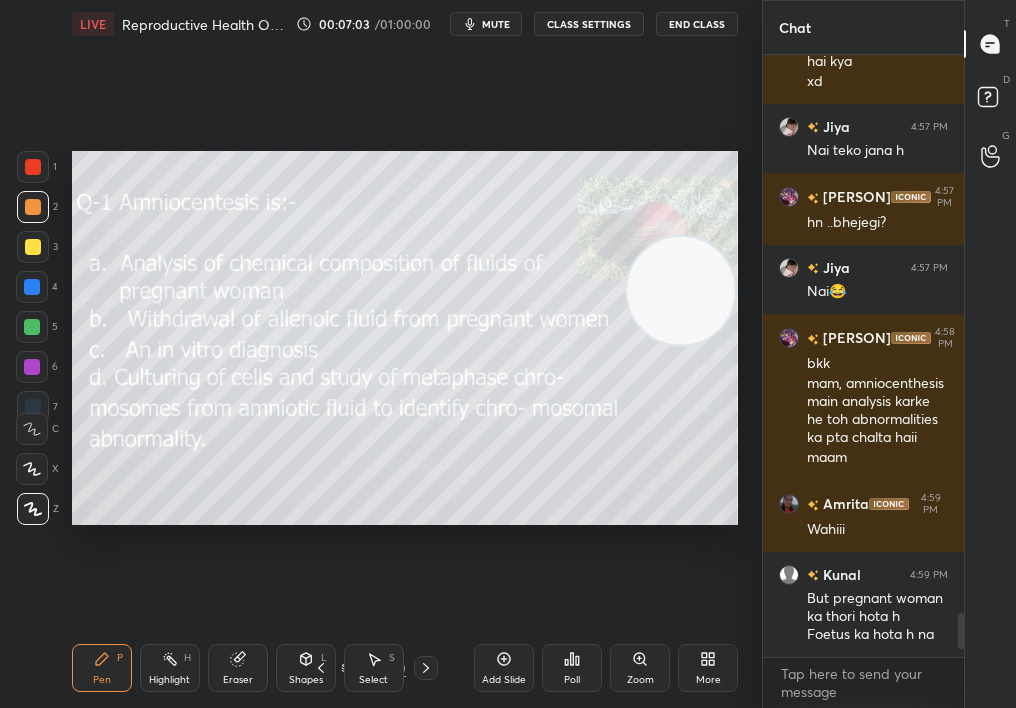 drag, startPoint x: 77, startPoint y: 655, endPoint x: 83, endPoint y: 646, distance: 10.816654 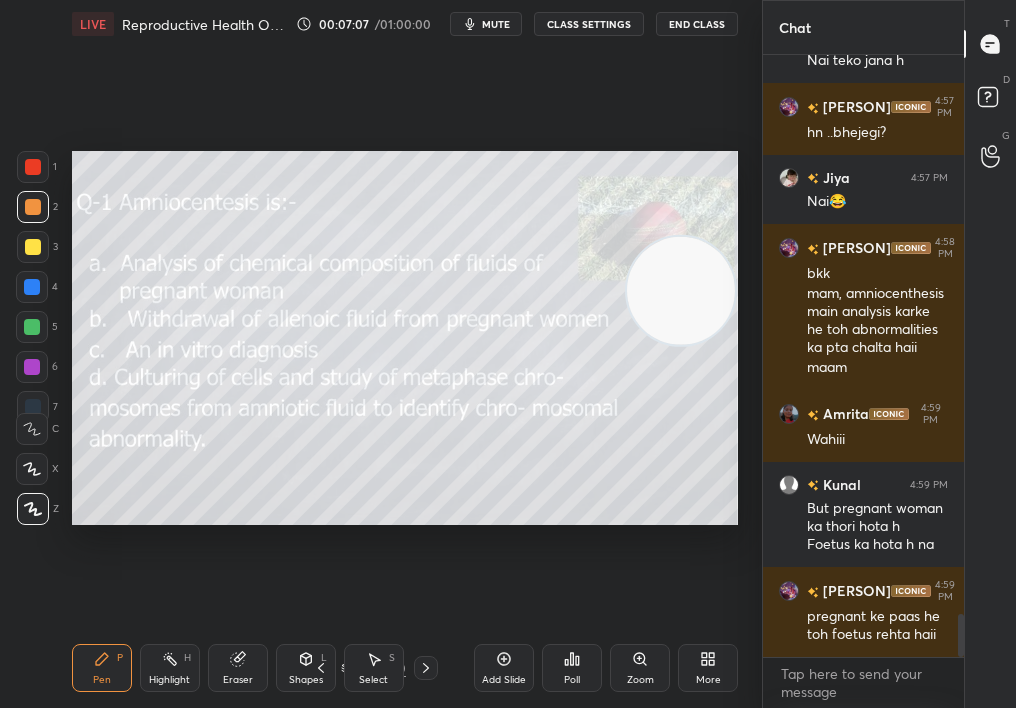 scroll, scrollTop: 7800, scrollLeft: 0, axis: vertical 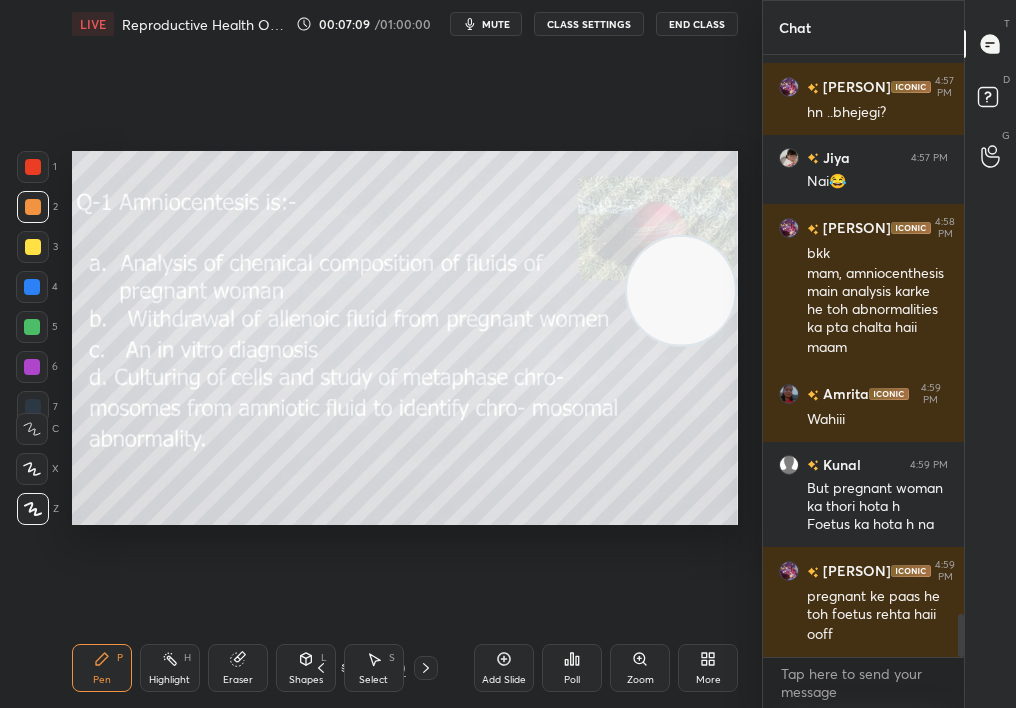 click at bounding box center [32, 327] 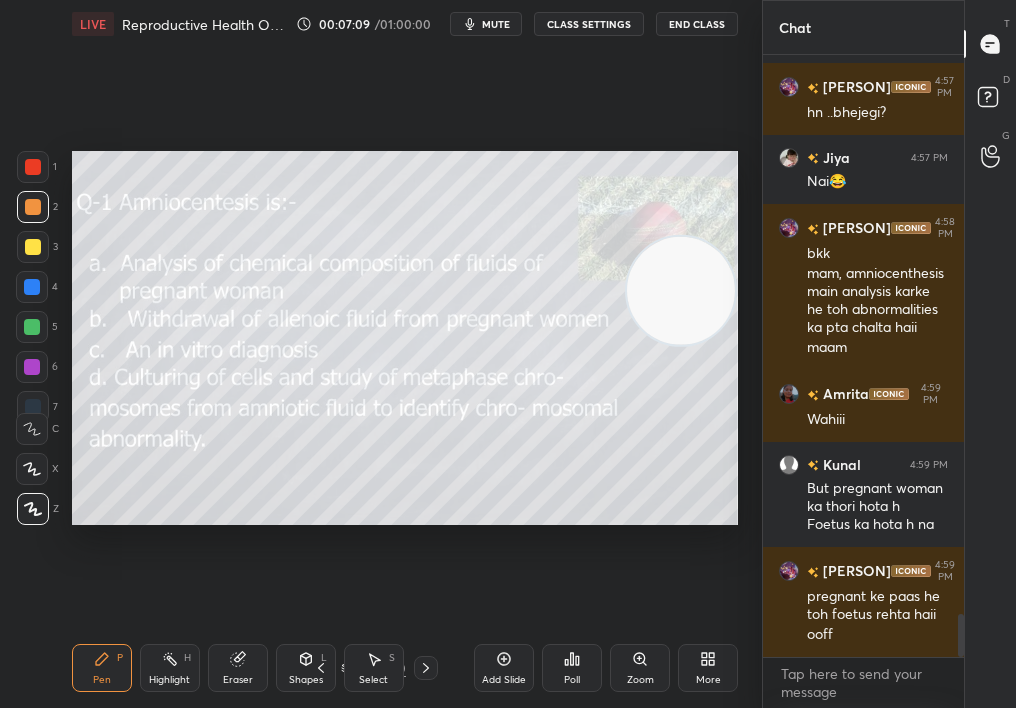 click at bounding box center (32, 327) 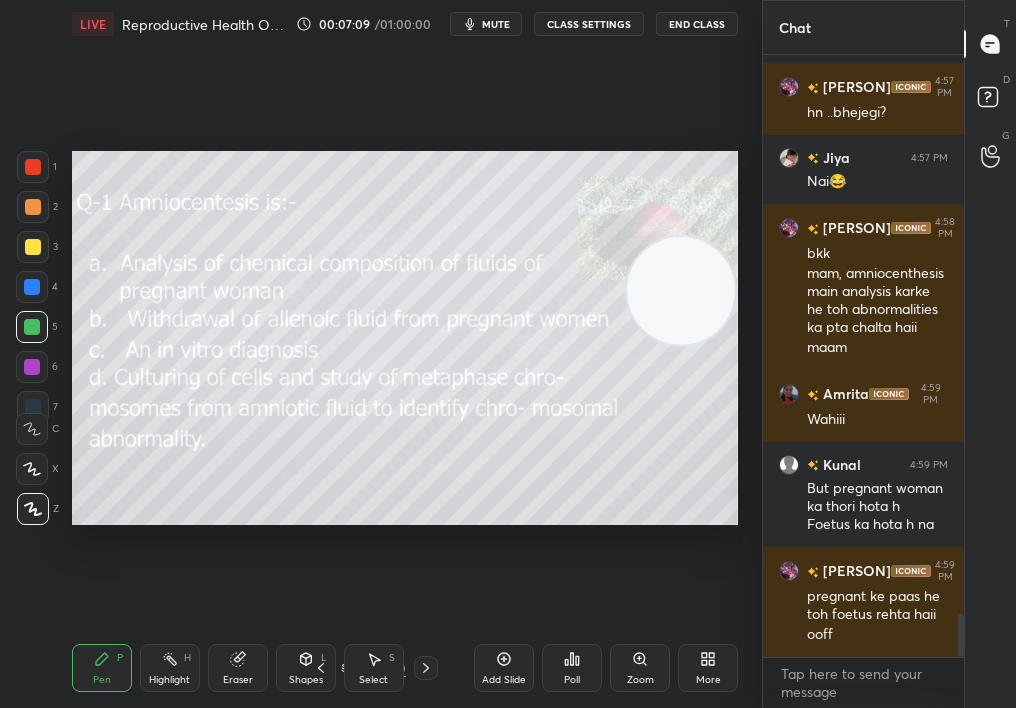 click at bounding box center (32, 327) 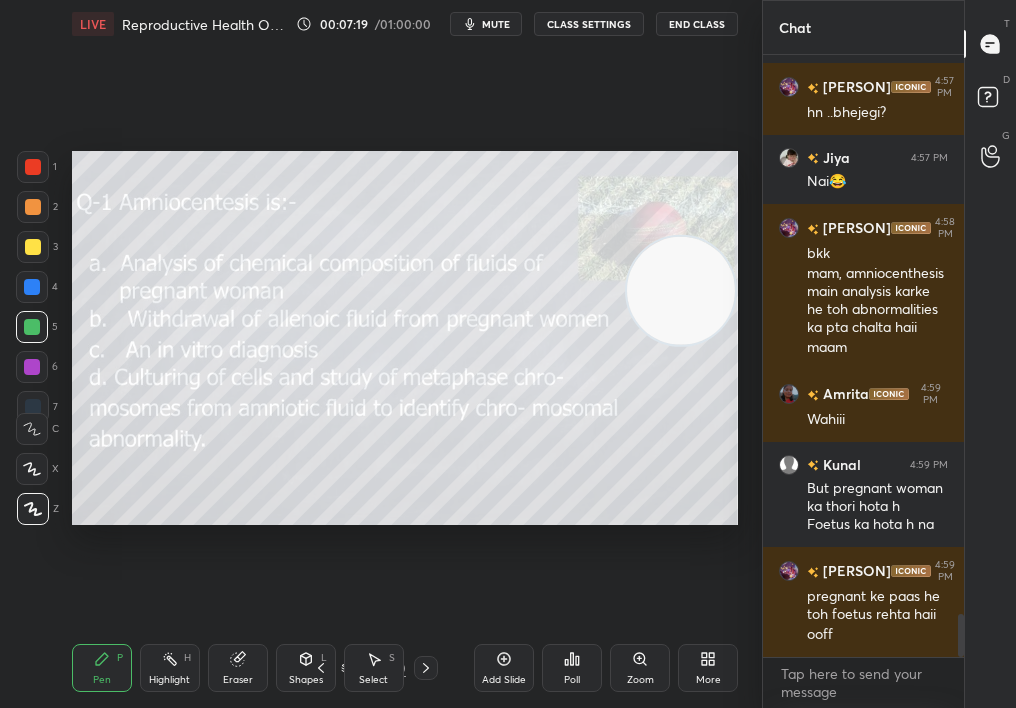 scroll, scrollTop: 7872, scrollLeft: 0, axis: vertical 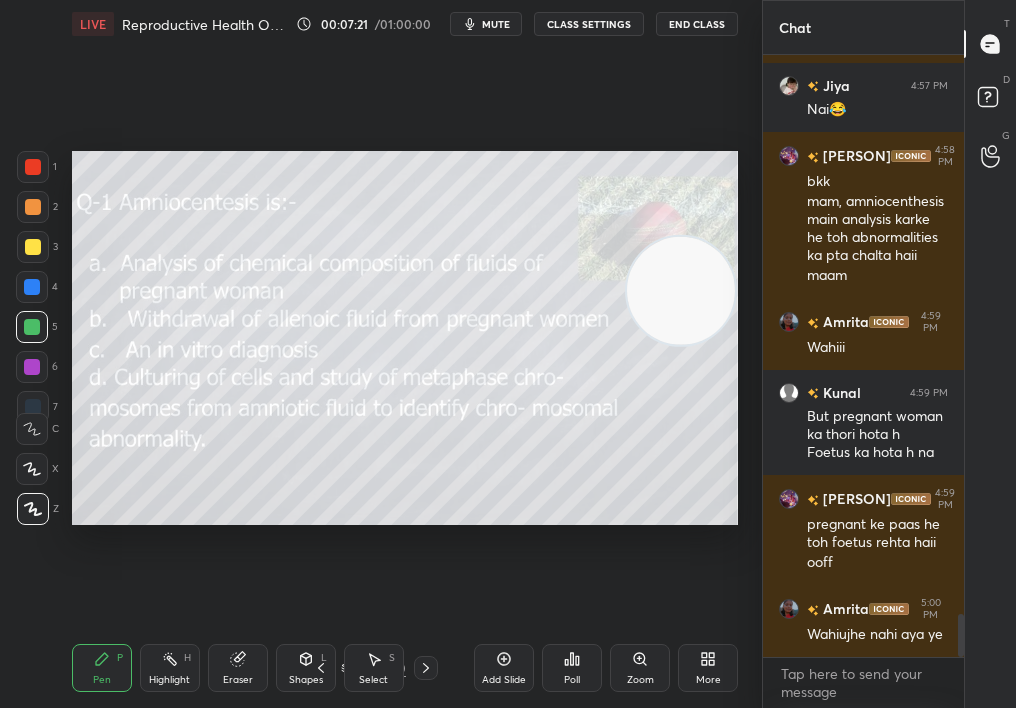 click on "4 / 30" at bounding box center [373, 668] 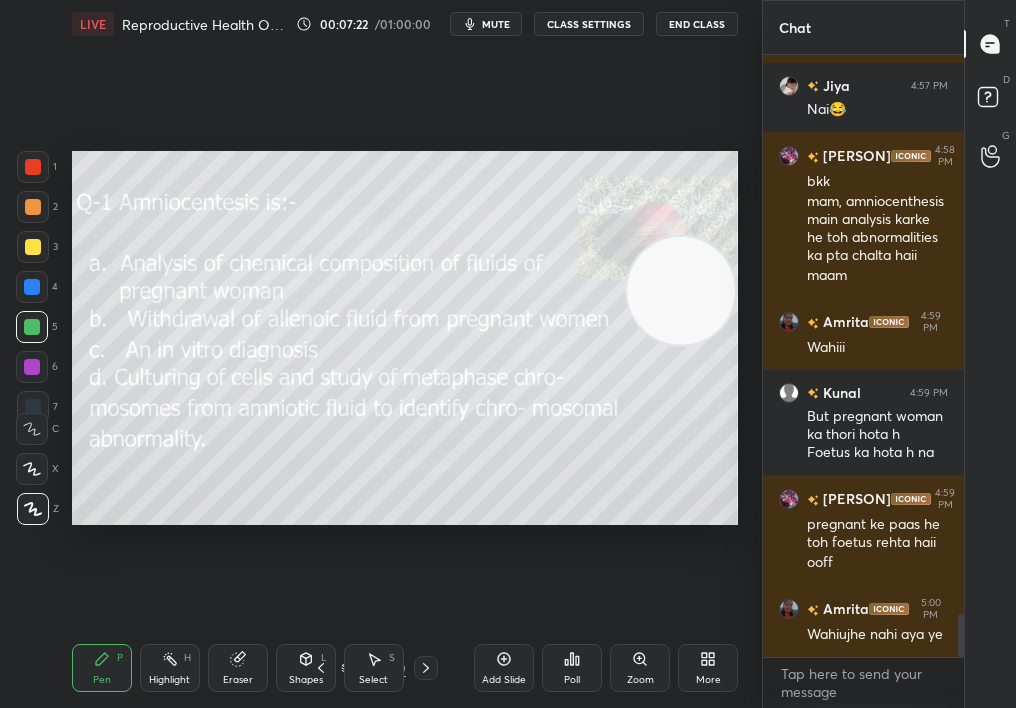 click 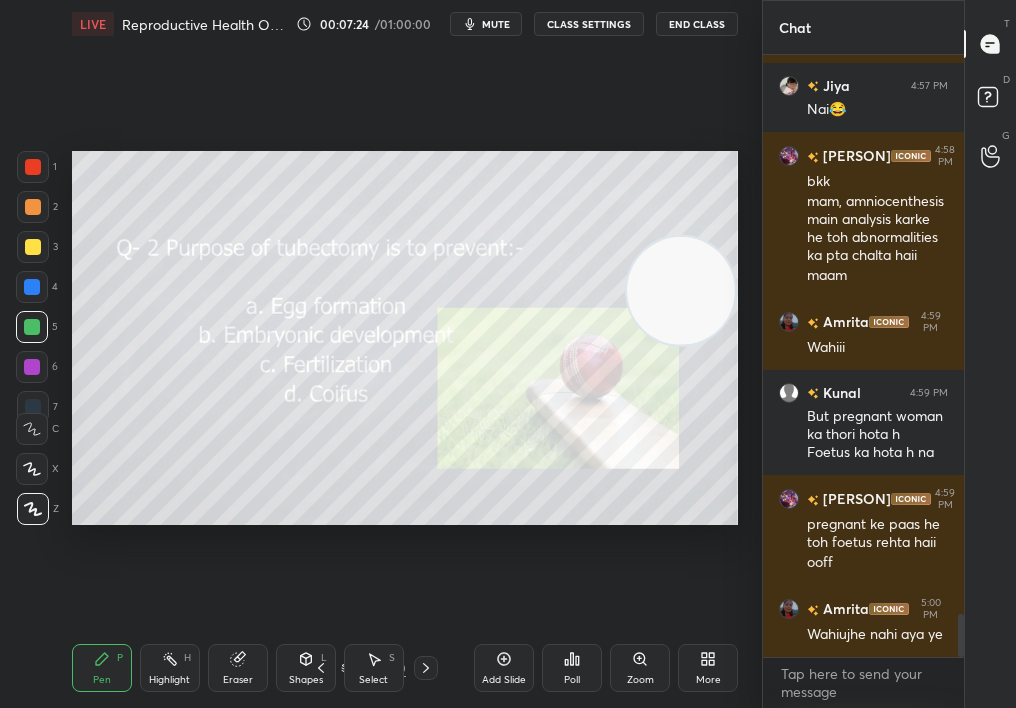 click 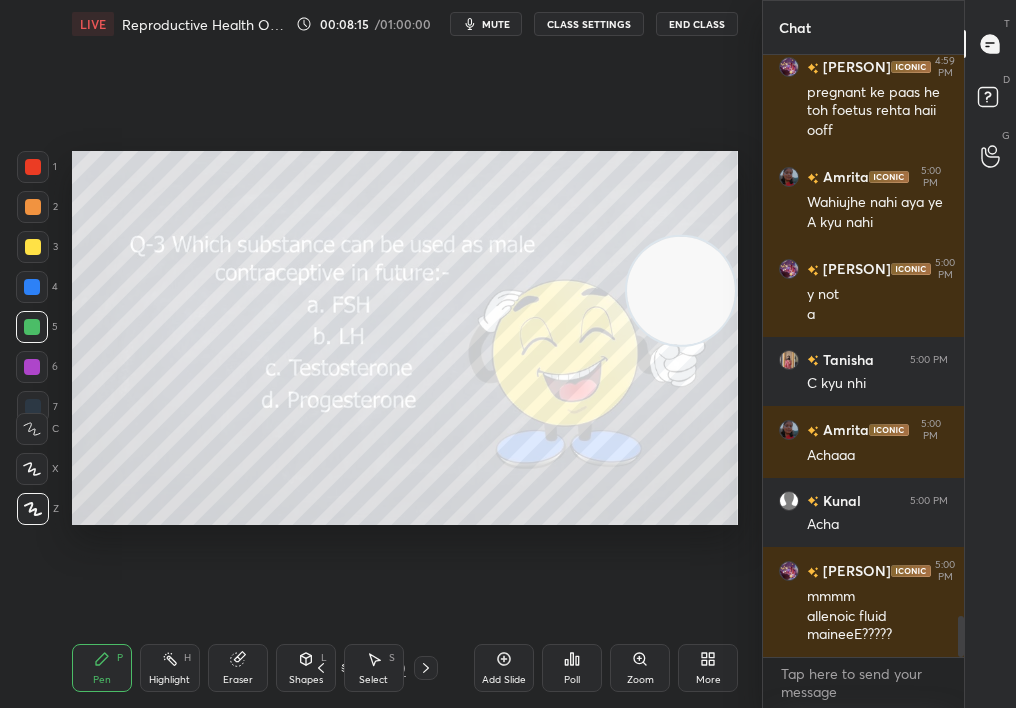 scroll, scrollTop: 8376, scrollLeft: 0, axis: vertical 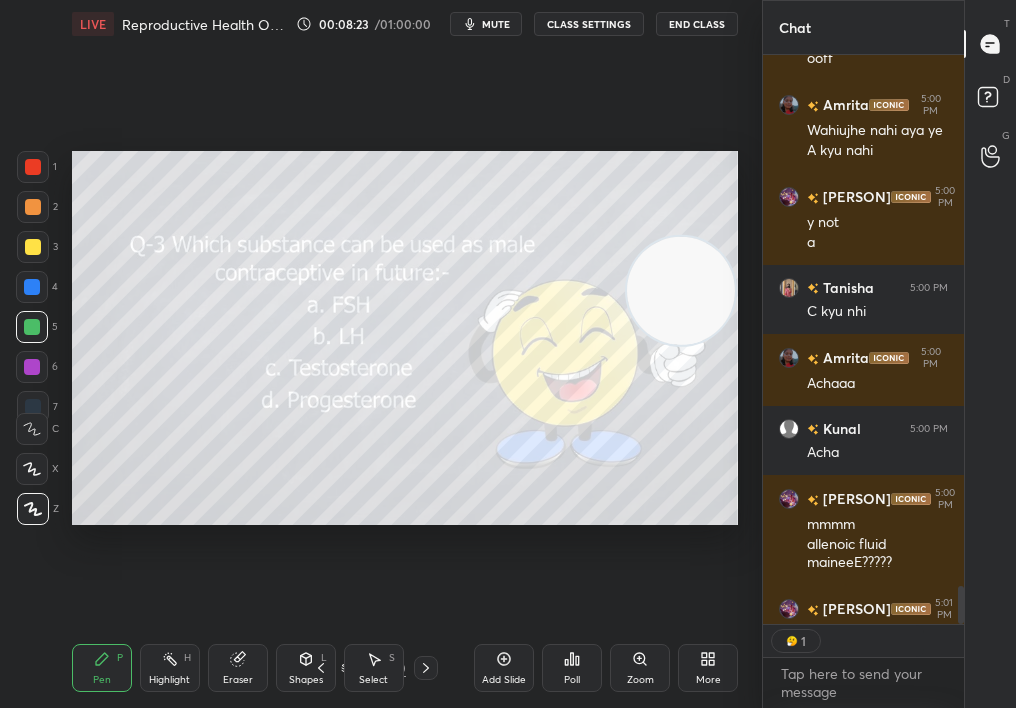 click on "Poll" at bounding box center (572, 668) 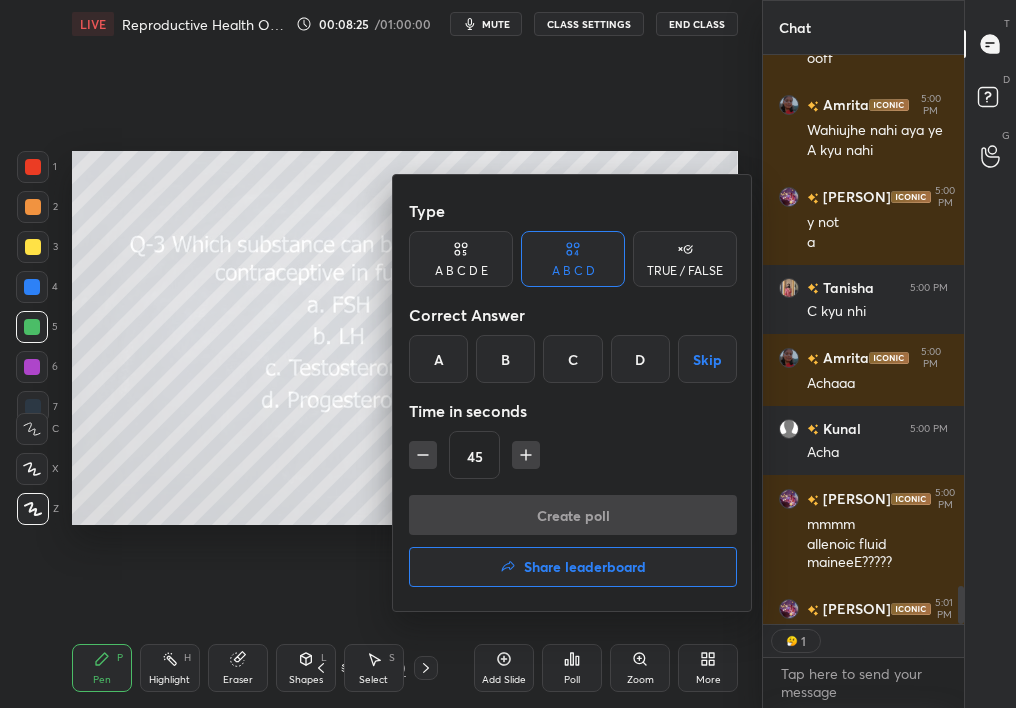 click on "C" at bounding box center [572, 359] 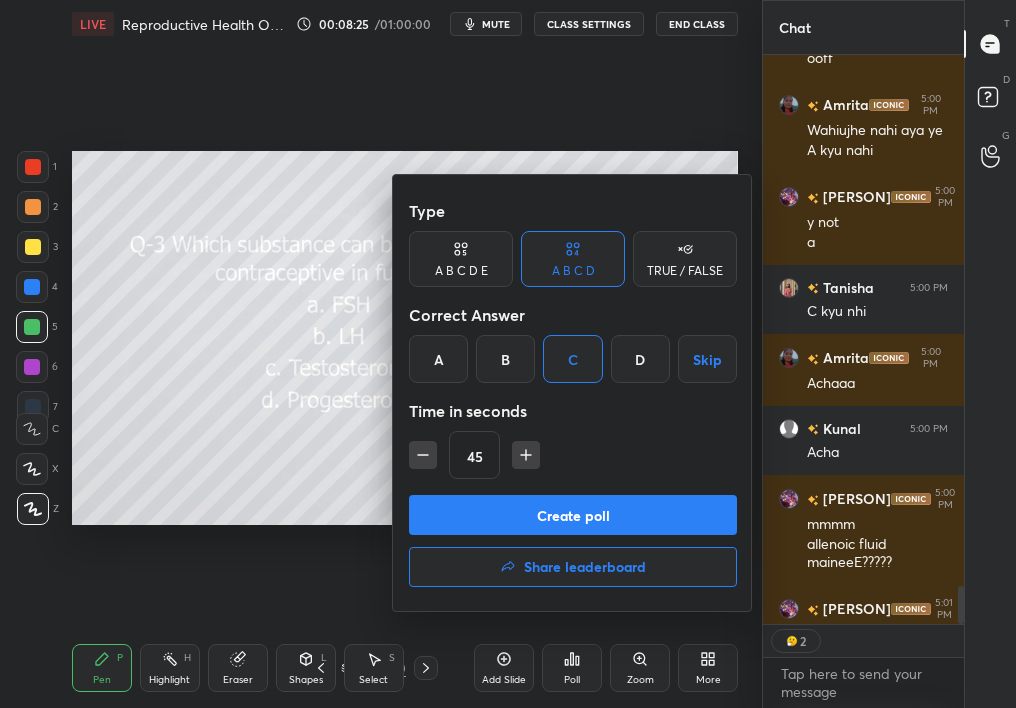click on "45" at bounding box center [573, 455] 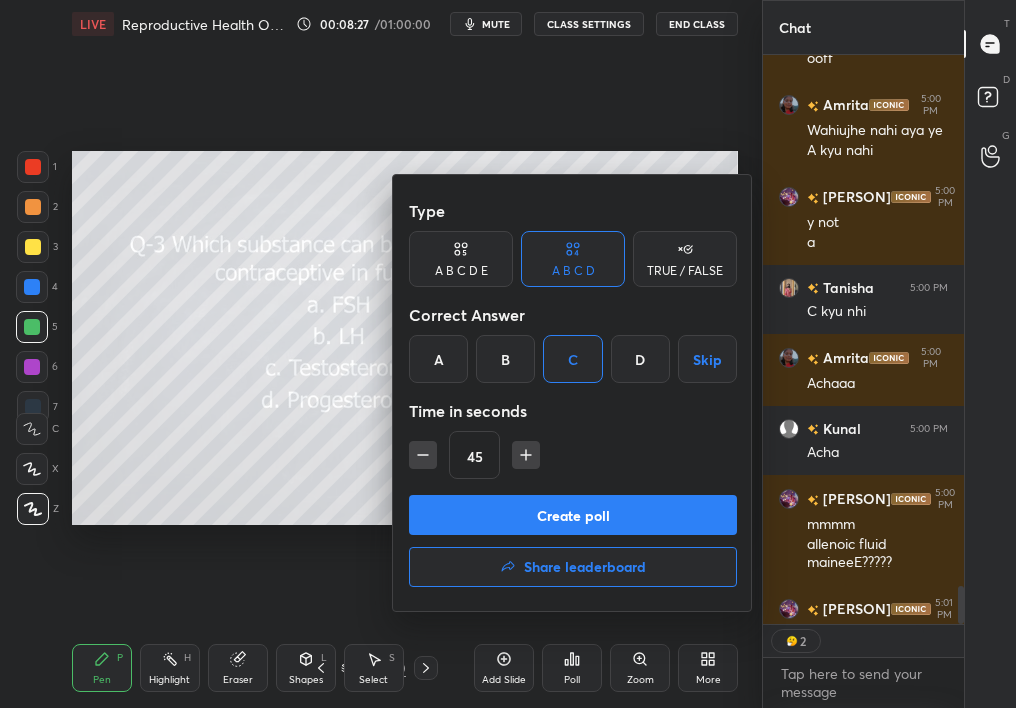 click on "Create poll" at bounding box center (573, 515) 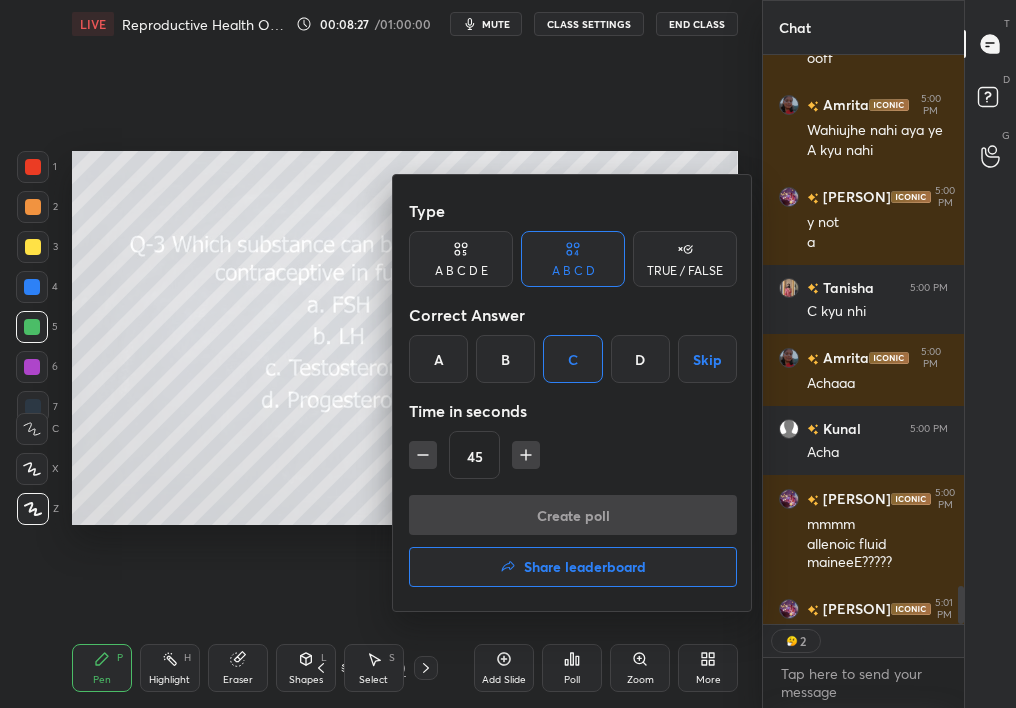 scroll, scrollTop: 520, scrollLeft: 195, axis: both 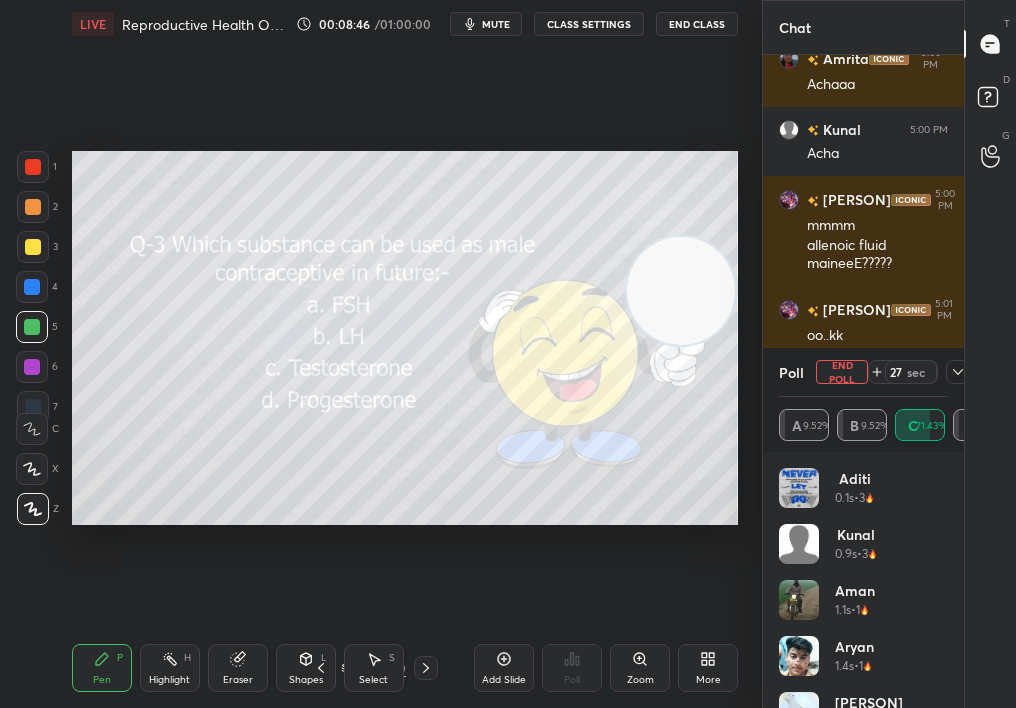 click on "End Poll" at bounding box center (842, 372) 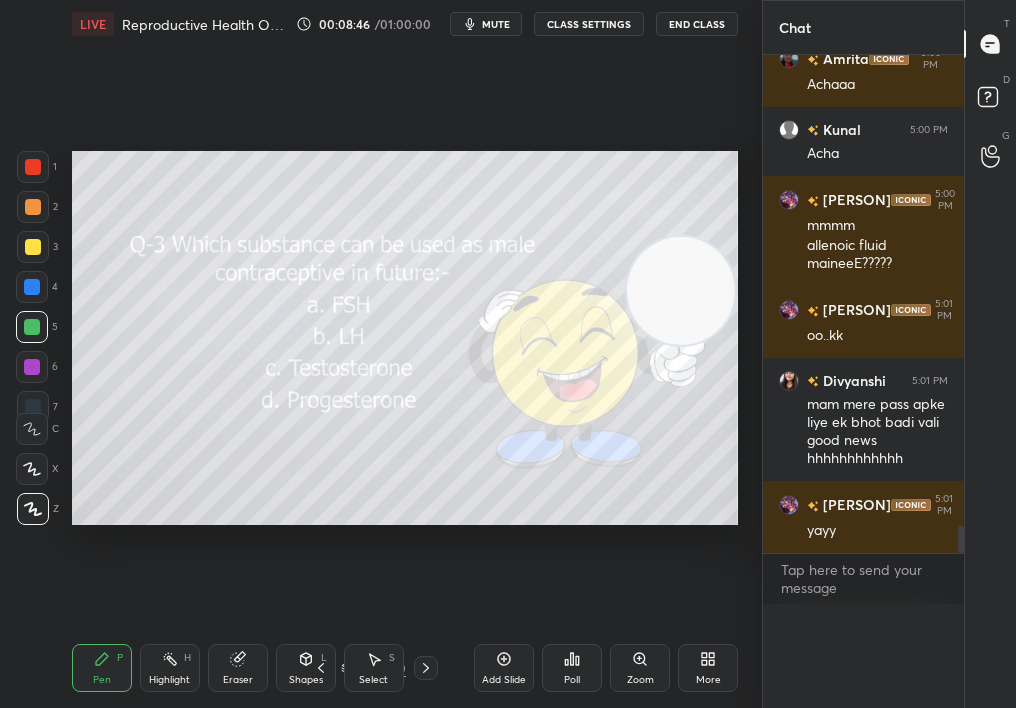scroll, scrollTop: 0, scrollLeft: 0, axis: both 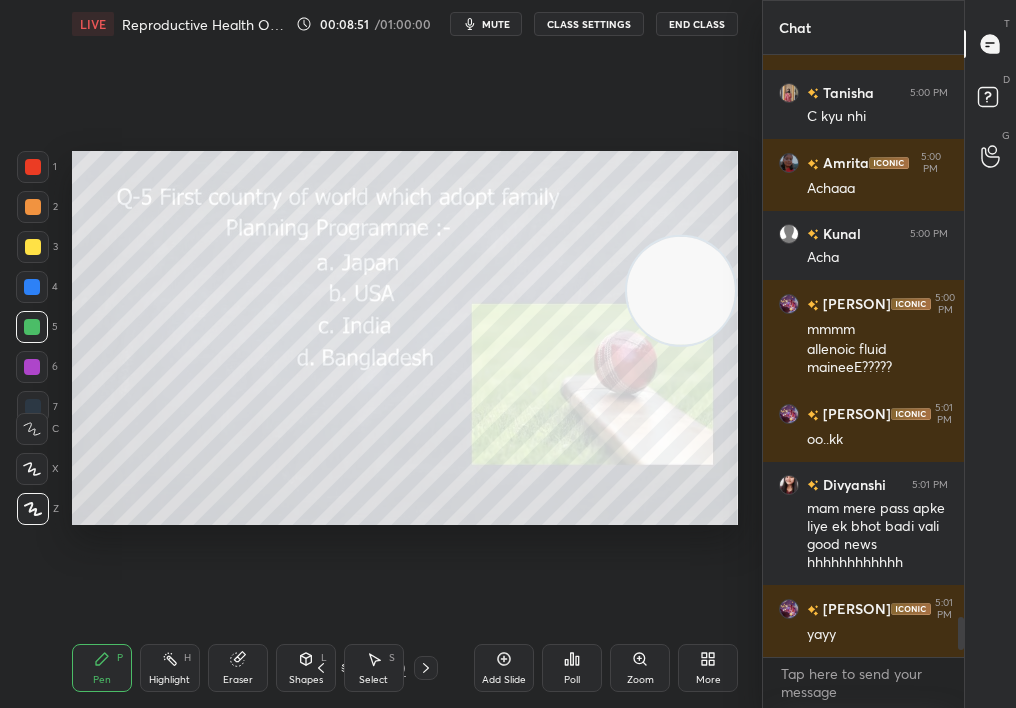 click on "1 2 3 4 5 6 7 C X Z C X Z E E Erase all   H H LIVE Reproductive Health One Shot (Birth Control) 00:08:51 /  01:00:00 mute CLASS SETTINGS End Class Setting up your live class Poll for   secs No correct answer Start poll Back Reproductive Health One Shot (Birth Control) • L4 of Revision Course on Human Reproduction & Reproductive Health (Ch-3 & Ch-4) [PERSON] Pen P Highlight H Eraser Shapes L Select S 7 / 30 Add Slide Poll Zoom More Chat [PERSON] 4:57 PM Festival bhi aaese din padte h jab hamari already chutti ho😂 [PERSON] 4:57 PM jiya tujhe ooty jana hai kya xd [PERSON] 4:57 PM Nai teko jana h [PERSON] 4:57 PM hn ..bhejegi? [PERSON] 4:57 PM Nai😂 [PERSON] 4:58 PM bkk mam, amniocenthesis main analysis karke he toh abnormalities ka pta chalta haii maam [PERSON] 4:59 PM Wahiii [PERSON] 4:59 PM But pregnant woman ka thori hota h
Foetus ka hota h na [PERSON] 4:59 PM pregnant ke paas he toh foetus rehta haii ooff [PERSON] 5:00 PM Wahiujhe nahi aya ye A kyu nahi [PERSON] 5:00 PM y not a [PERSON] 5:00 PM C kyu nhi [PERSON] x" at bounding box center (508, 354) 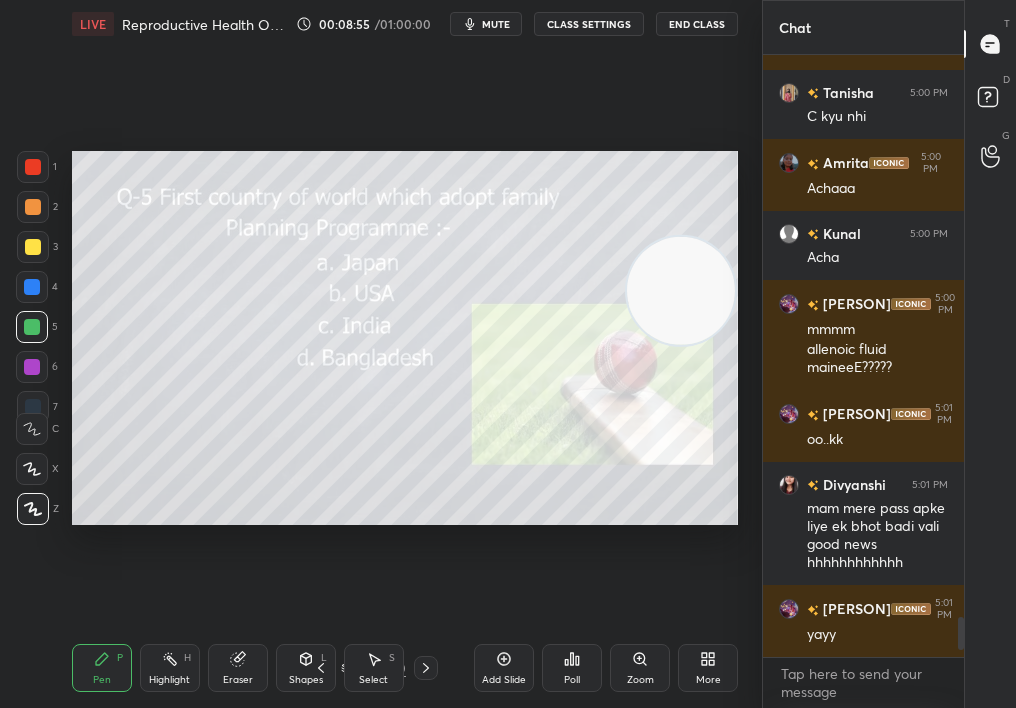 click on "Poll" at bounding box center (572, 668) 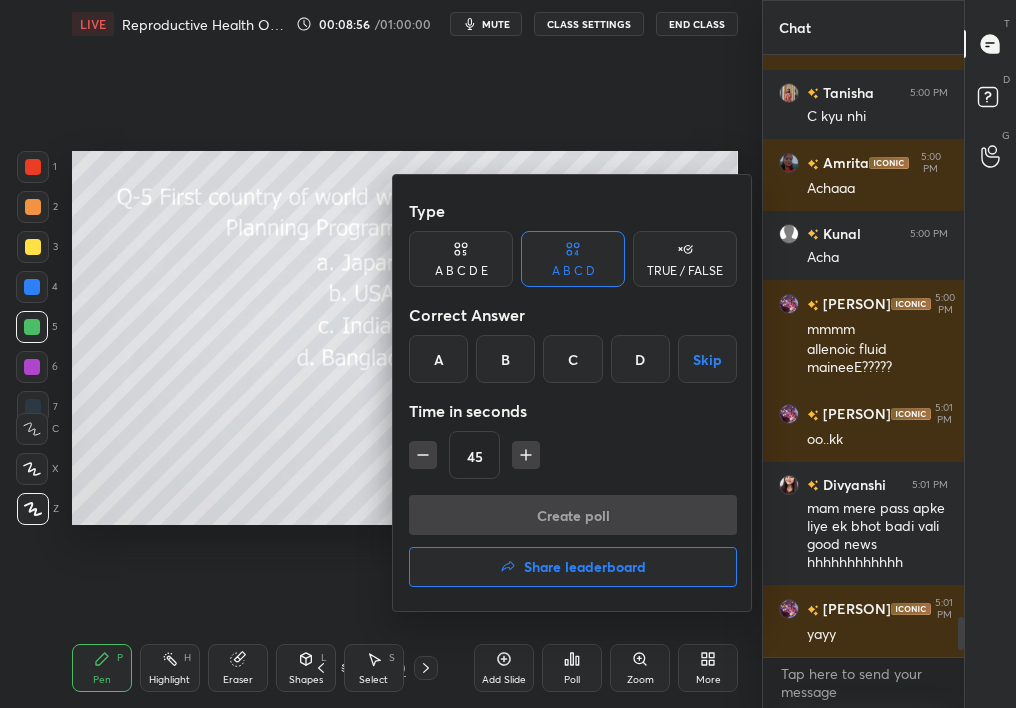 click on "Correct Answer" at bounding box center (573, 315) 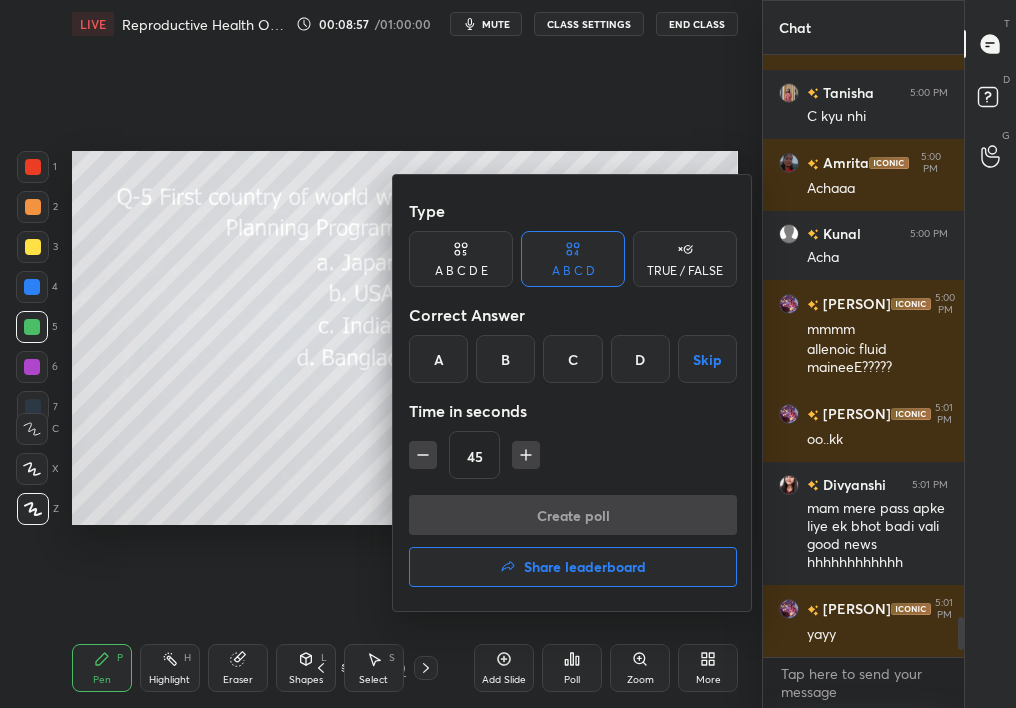 click on "C" at bounding box center [572, 359] 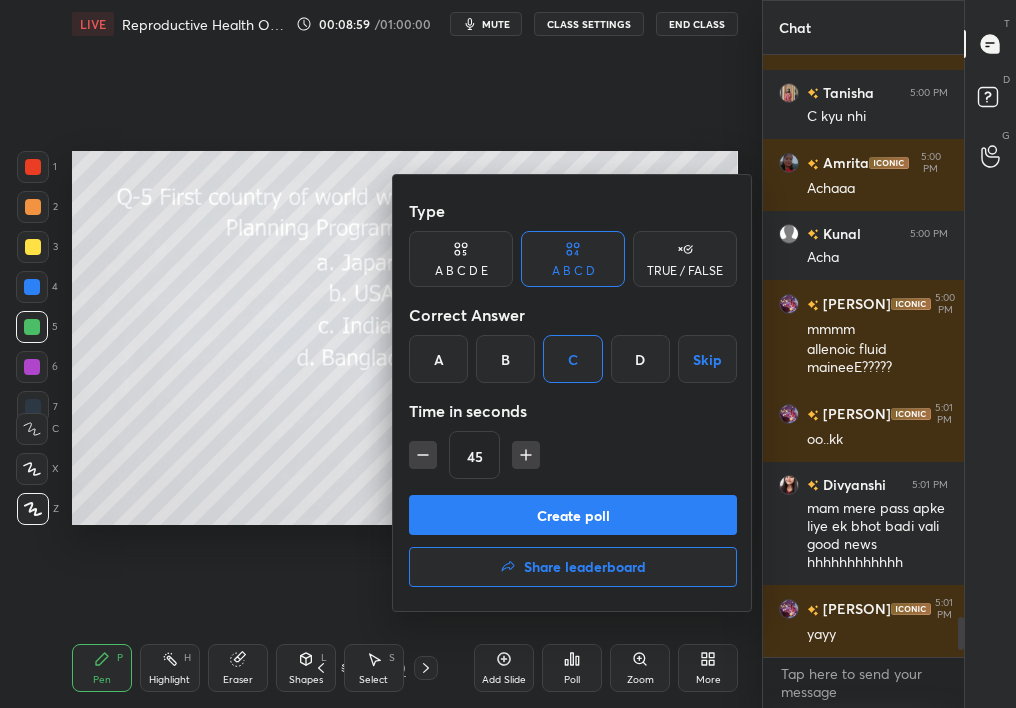 click on "Create poll" at bounding box center [573, 515] 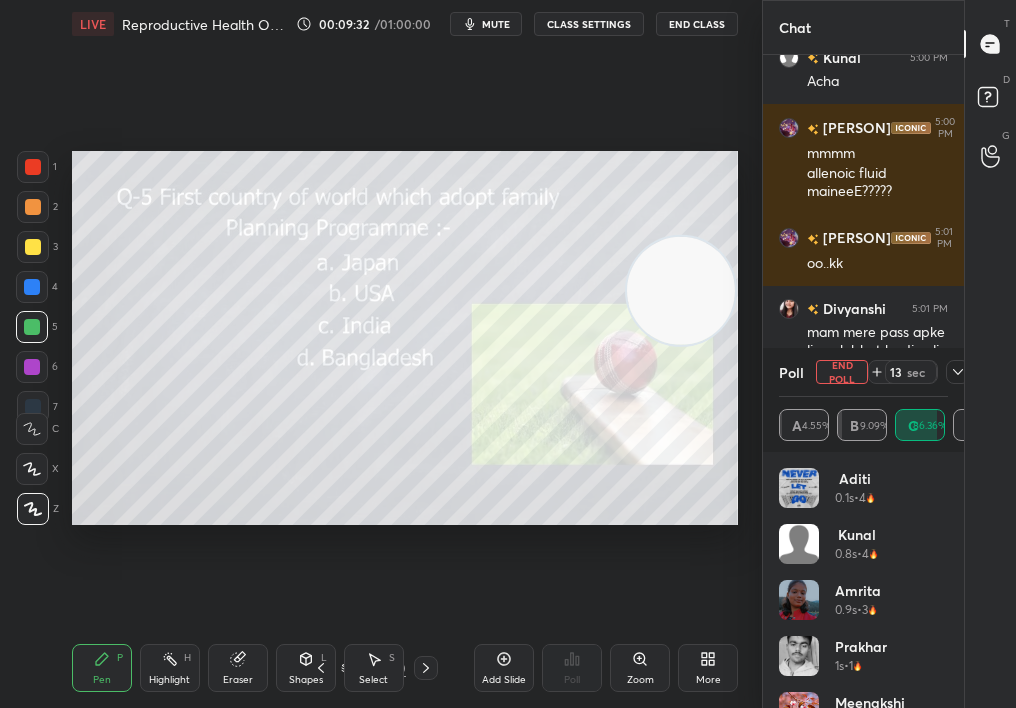 click on "End Poll" at bounding box center (842, 372) 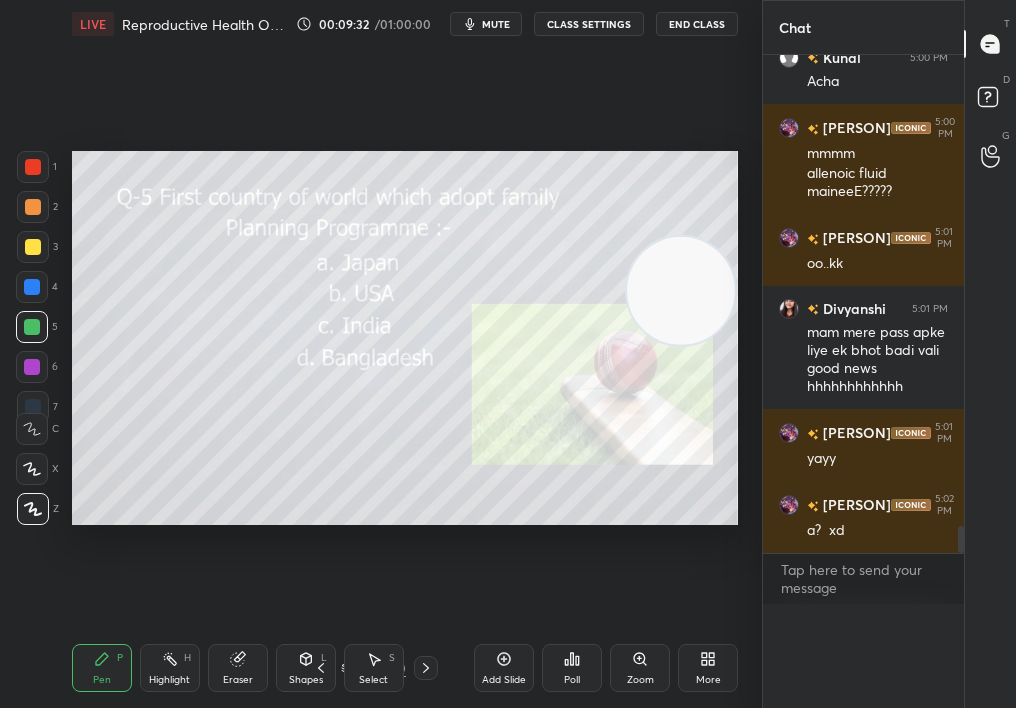 scroll, scrollTop: 121, scrollLeft: 163, axis: both 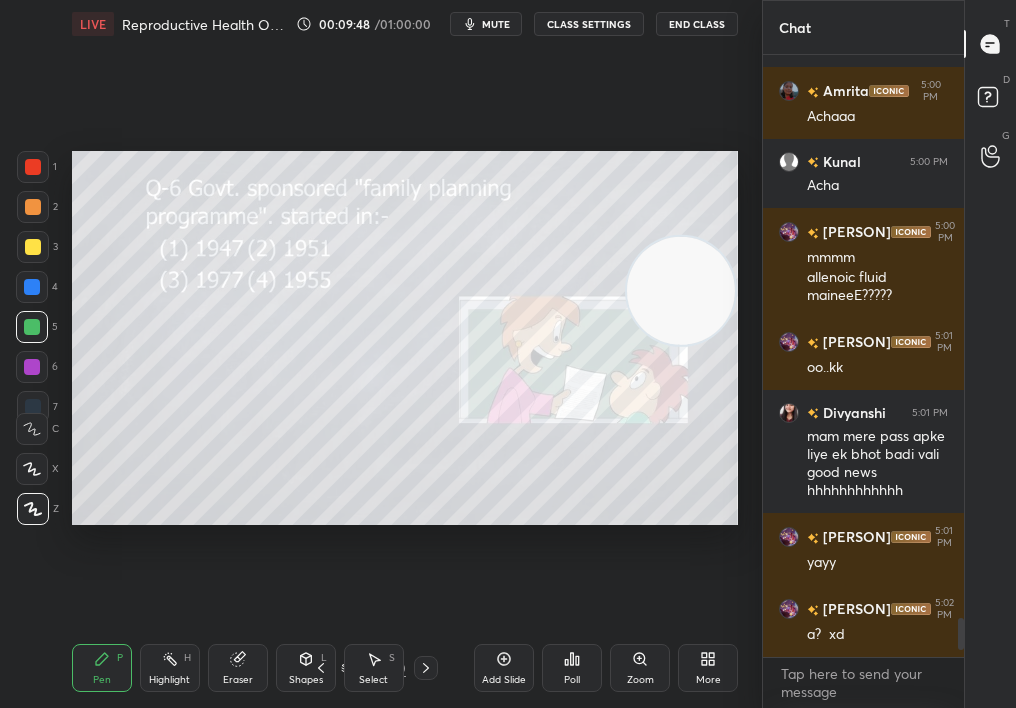 click 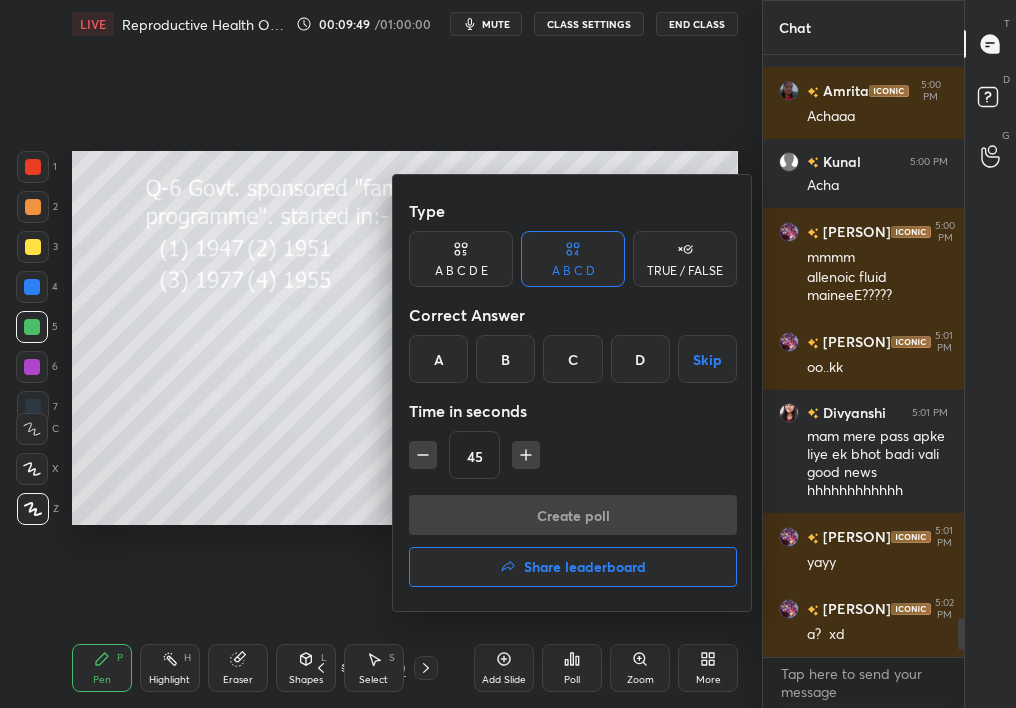 click on "B" at bounding box center (505, 359) 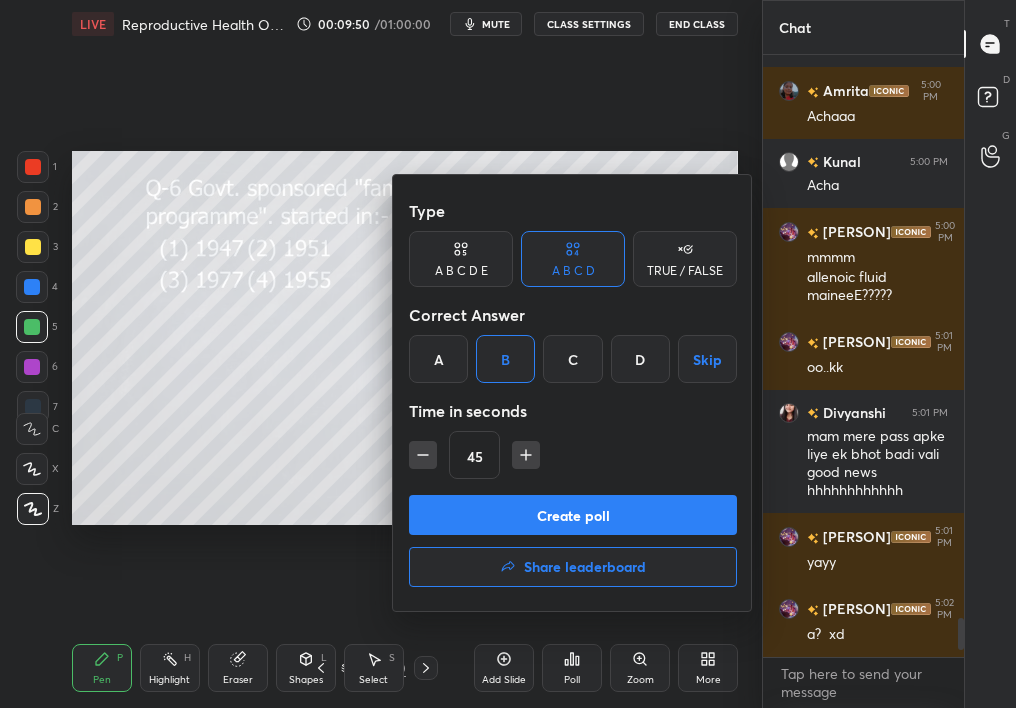 click on "45" at bounding box center (474, 456) 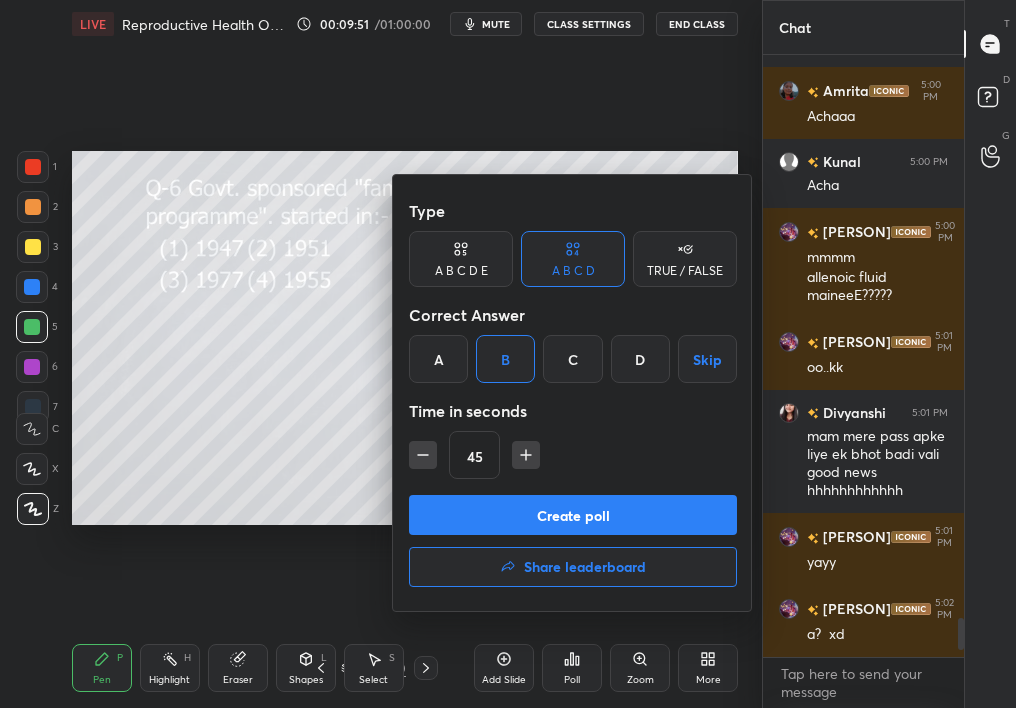 click on "Create poll" at bounding box center (573, 515) 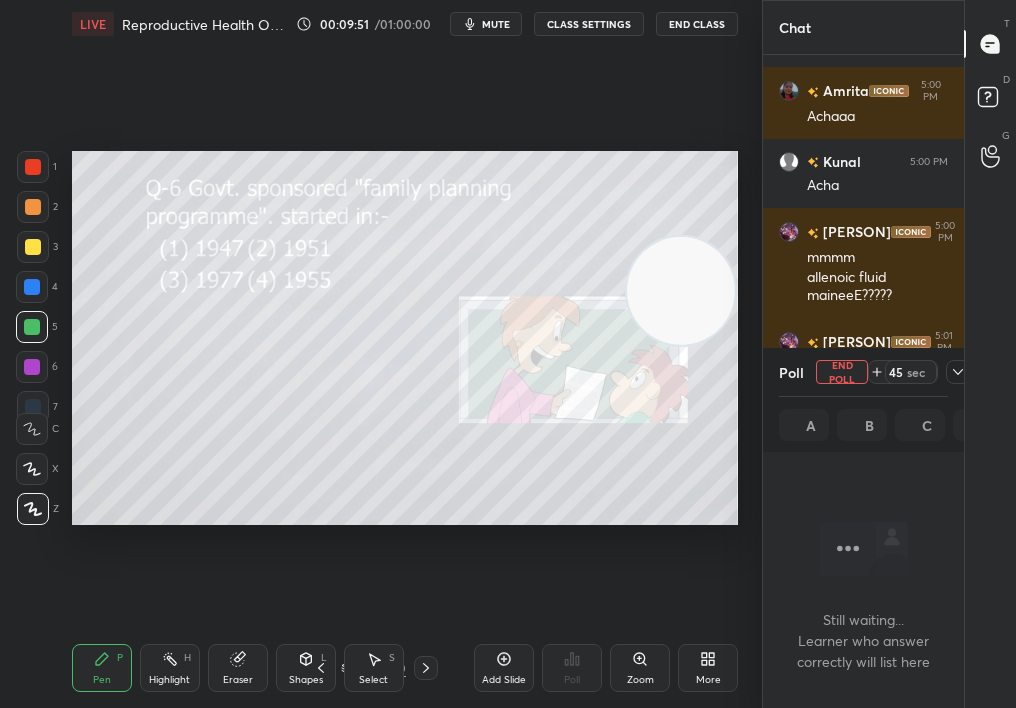 scroll, scrollTop: 497, scrollLeft: 195, axis: both 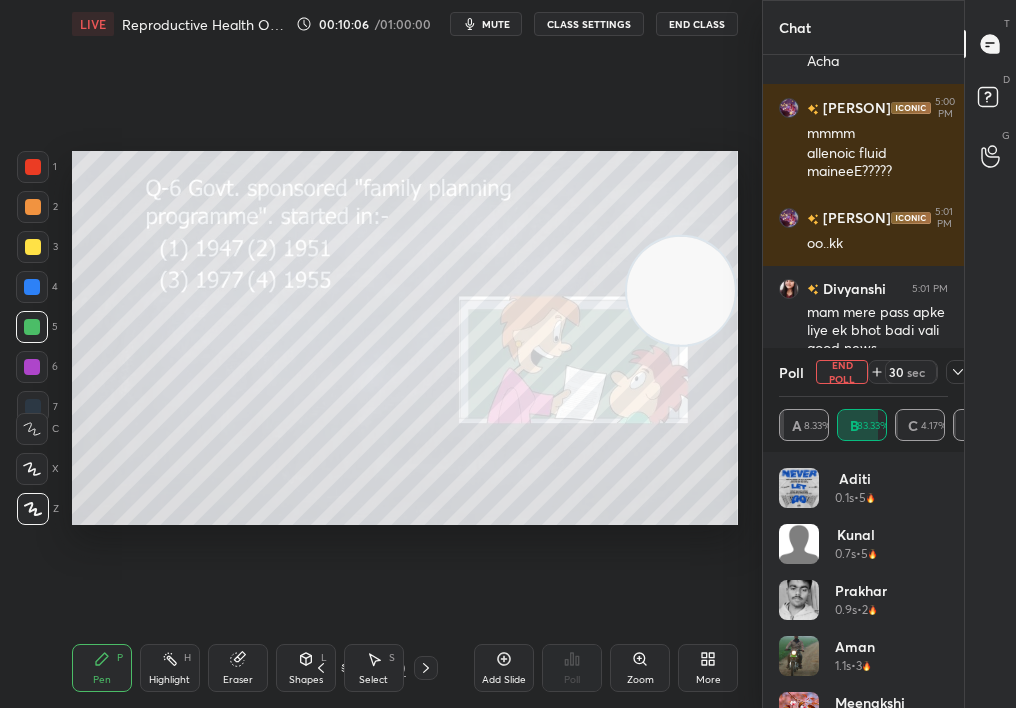 click on "Poll End Poll 30  sec" at bounding box center (863, 372) 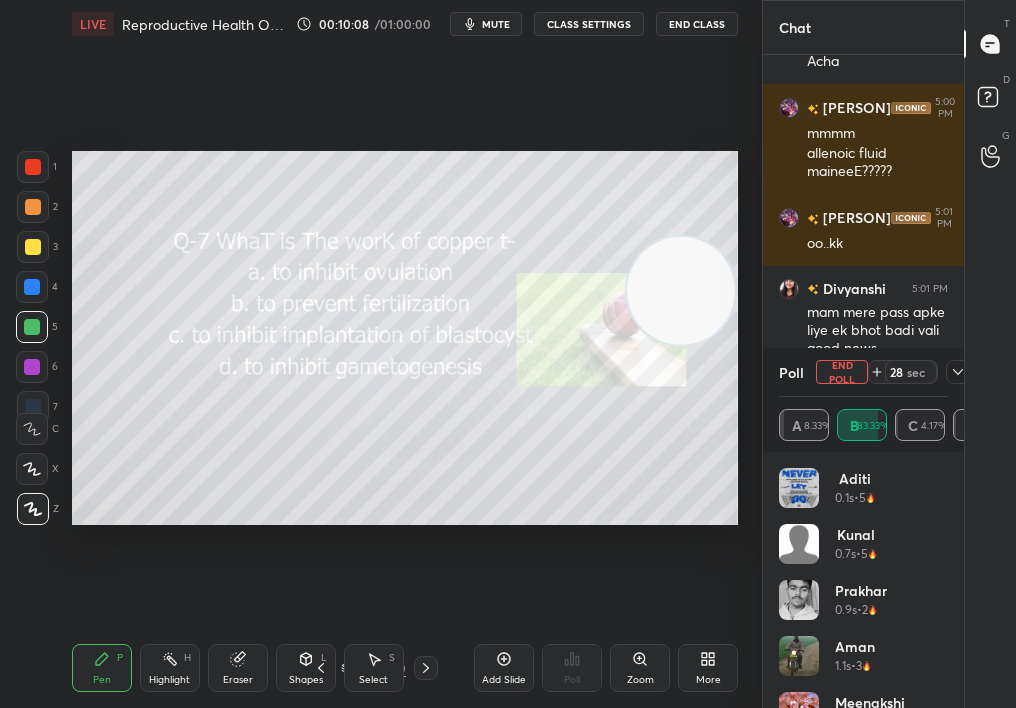 click on "End Poll" at bounding box center (842, 372) 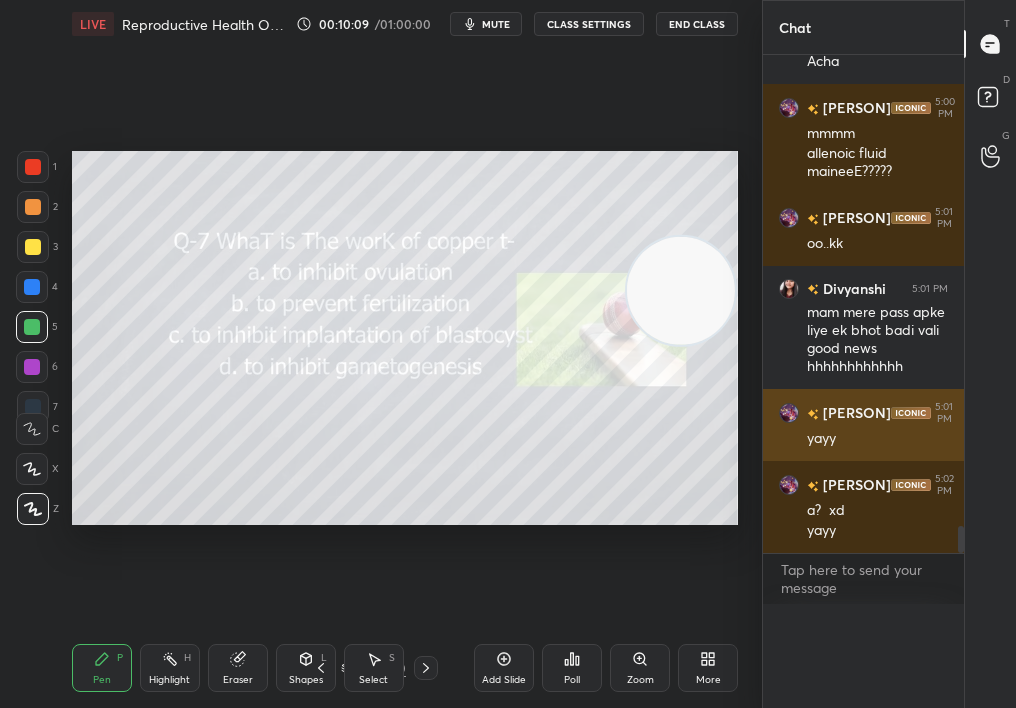 scroll, scrollTop: 0, scrollLeft: 0, axis: both 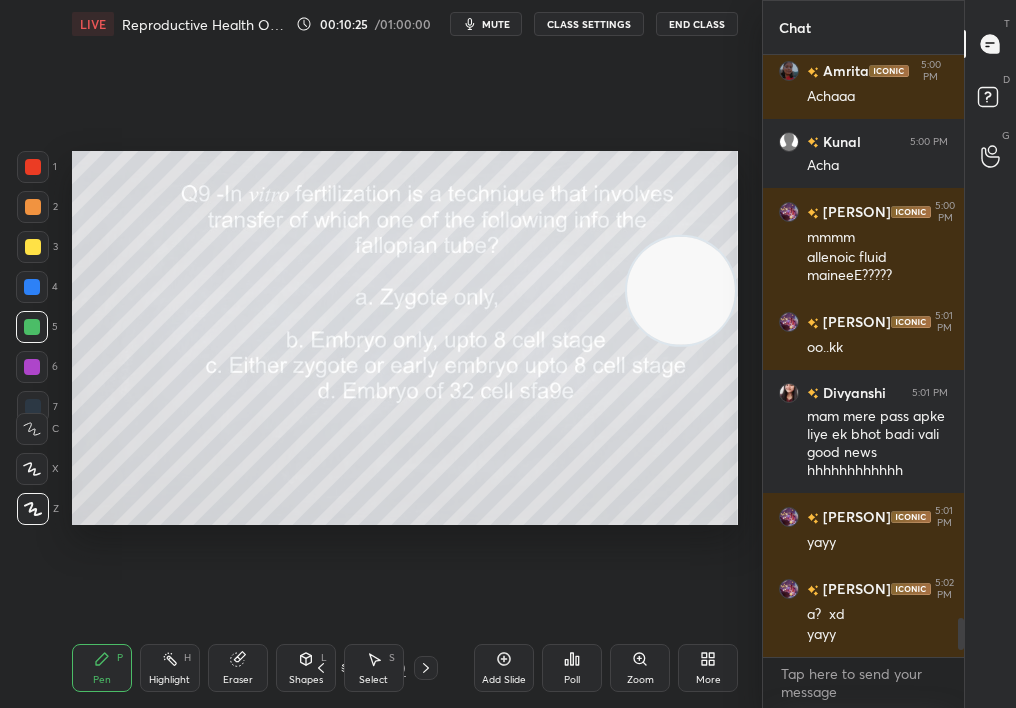 click on "Poll" at bounding box center (572, 668) 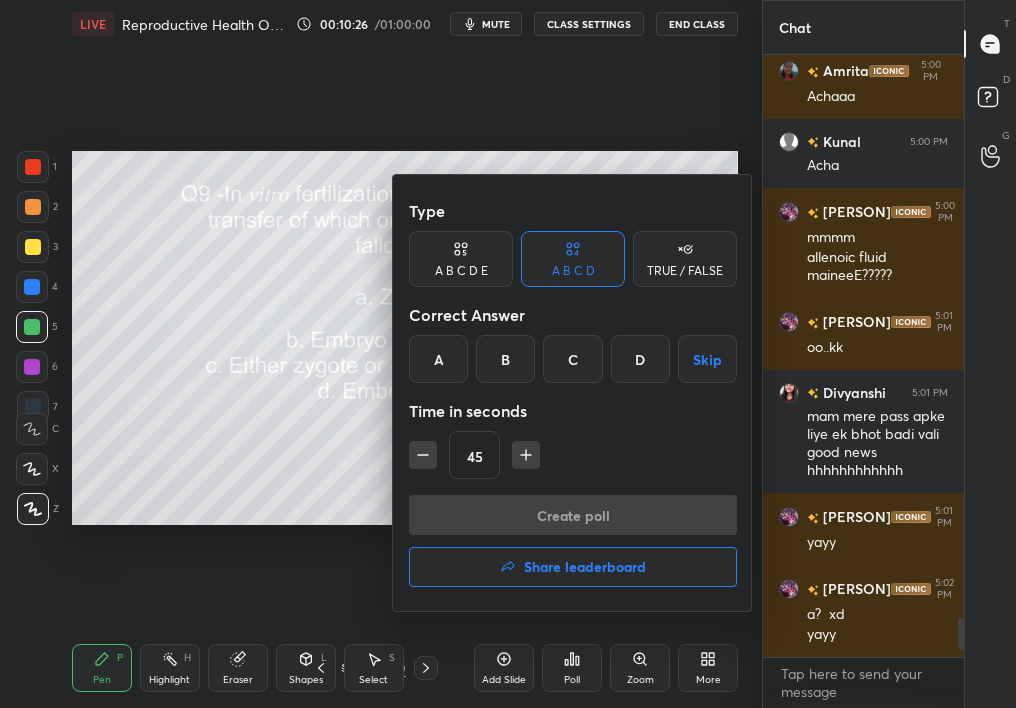 click on "C" at bounding box center [572, 359] 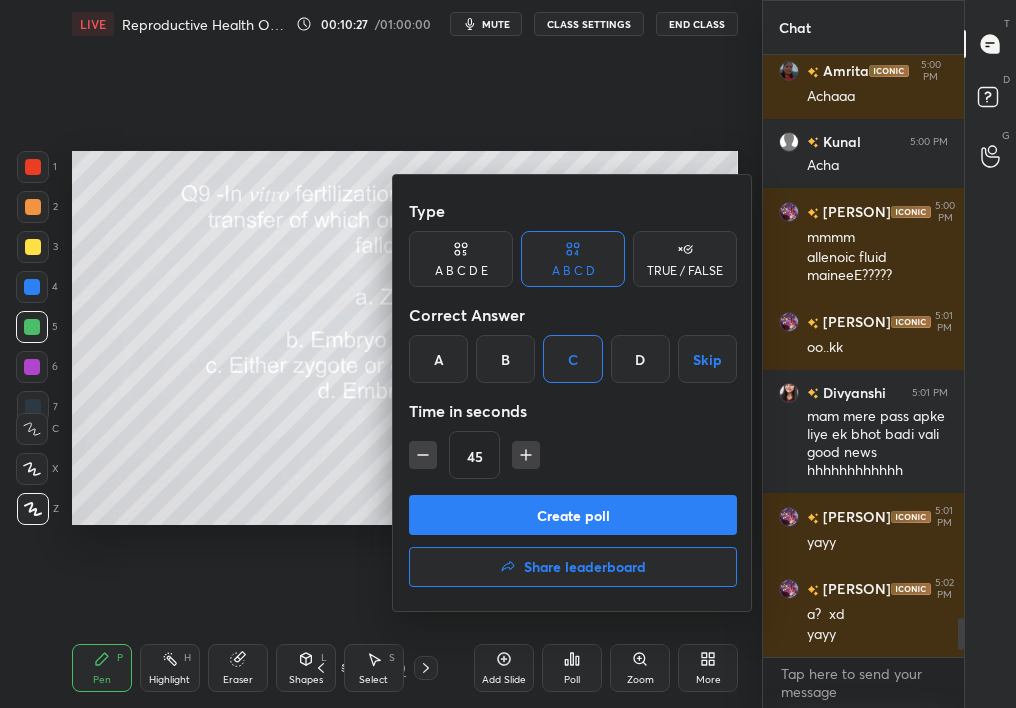 click on "Create poll" at bounding box center (573, 515) 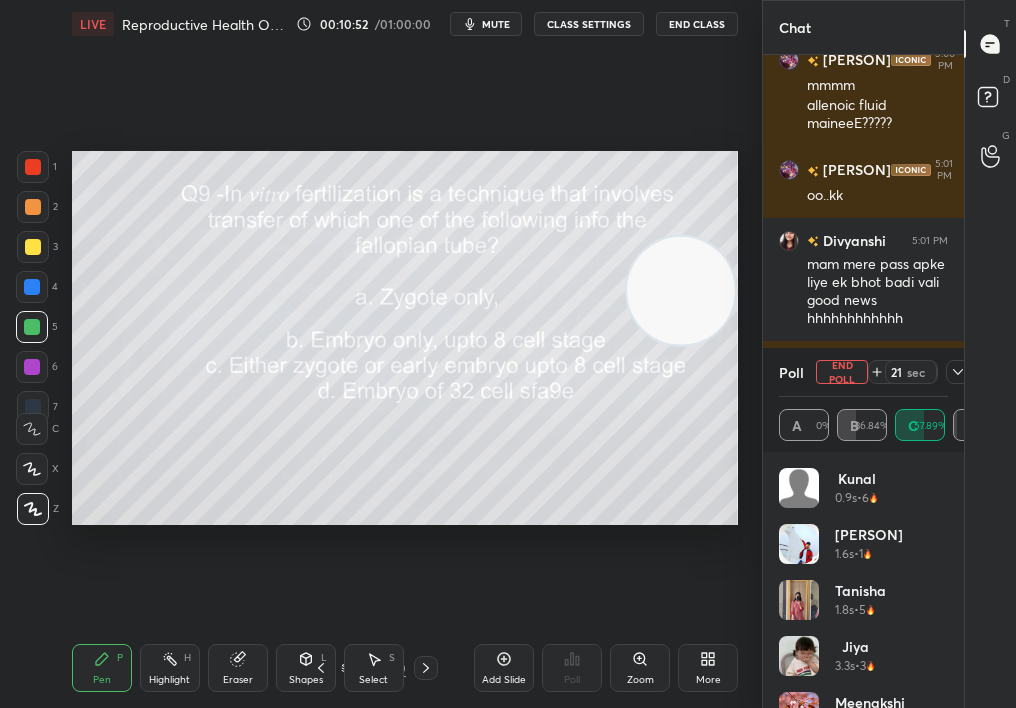 click on "End Poll" at bounding box center [842, 372] 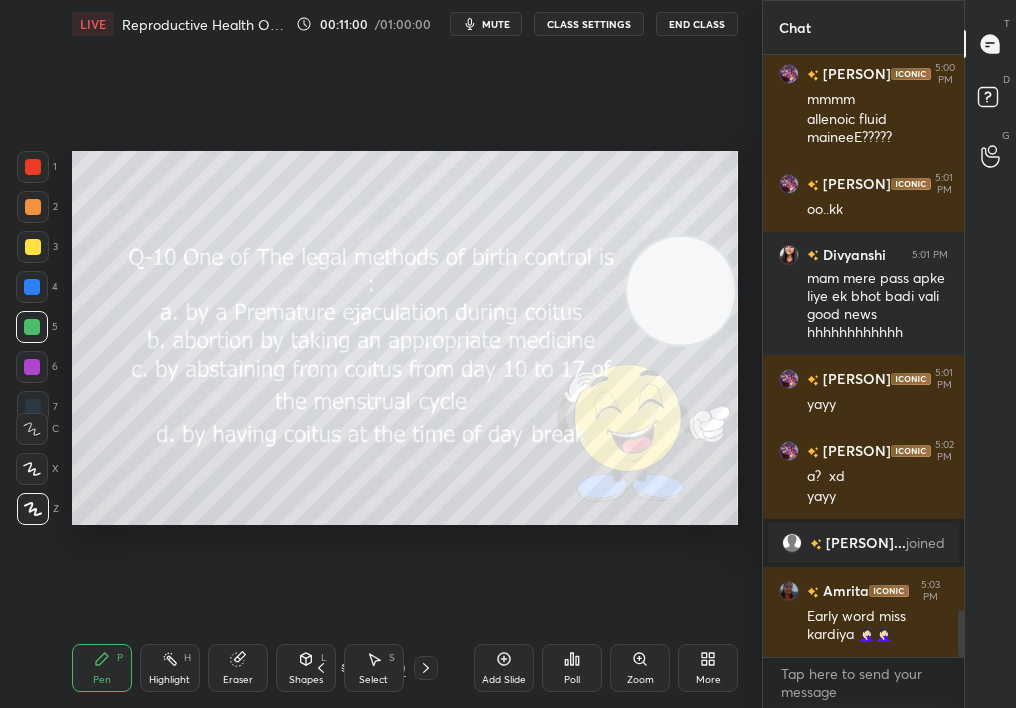 click on "Setting up your live class Poll for   secs No correct answer Start poll" at bounding box center [405, 338] 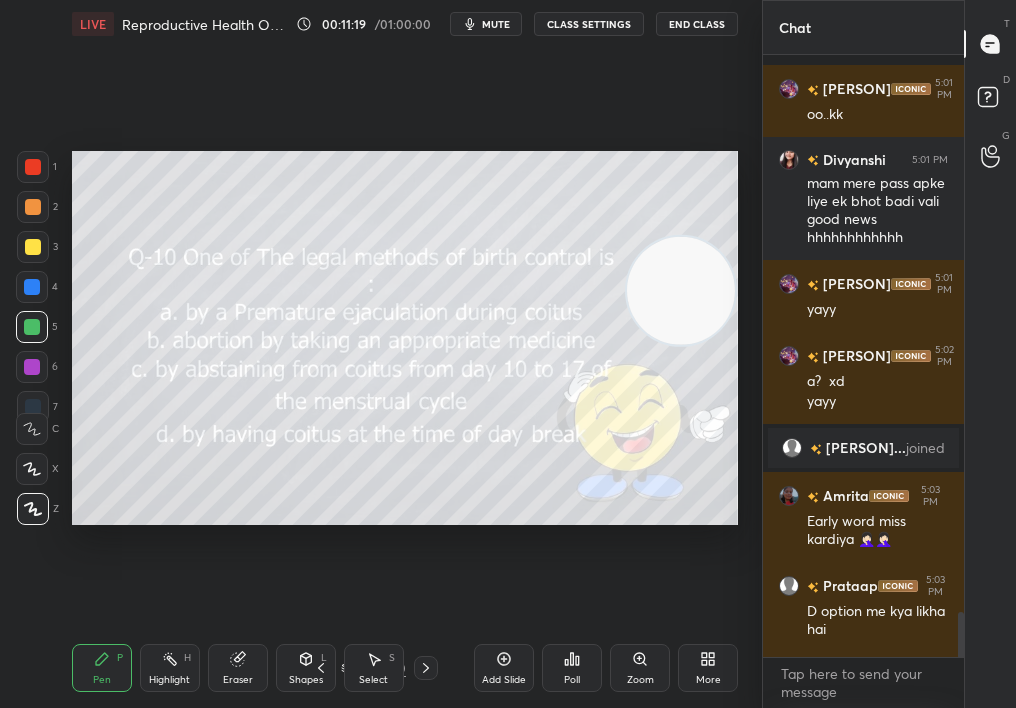 scroll, scrollTop: 7459, scrollLeft: 0, axis: vertical 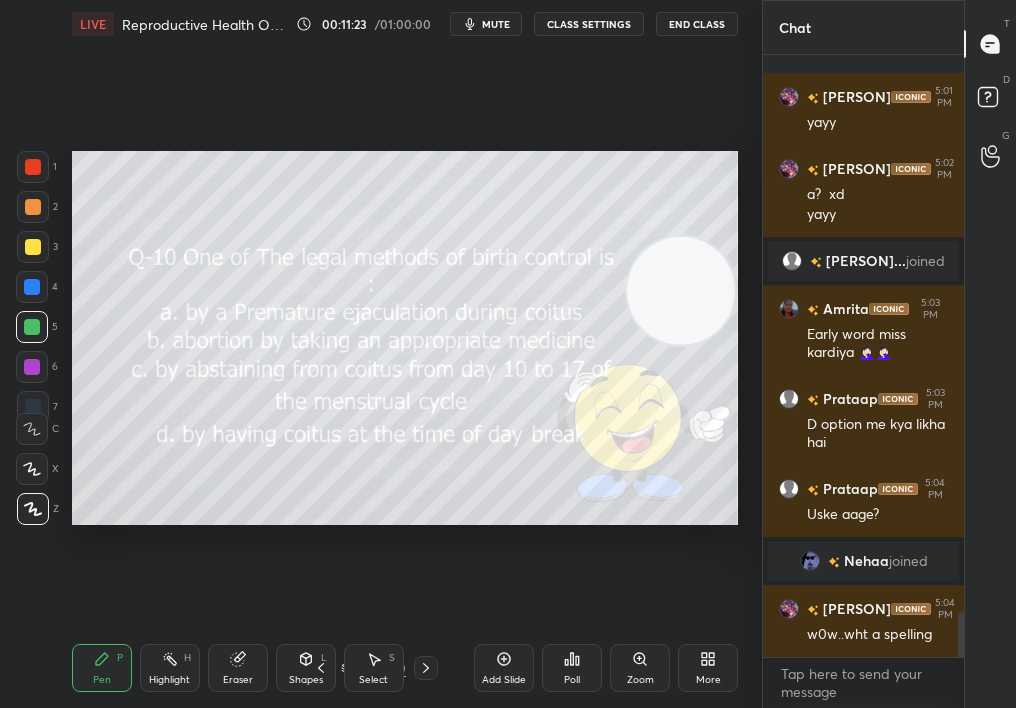 click 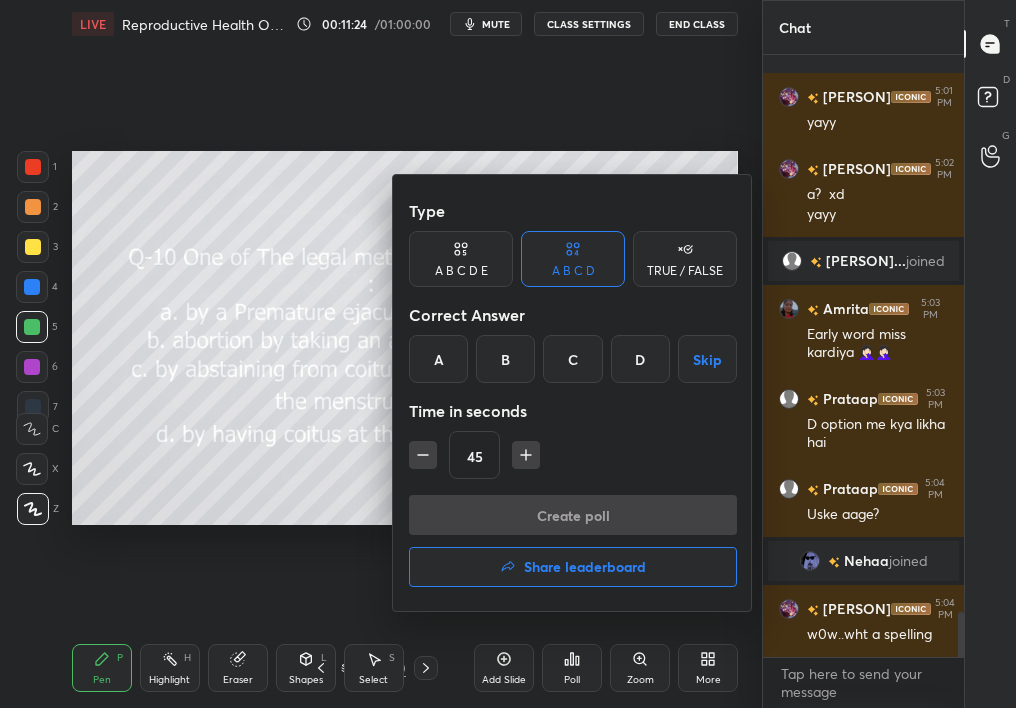 click on "B" at bounding box center (505, 359) 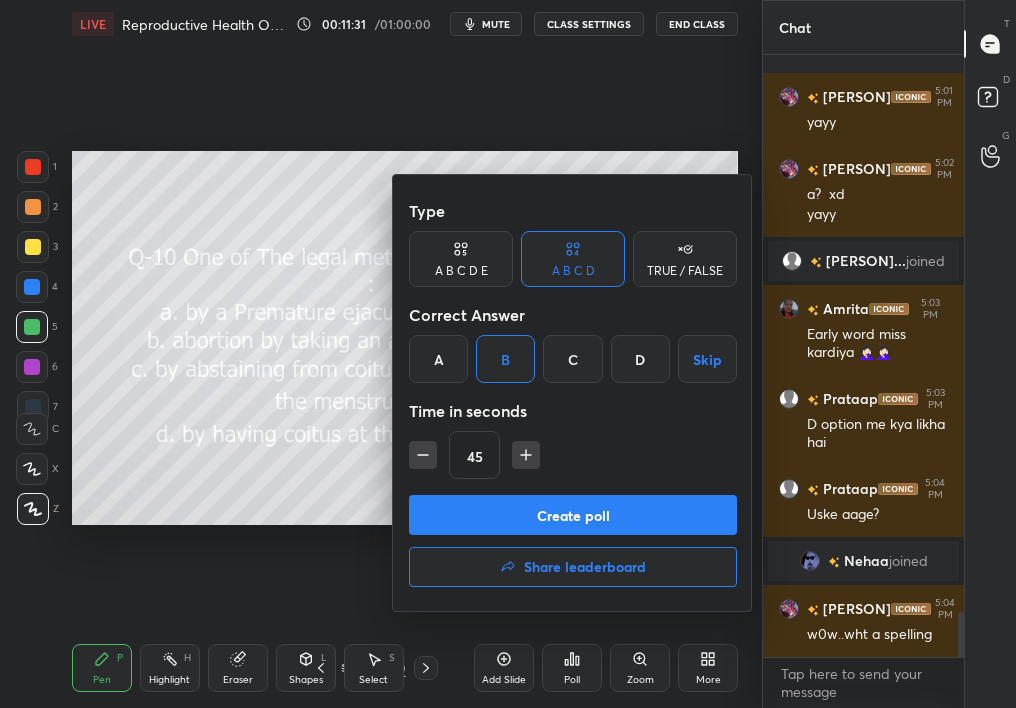 click on "Create poll" at bounding box center [573, 515] 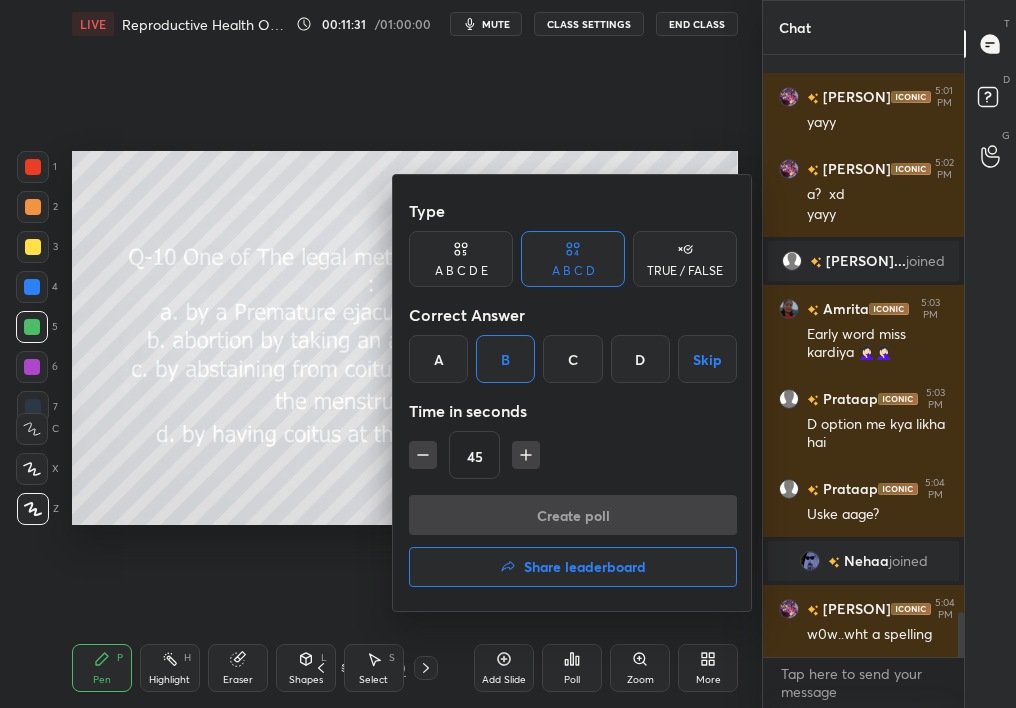 scroll, scrollTop: 553, scrollLeft: 195, axis: both 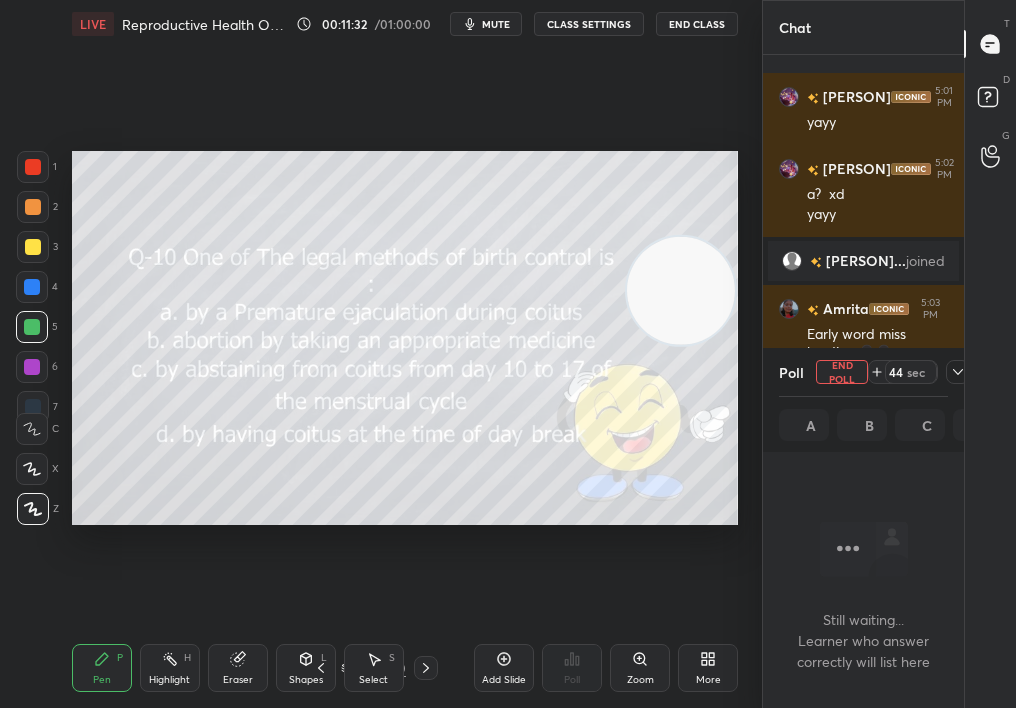 click on "mute" at bounding box center (486, 24) 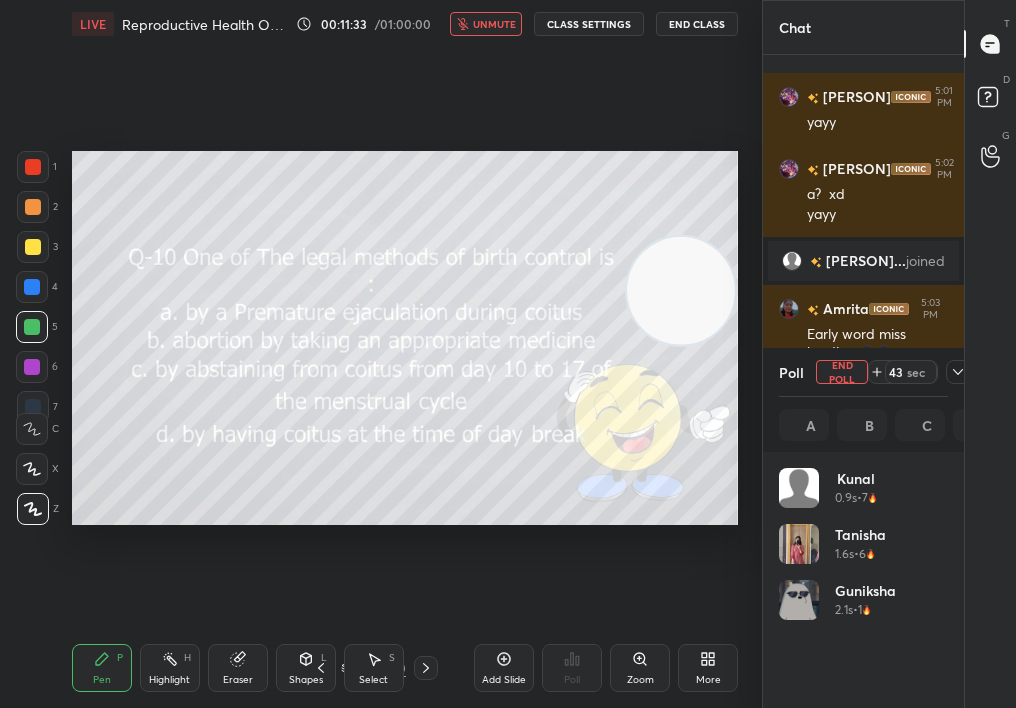 scroll, scrollTop: 7, scrollLeft: 7, axis: both 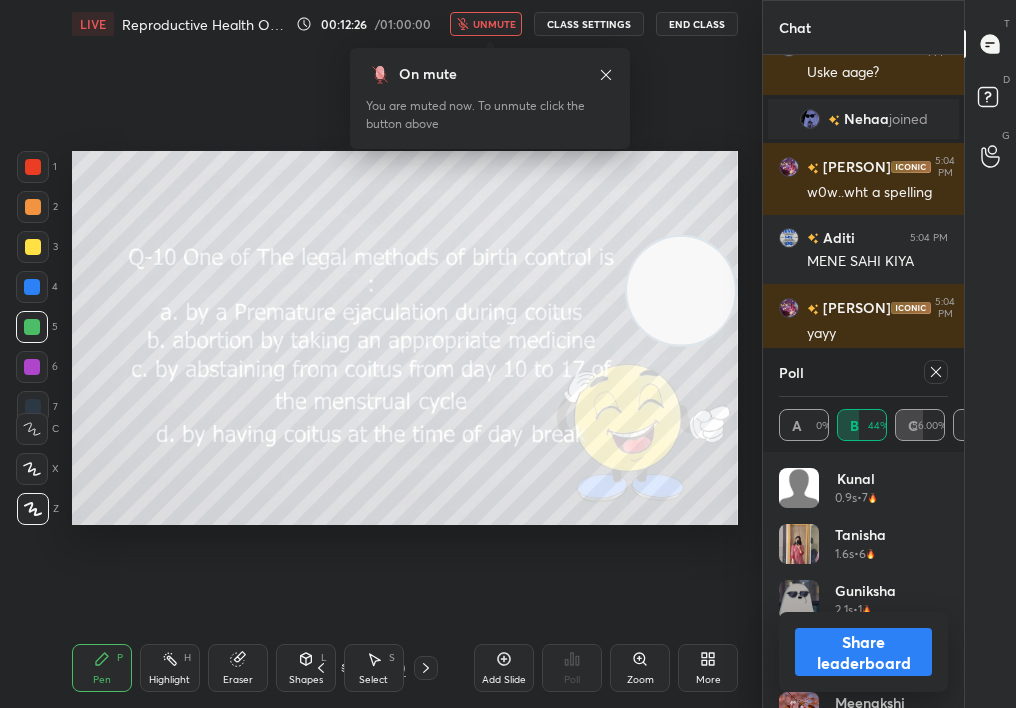 click on "unmute" at bounding box center (494, 24) 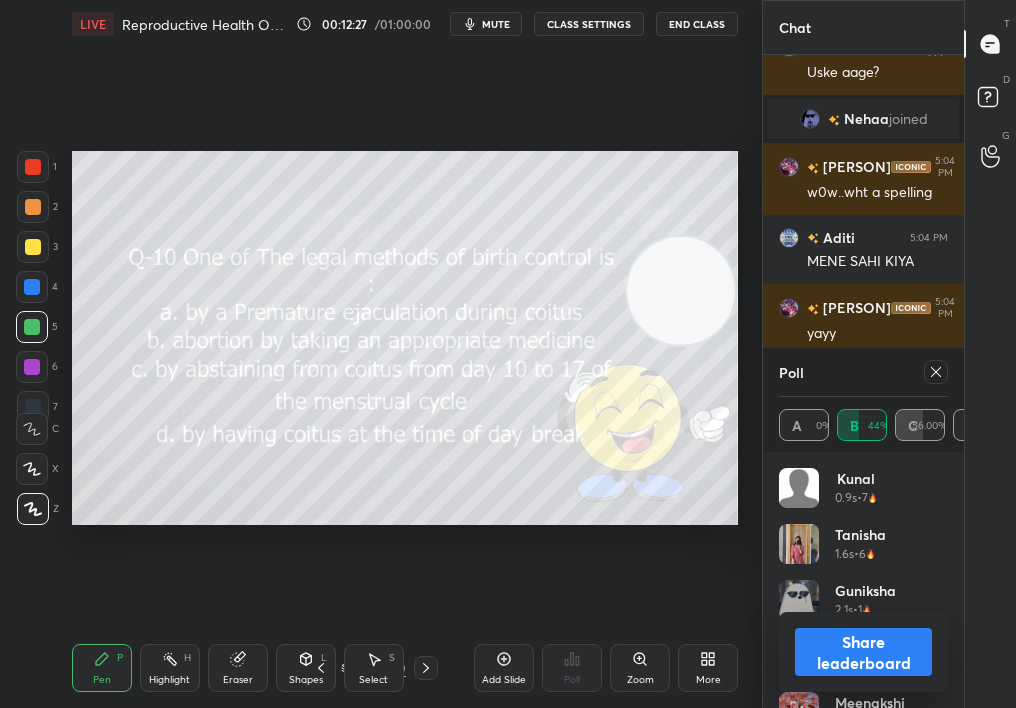 click on "mute" at bounding box center (486, 24) 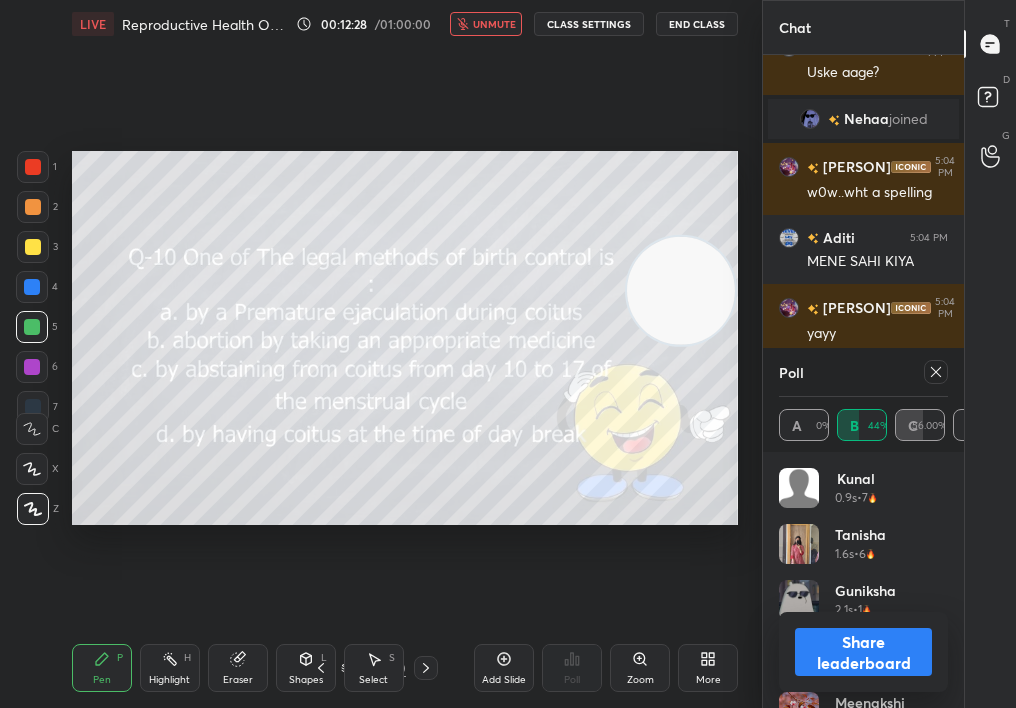 click on "unmute" at bounding box center (494, 24) 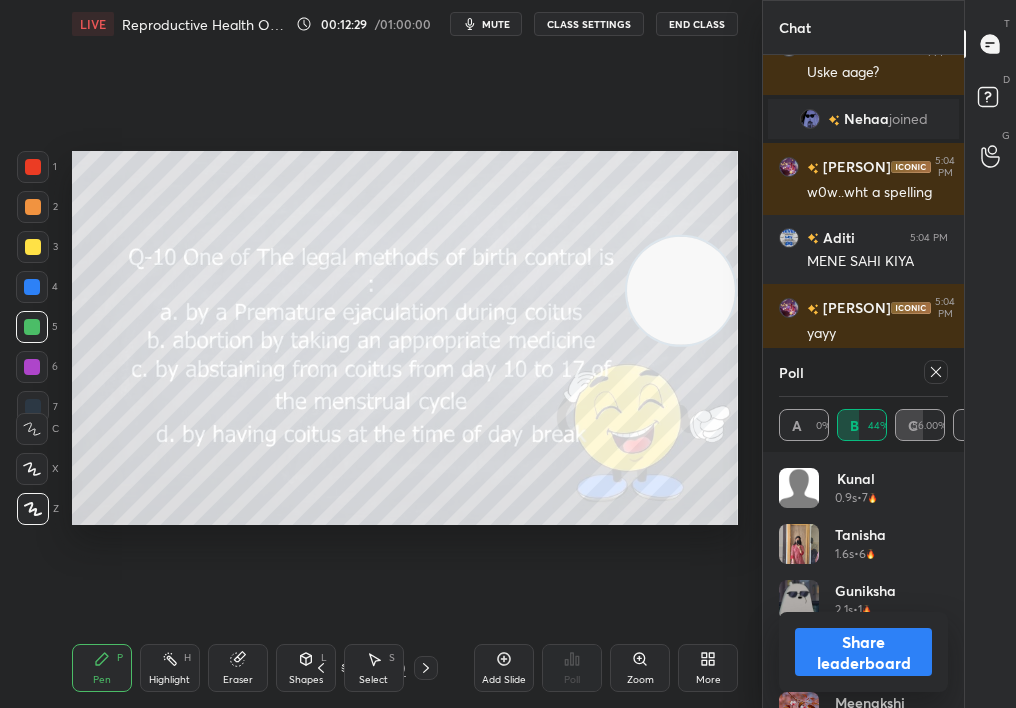 click on "Share leaderboard" at bounding box center [863, 652] 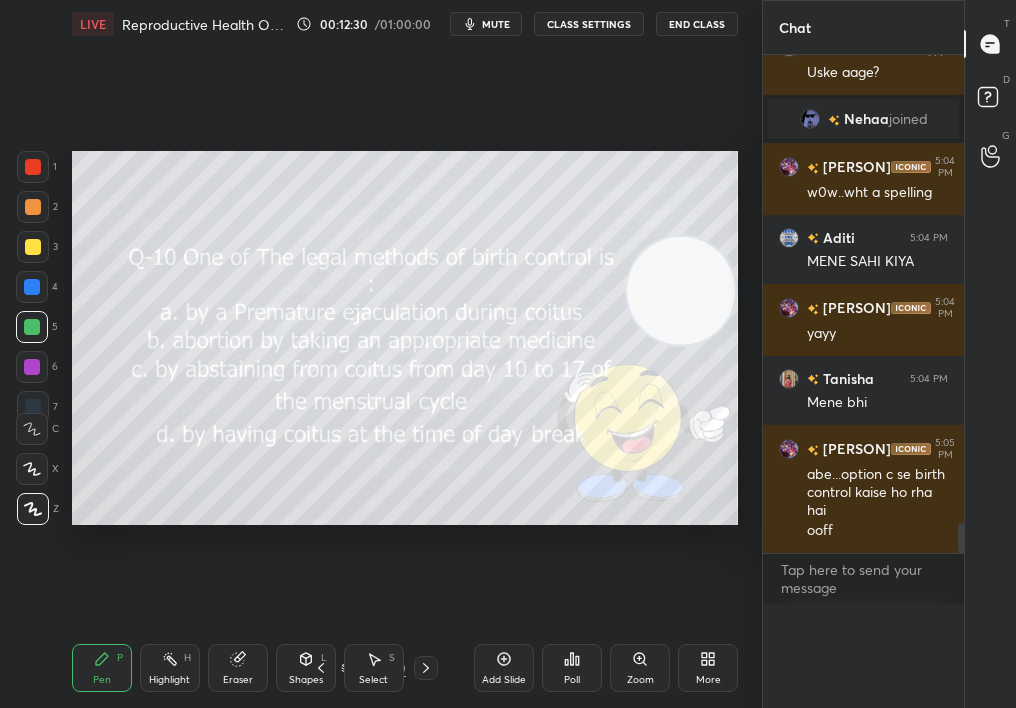 scroll, scrollTop: 0, scrollLeft: 0, axis: both 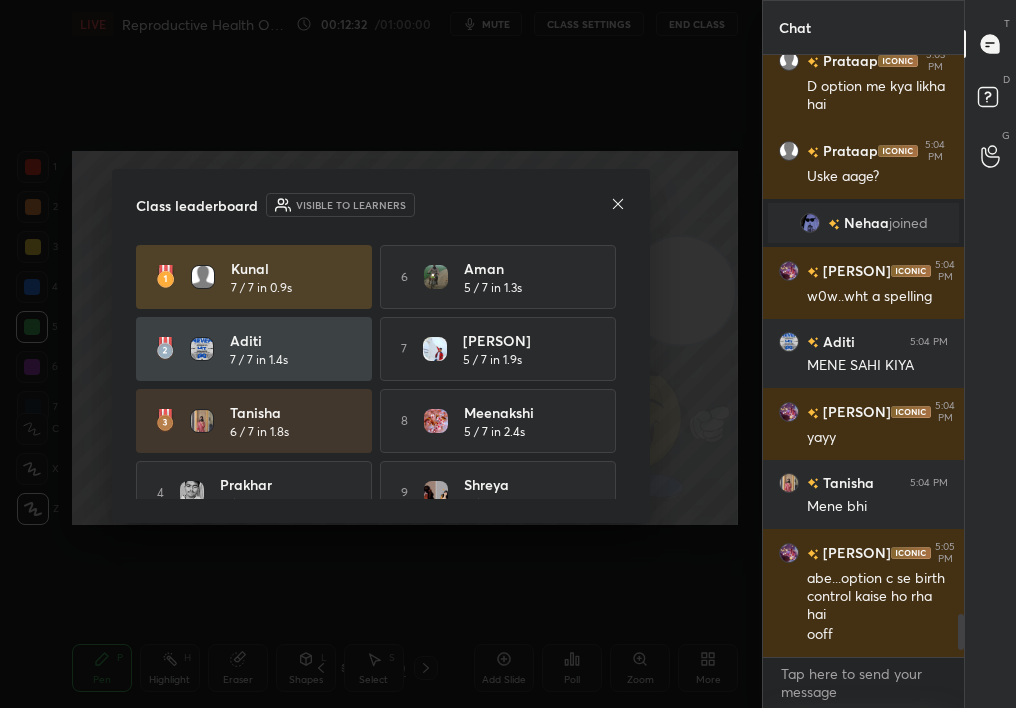 click on "Class leaderboard Visible to learners [PERSON] 7 / 7 in 0.9s 6 [PERSON] 5 / 7 in 1.3s 7 [PERSON] 7 / 7 in 1.4s 7 [PERSON] 5 / 7 in 1.9s [PERSON] 6 / 7 in 1.8s 8 [PERSON] 5 / 7 in 2.4s 4 [PERSON] 6 / 7 in 2.3s 9 [PERSON] 5 / 7 in 3.9s 5 [PERSON] 6 / 7 in 7.1s 10 [PERSON] 5 / 7 in 4.1s" at bounding box center (381, 346) 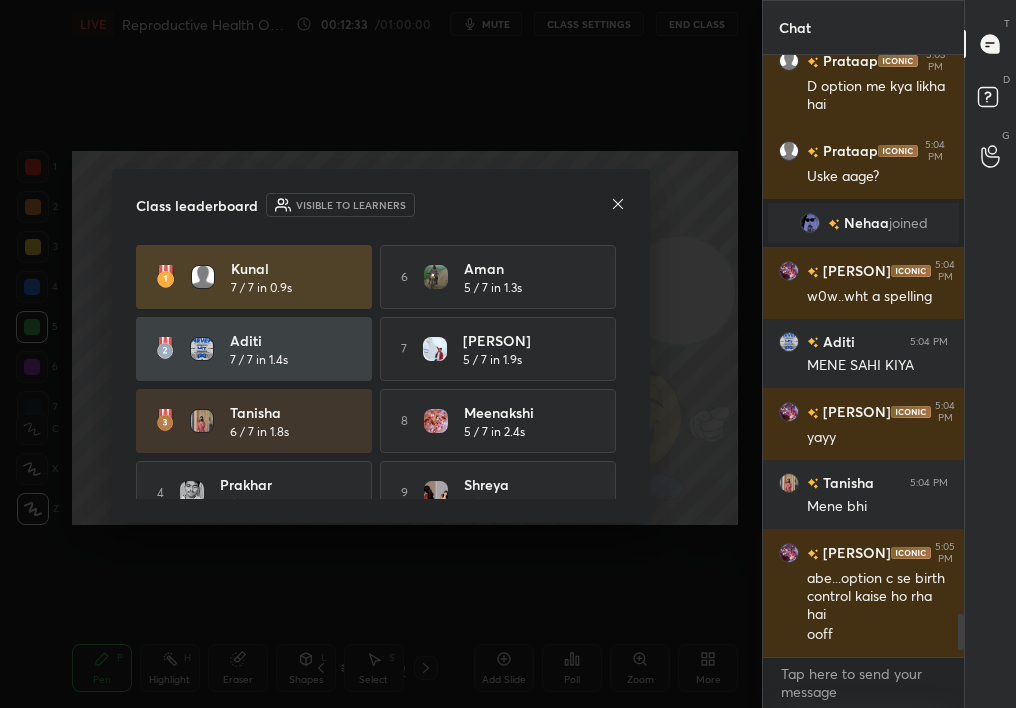 click 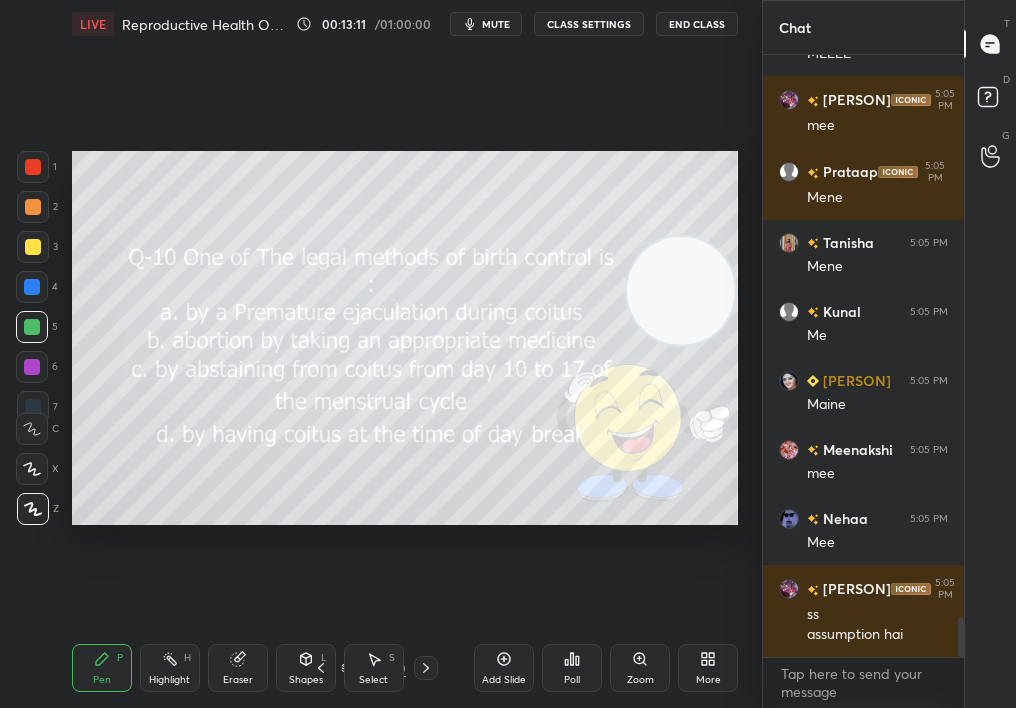 scroll, scrollTop: 8519, scrollLeft: 0, axis: vertical 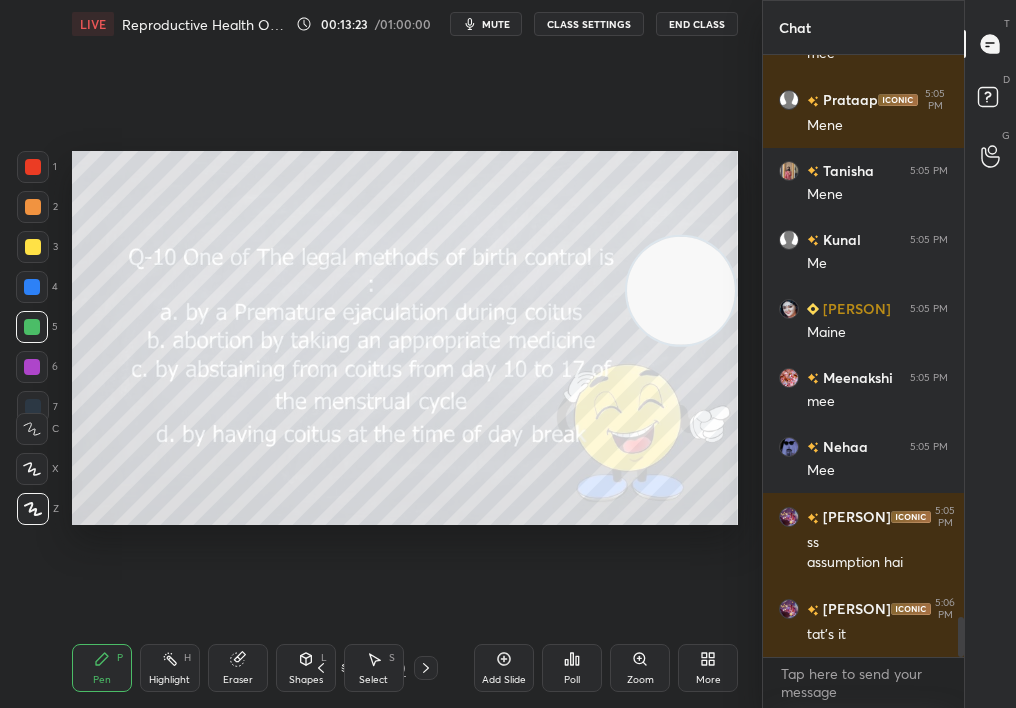 click on "mute" at bounding box center (496, 24) 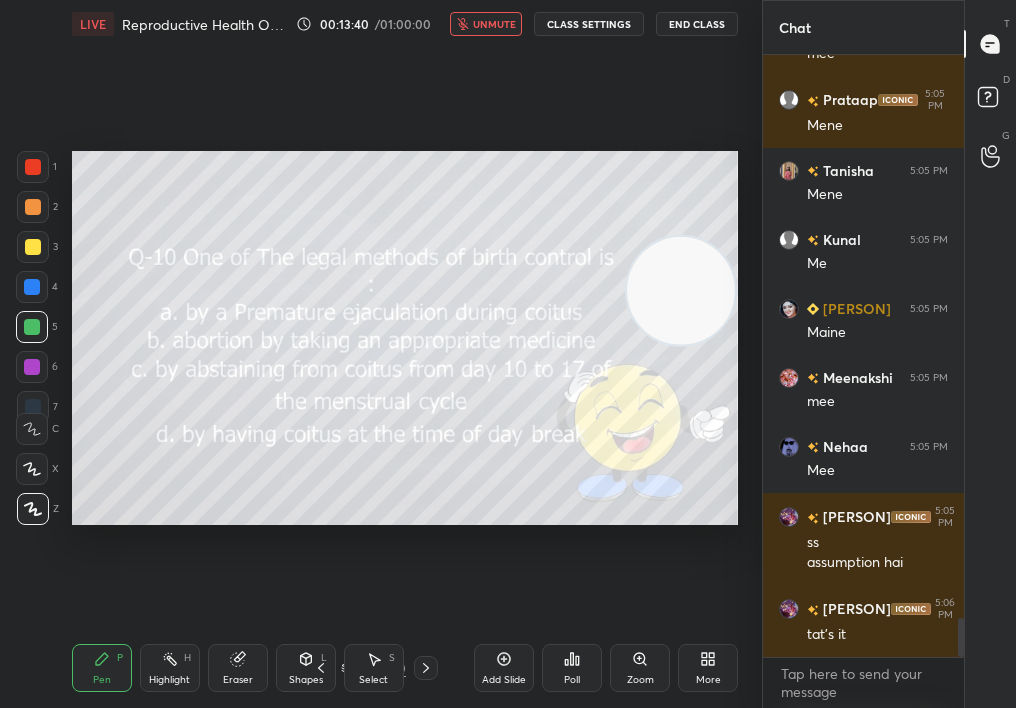 scroll, scrollTop: 8588, scrollLeft: 0, axis: vertical 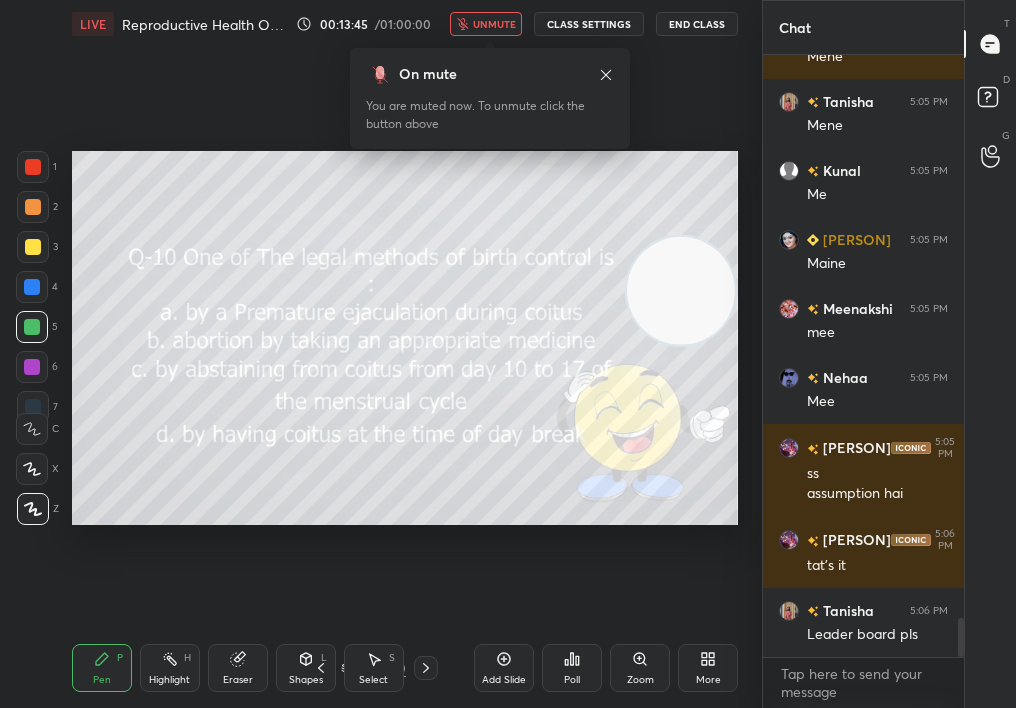 click on "Poll" at bounding box center (572, 668) 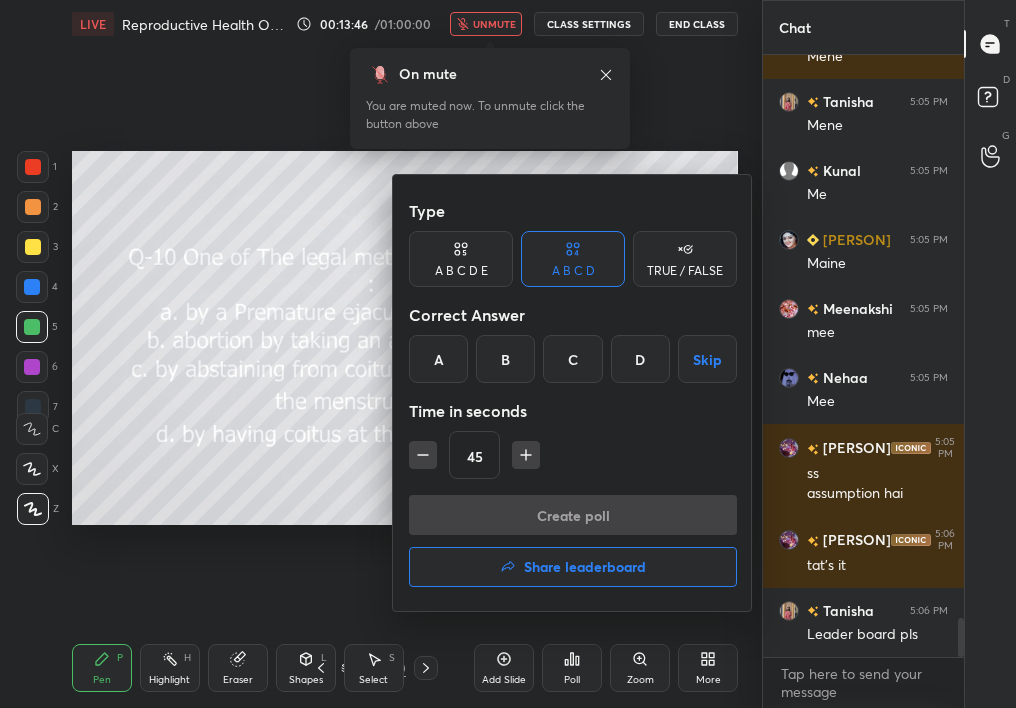 click on "Share leaderboard" at bounding box center (573, 567) 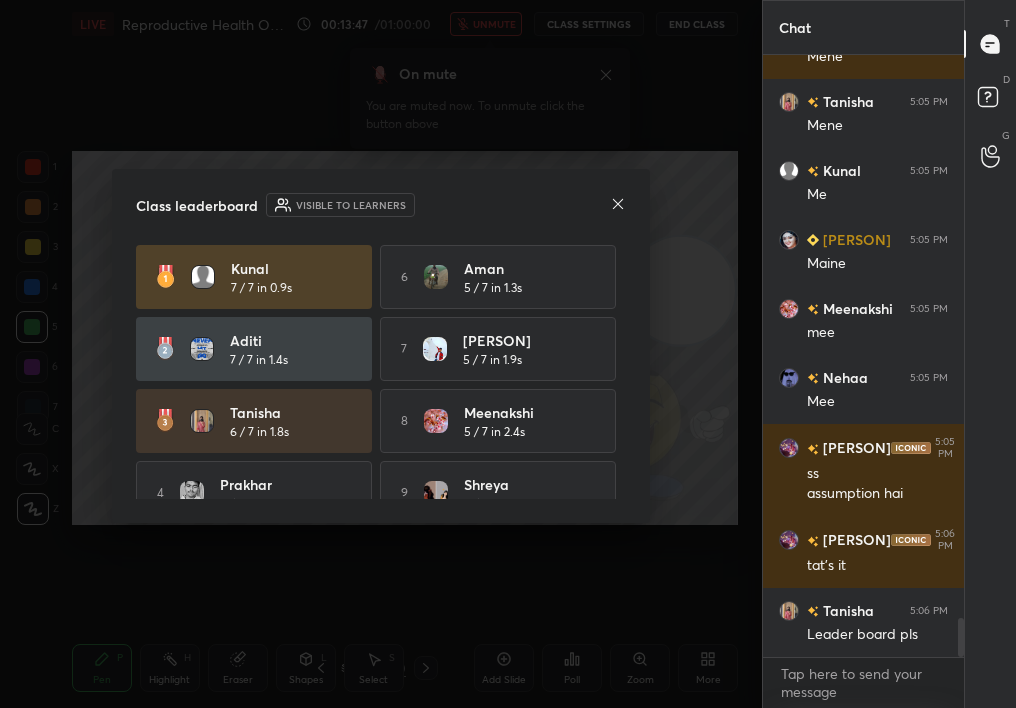 click 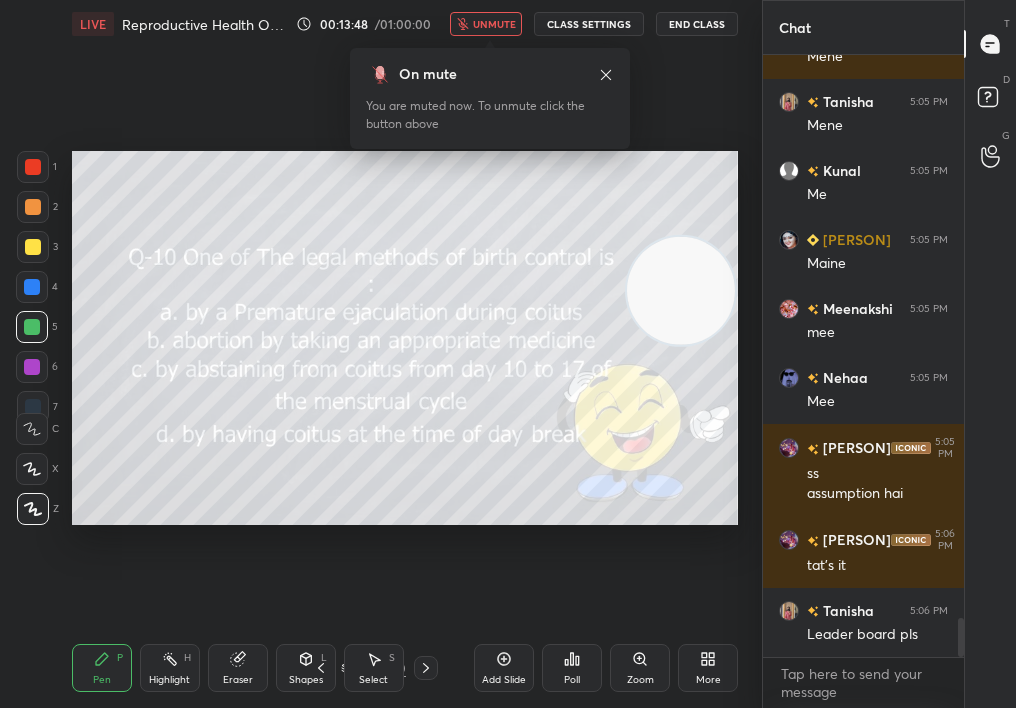click on "unmute" at bounding box center [494, 24] 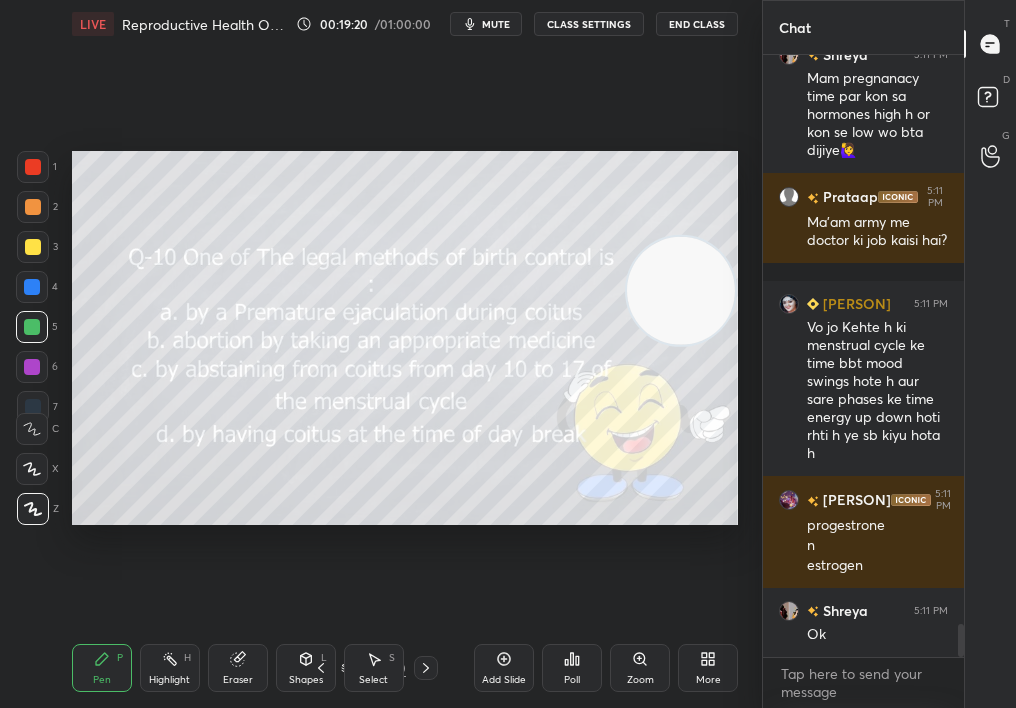 scroll, scrollTop: 10358, scrollLeft: 0, axis: vertical 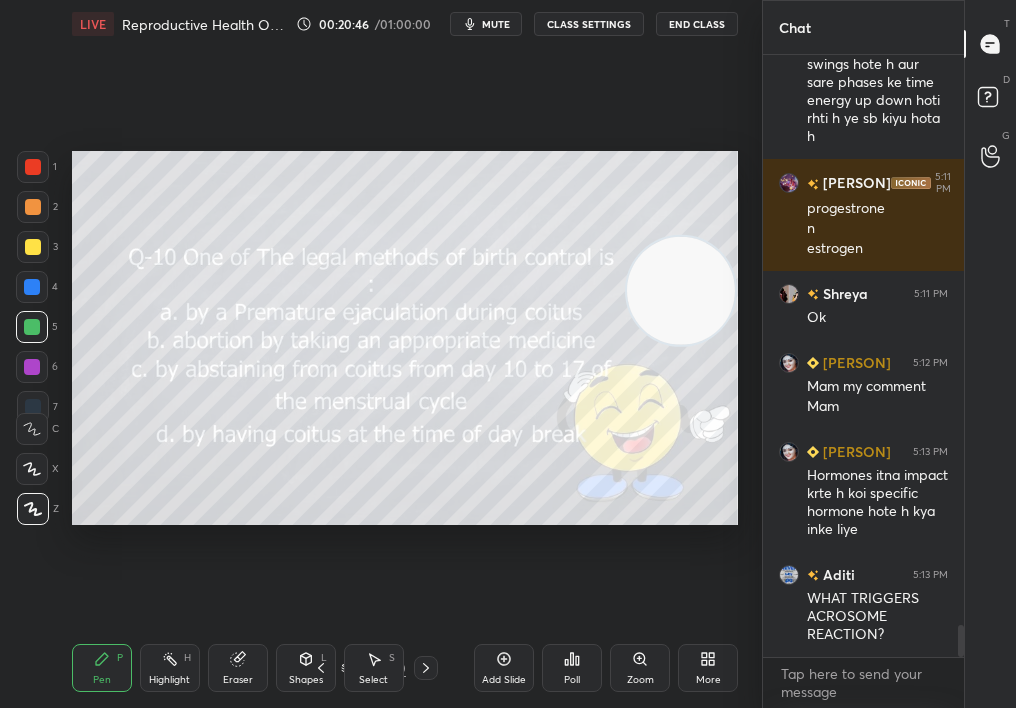 click on "Setting up your live class Poll for   secs No correct answer Start poll" at bounding box center [405, 338] 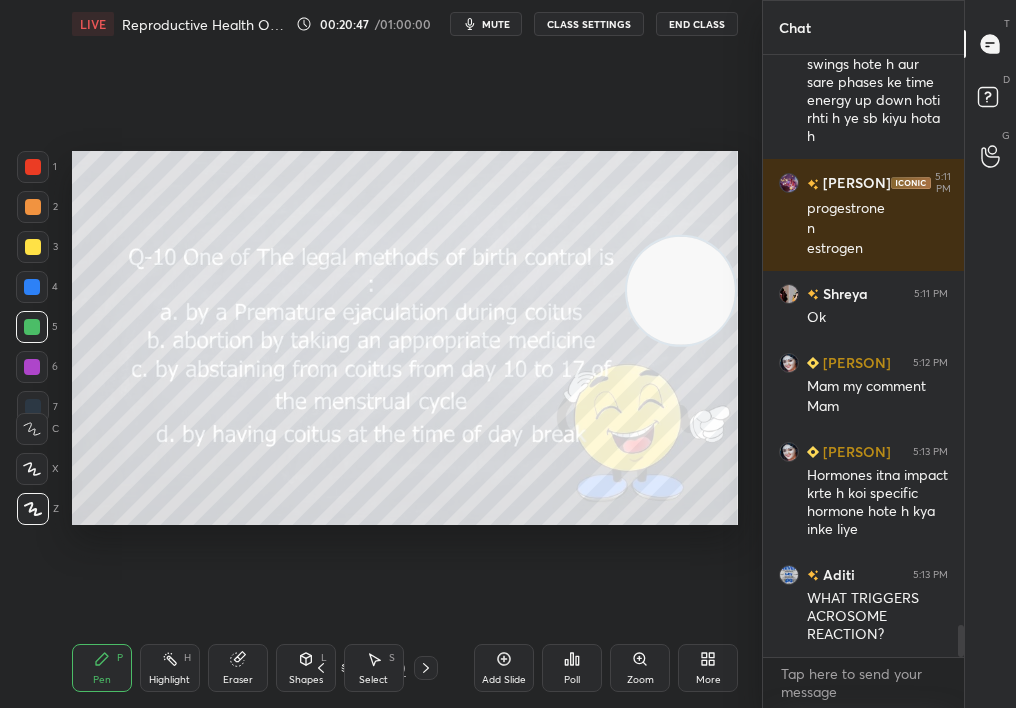 click on "1 2 3 4 5 6 7 C X Z C X Z E E Erase all   H H LIVE Reproductive Health One Shot (Birth Control) 00:20:47 /  01:00:00 mute CLASS SETTINGS End Class Setting up your live class Poll for   secs No correct answer Start poll Back Reproductive Health One Shot (Birth Control) • L4 of Revision Course on Human Reproduction & Reproductive Health (Ch-3 & Ch-4) Nikita Shukla Pen P Highlight H Eraser Shapes L Select S 12 / 30 Add Slide Poll Zoom More" at bounding box center [373, 354] 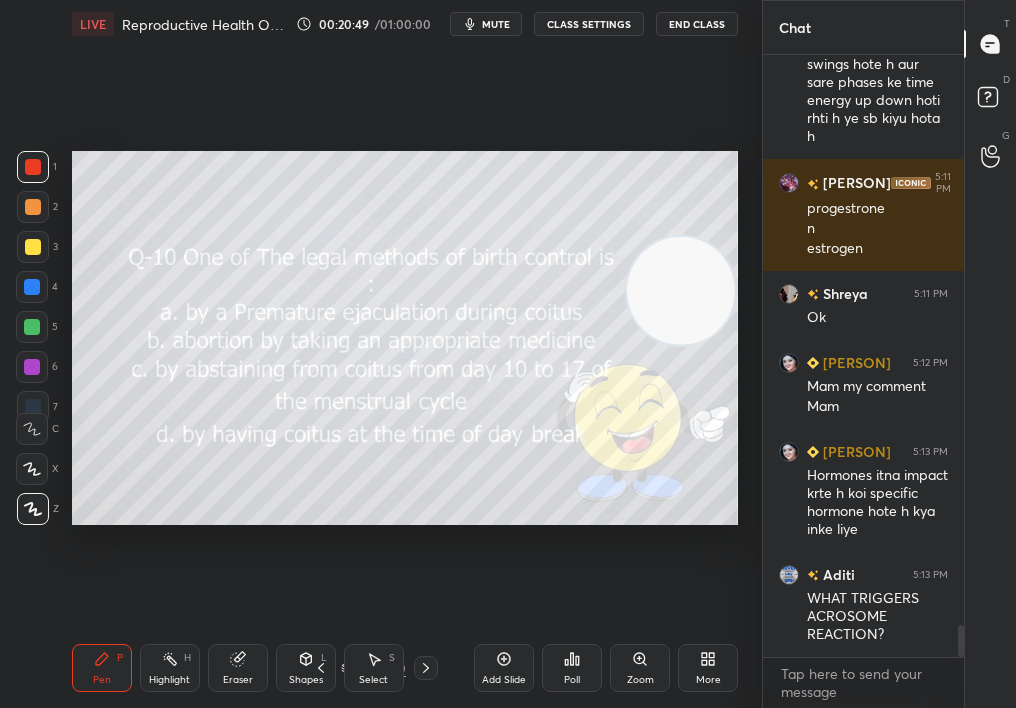 click on "Select" at bounding box center [373, 680] 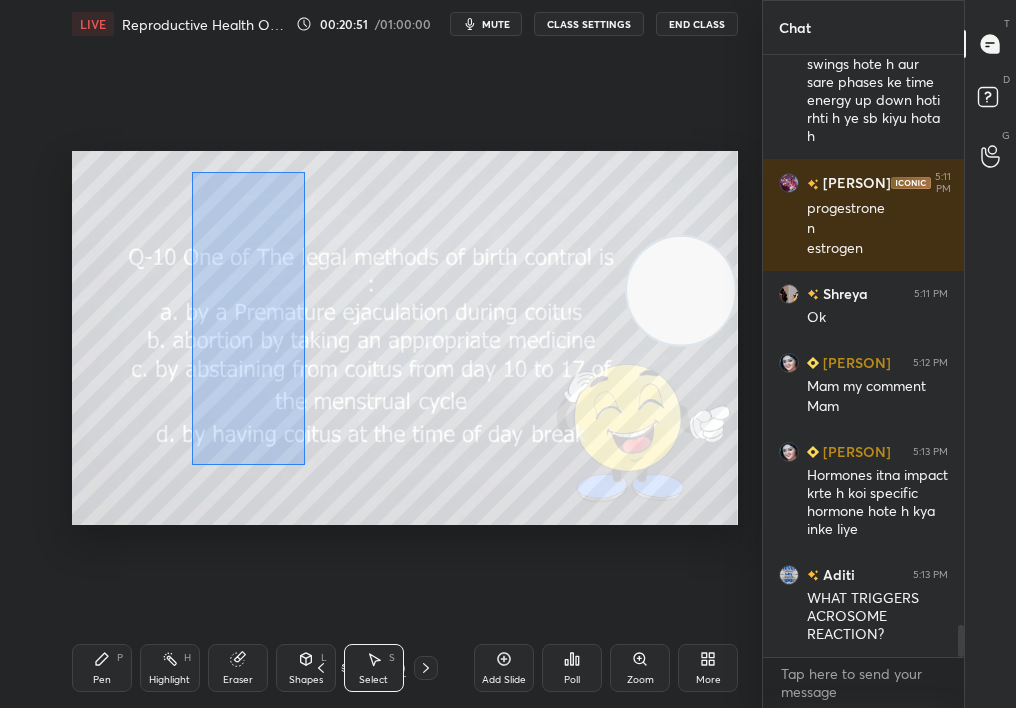 drag, startPoint x: 191, startPoint y: 171, endPoint x: 341, endPoint y: 515, distance: 375.28122 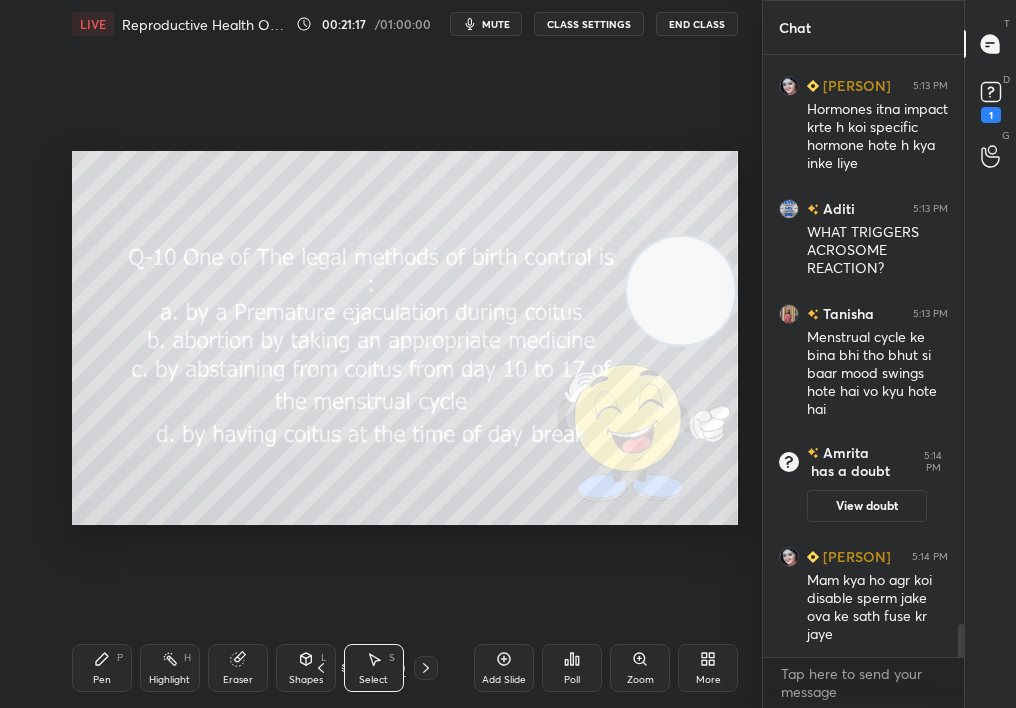 scroll, scrollTop: 10470, scrollLeft: 0, axis: vertical 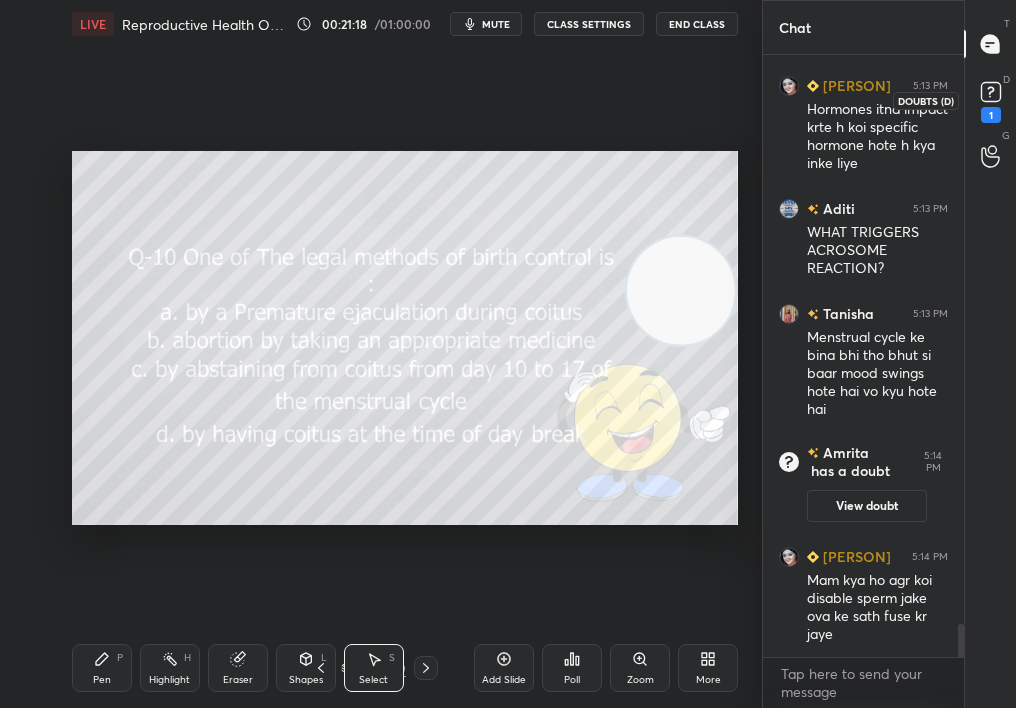 click on "1" at bounding box center (991, 100) 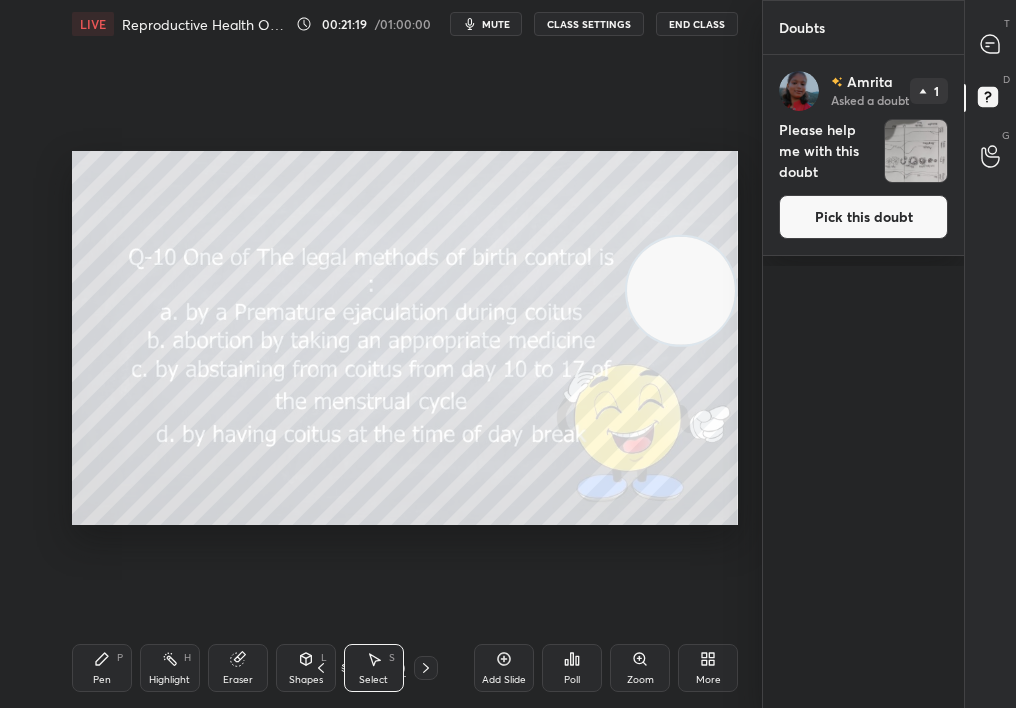 click on "Pick this doubt" at bounding box center [863, 217] 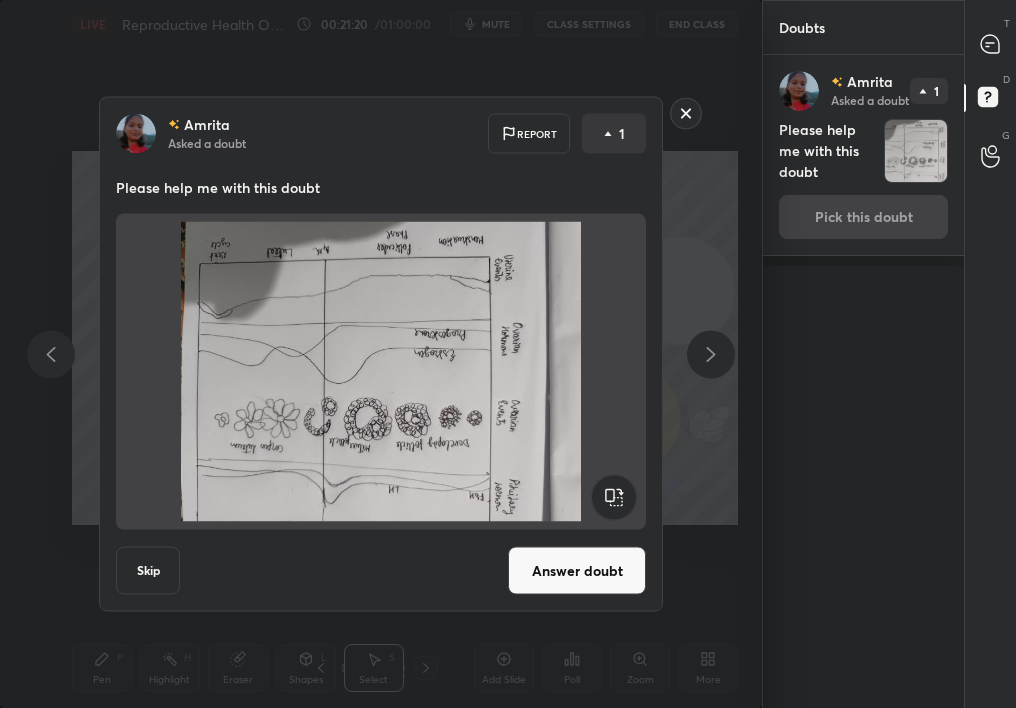 click on "Skip Answer doubt" at bounding box center (381, 571) 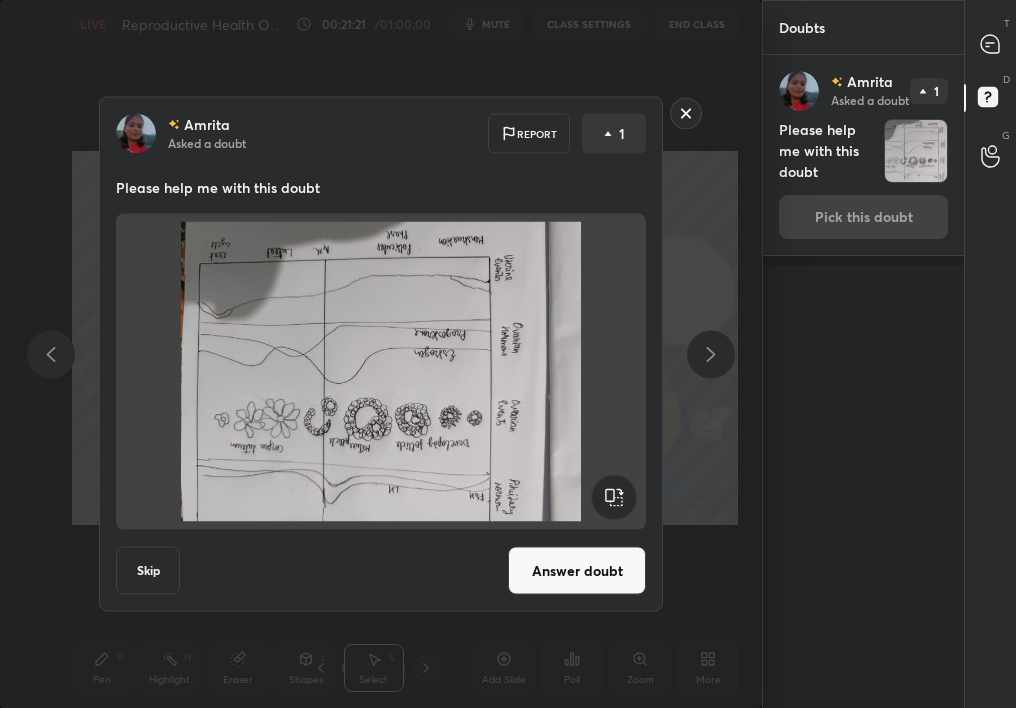 click on "Answer doubt" at bounding box center (577, 571) 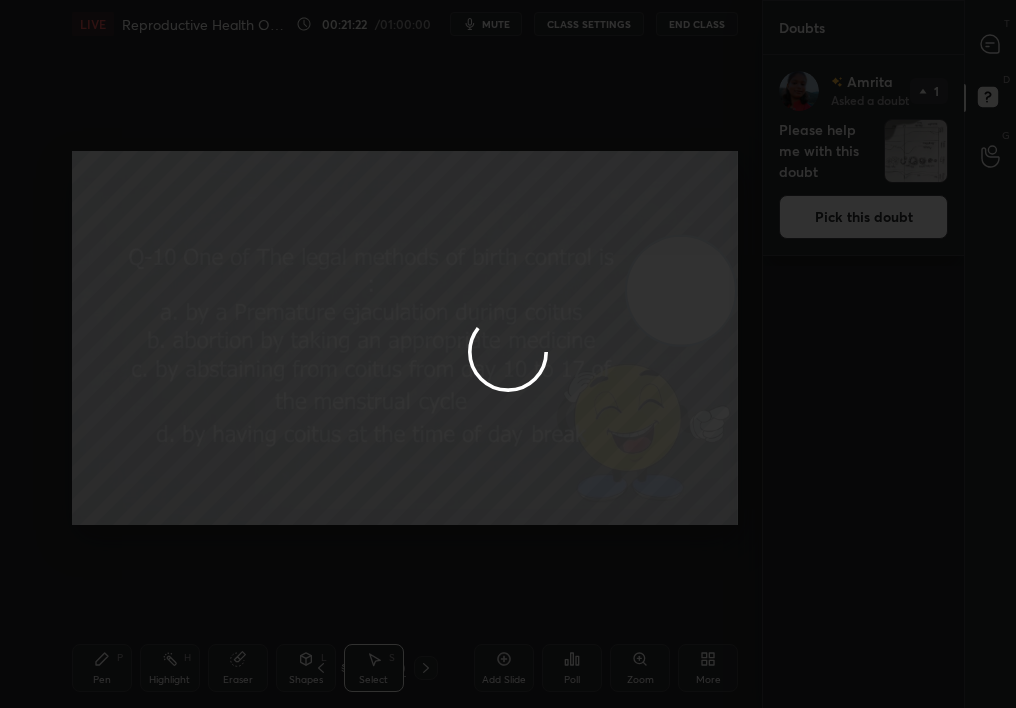 click at bounding box center (508, 354) 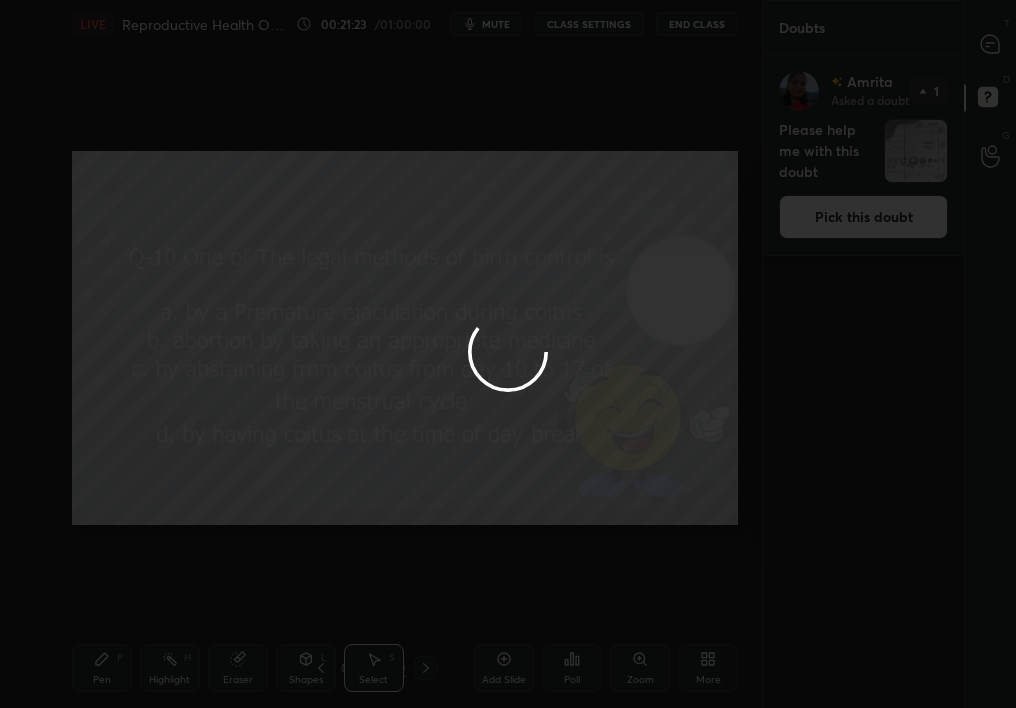 click at bounding box center (508, 354) 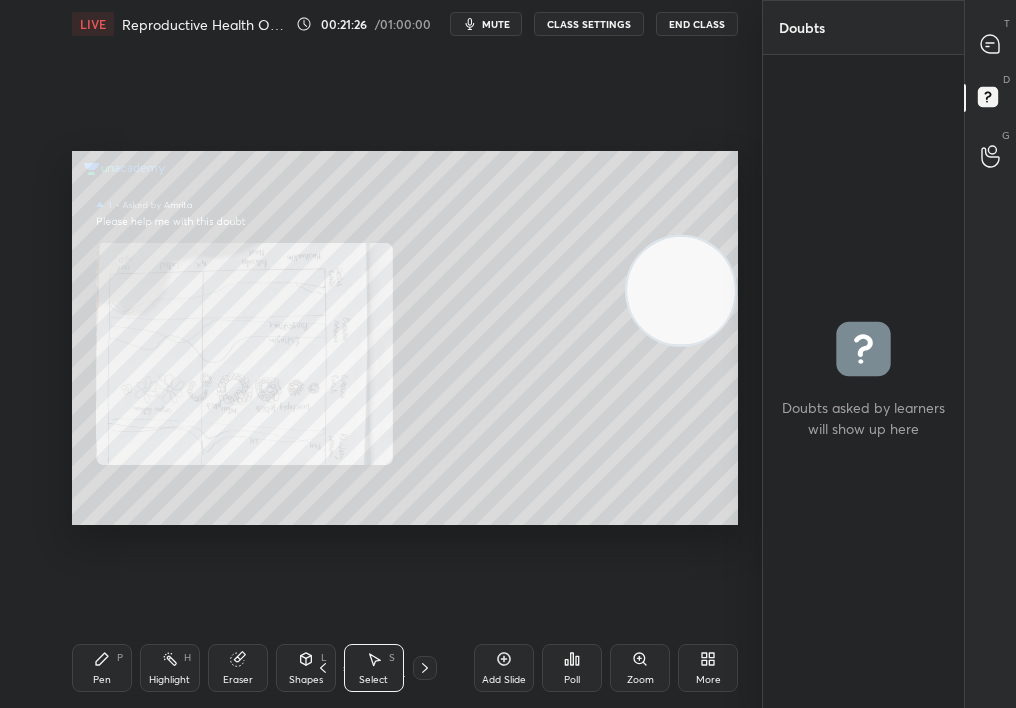 click on "T Messages (T)" at bounding box center [990, 44] 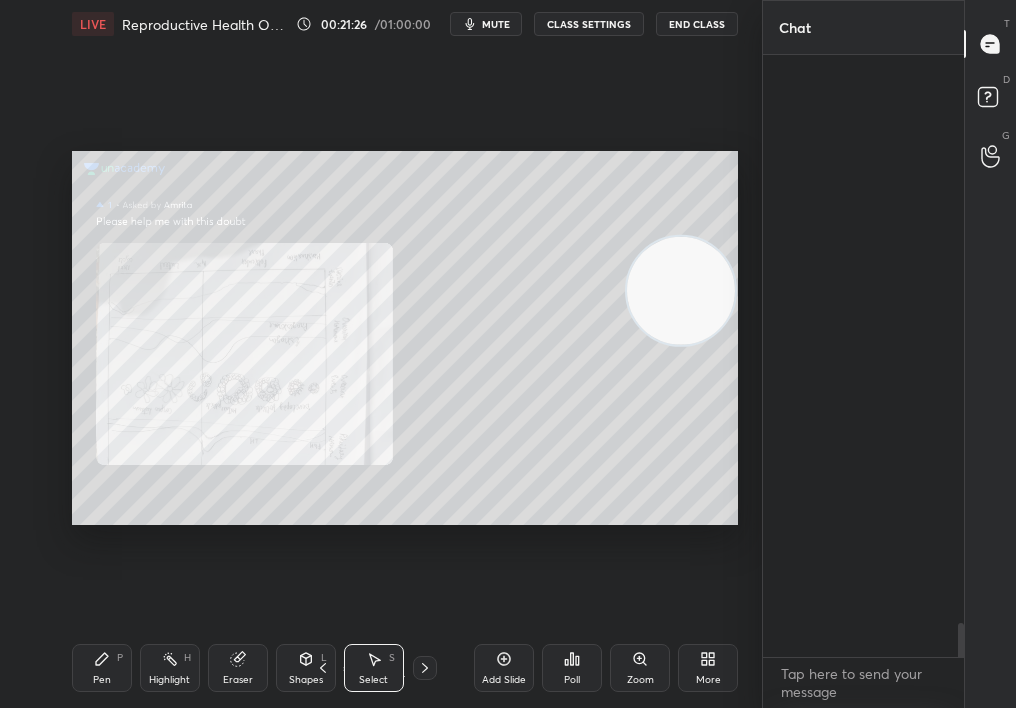 scroll, scrollTop: 10828, scrollLeft: 0, axis: vertical 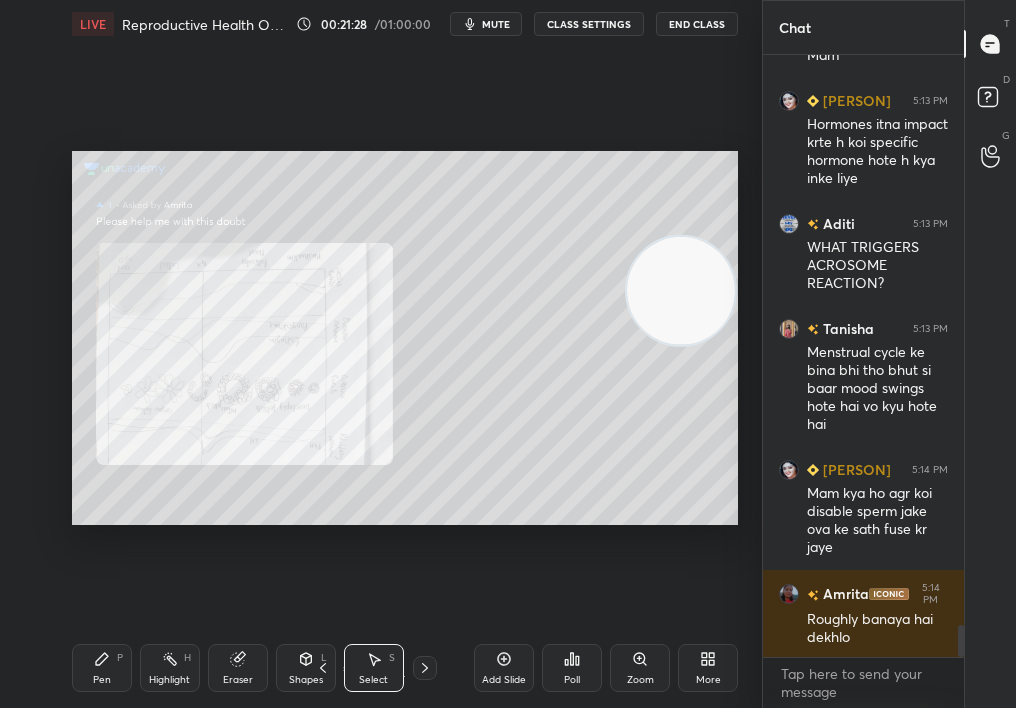 click on "Zoom" at bounding box center (640, 668) 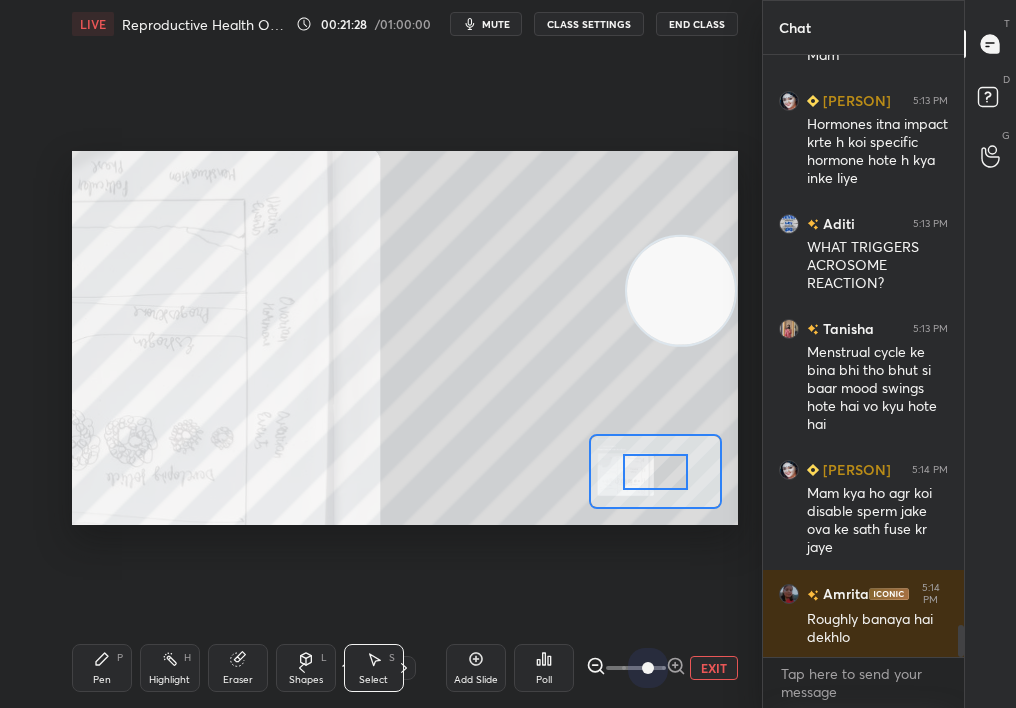 click at bounding box center [636, 668] 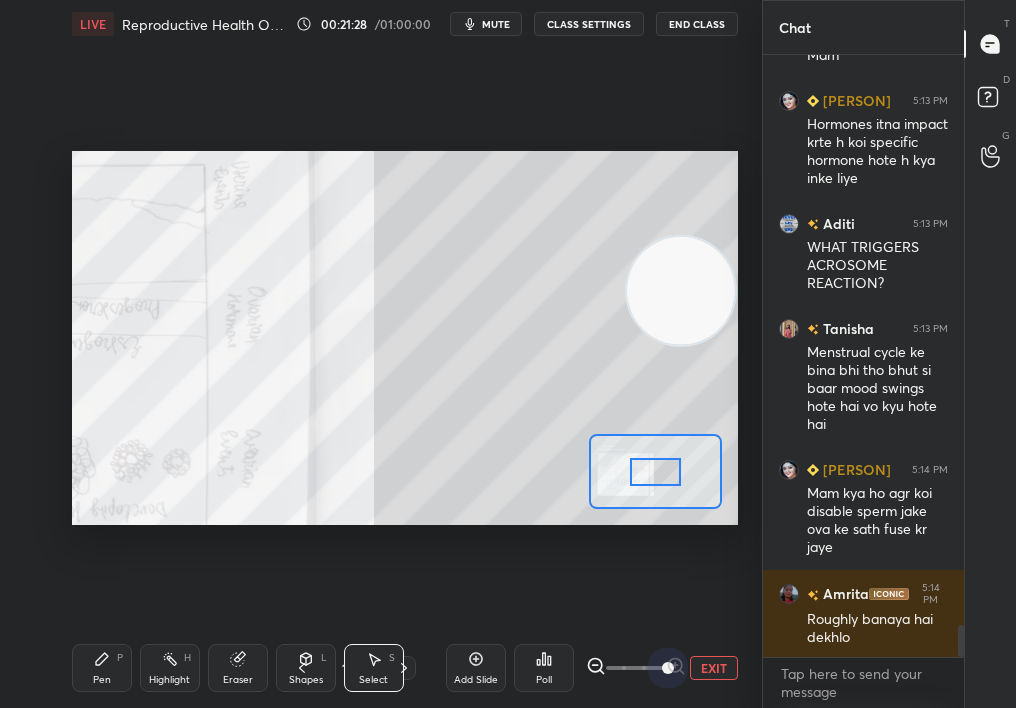 drag, startPoint x: 650, startPoint y: 658, endPoint x: 700, endPoint y: 658, distance: 50 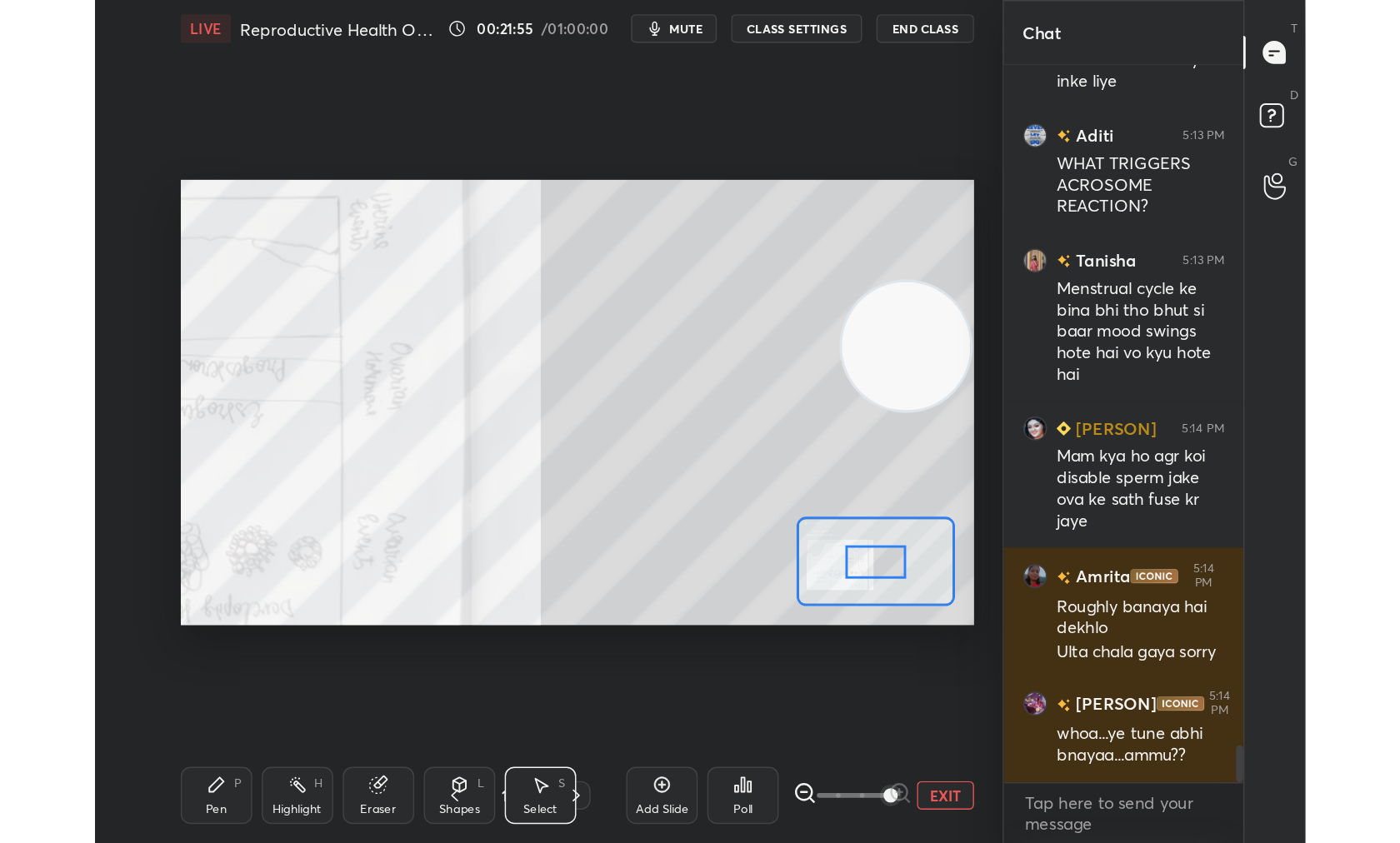 scroll, scrollTop: 9200, scrollLeft: 0, axis: vertical 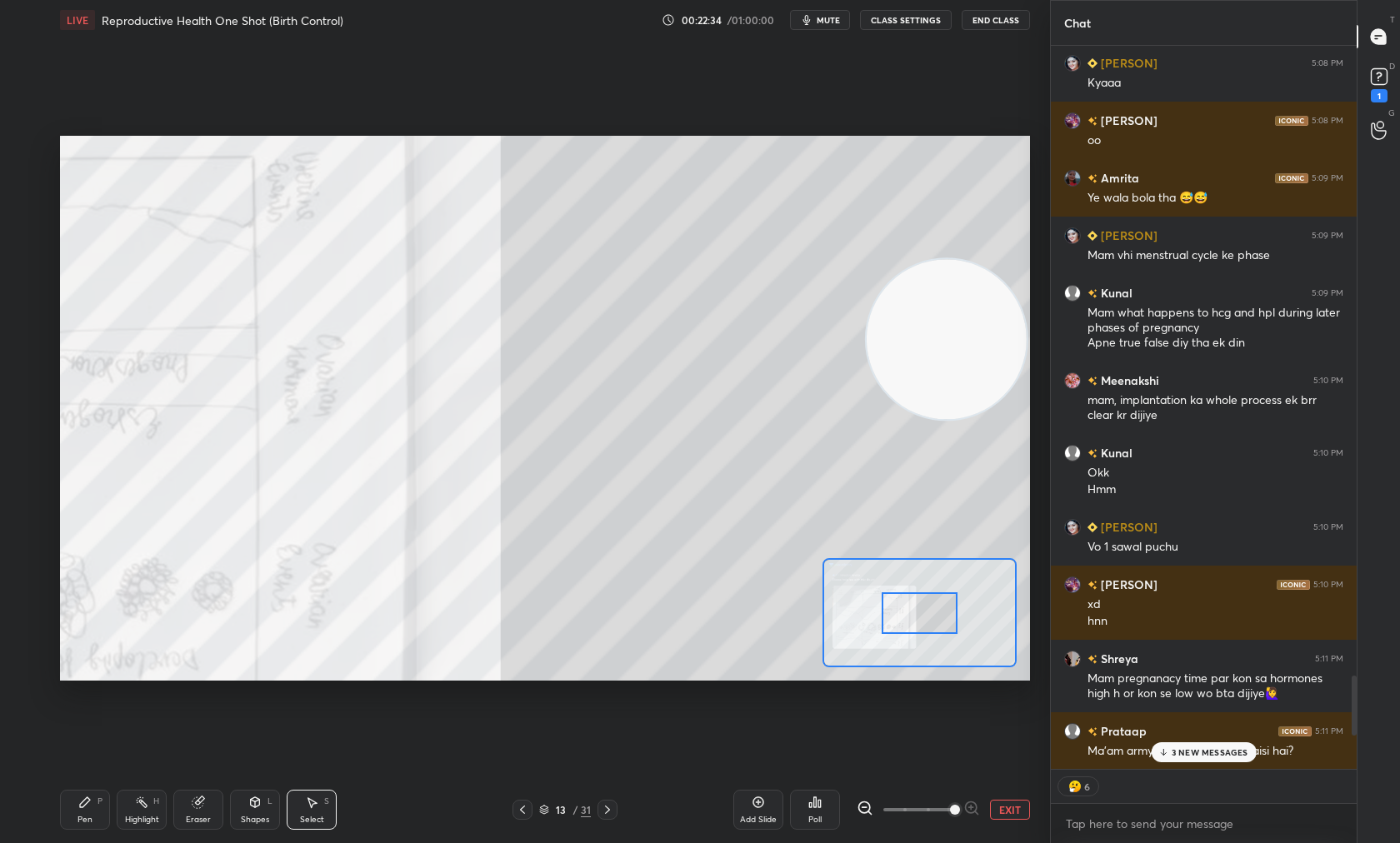 click 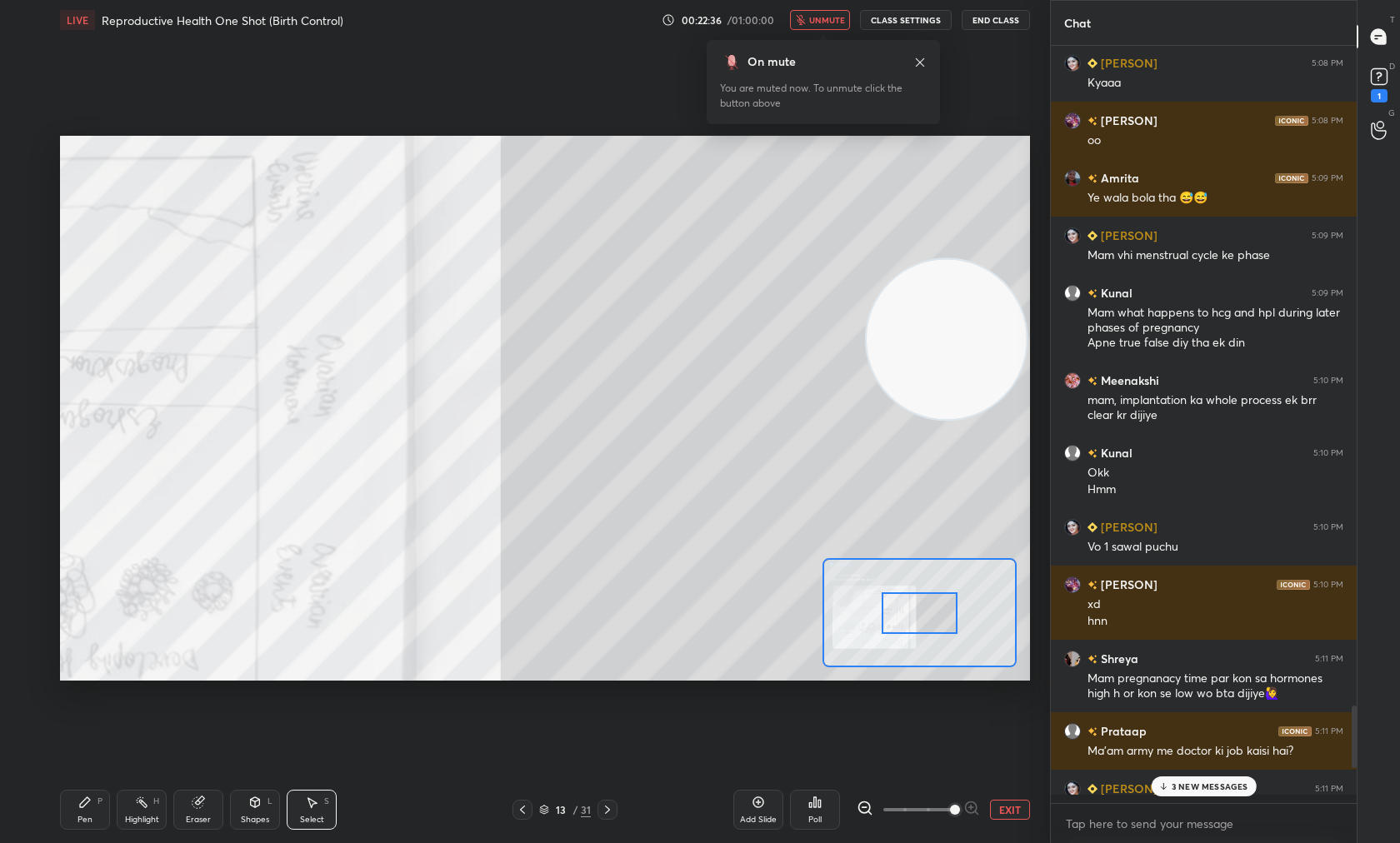 scroll, scrollTop: 6, scrollLeft: 6, axis: both 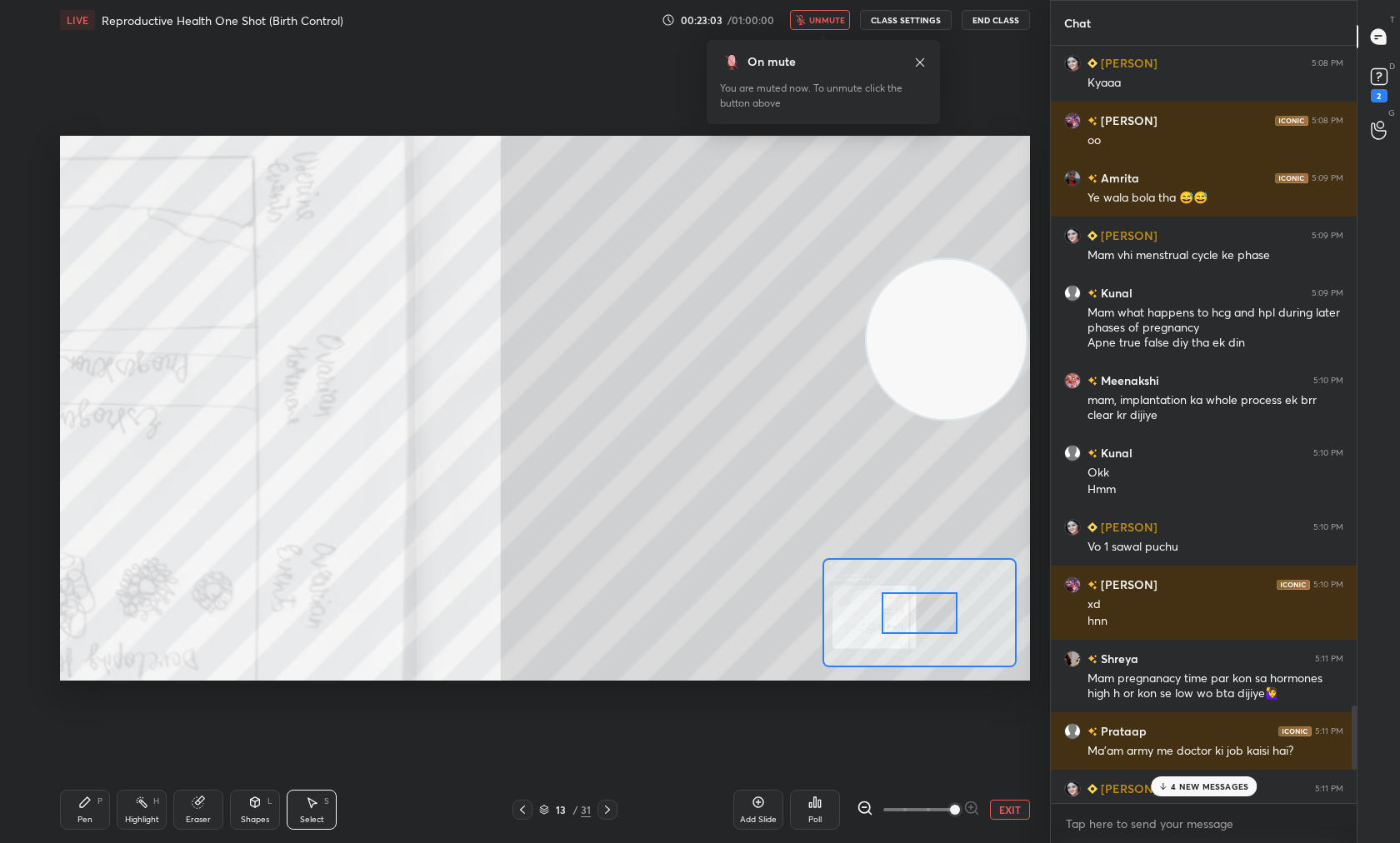 click on "unmute" at bounding box center [827, 20] 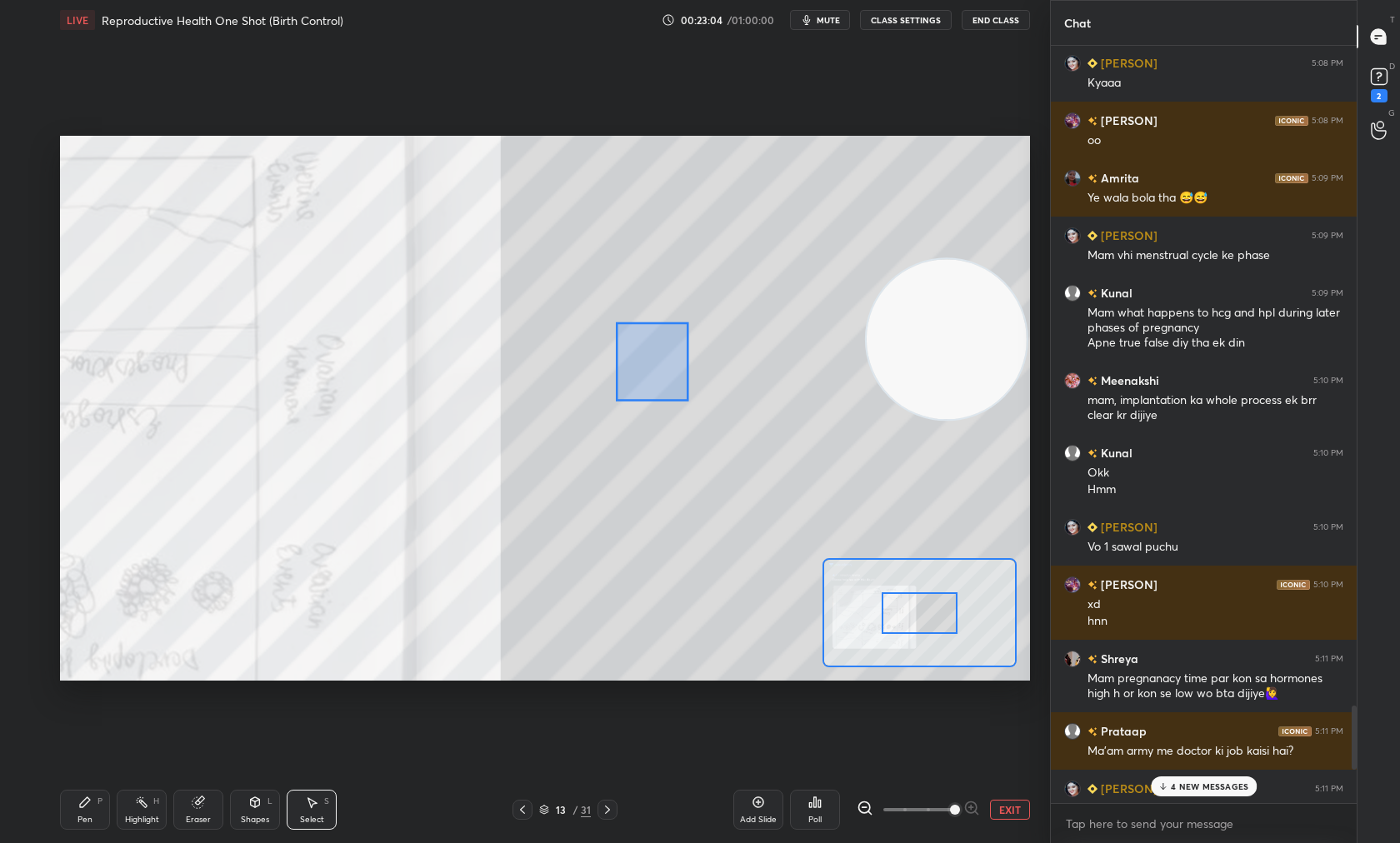 drag, startPoint x: 614, startPoint y: 321, endPoint x: 692, endPoint y: 399, distance: 110.30866 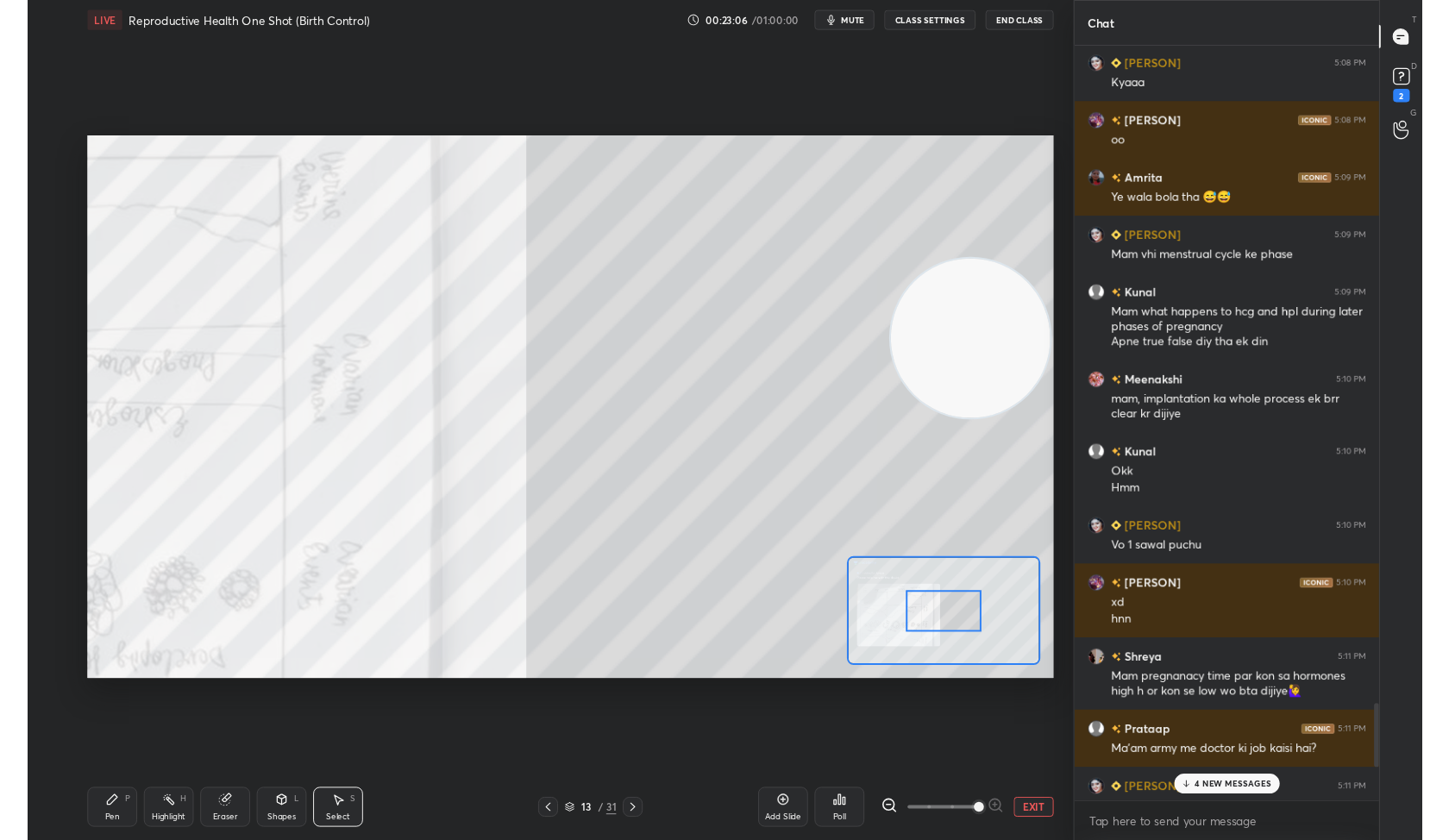 scroll, scrollTop: 434, scrollLeft: 588, axis: both 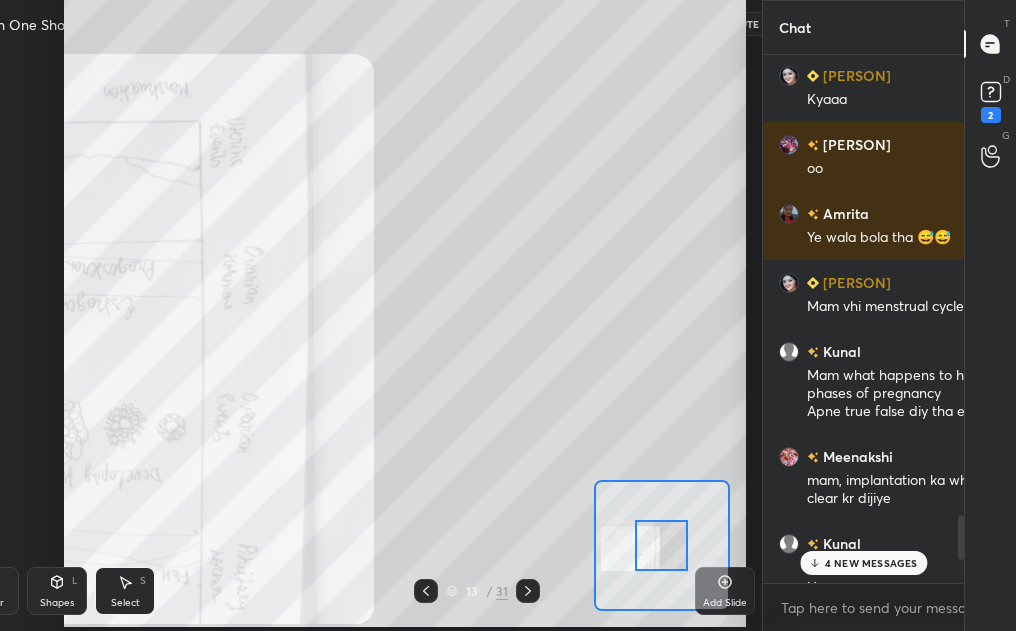 type on "x" 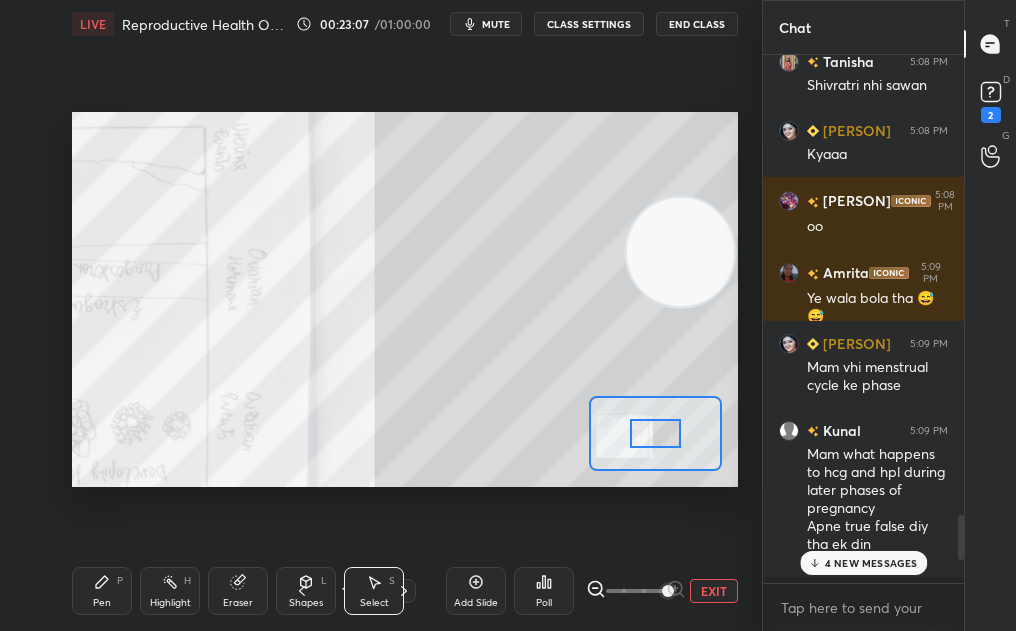 scroll, scrollTop: 7, scrollLeft: 7, axis: both 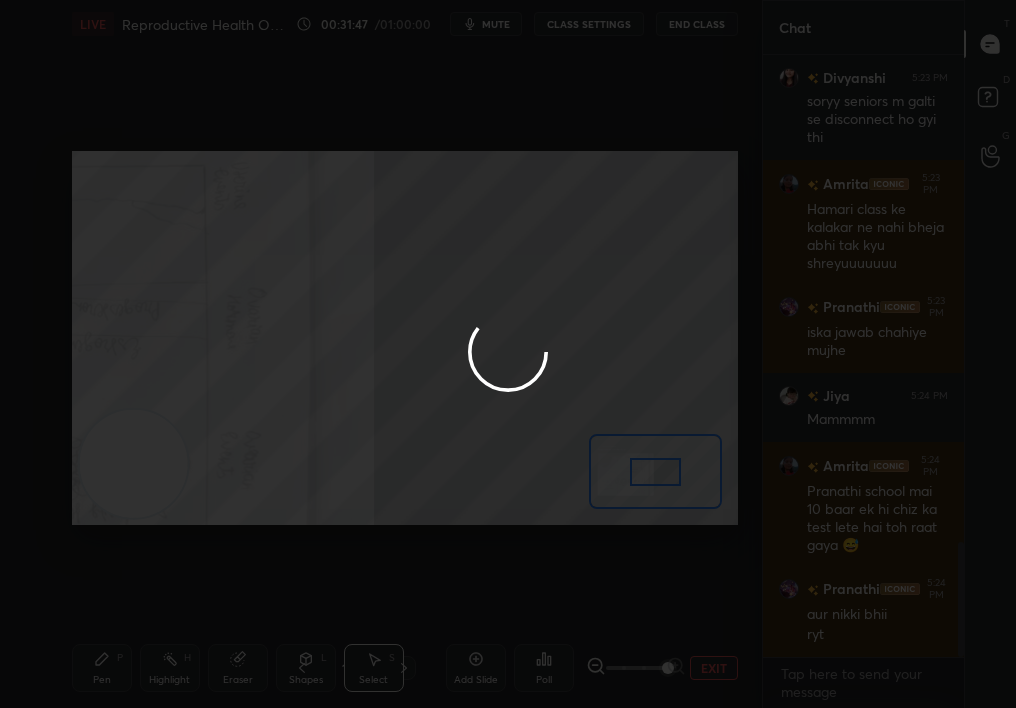 click at bounding box center [508, 354] 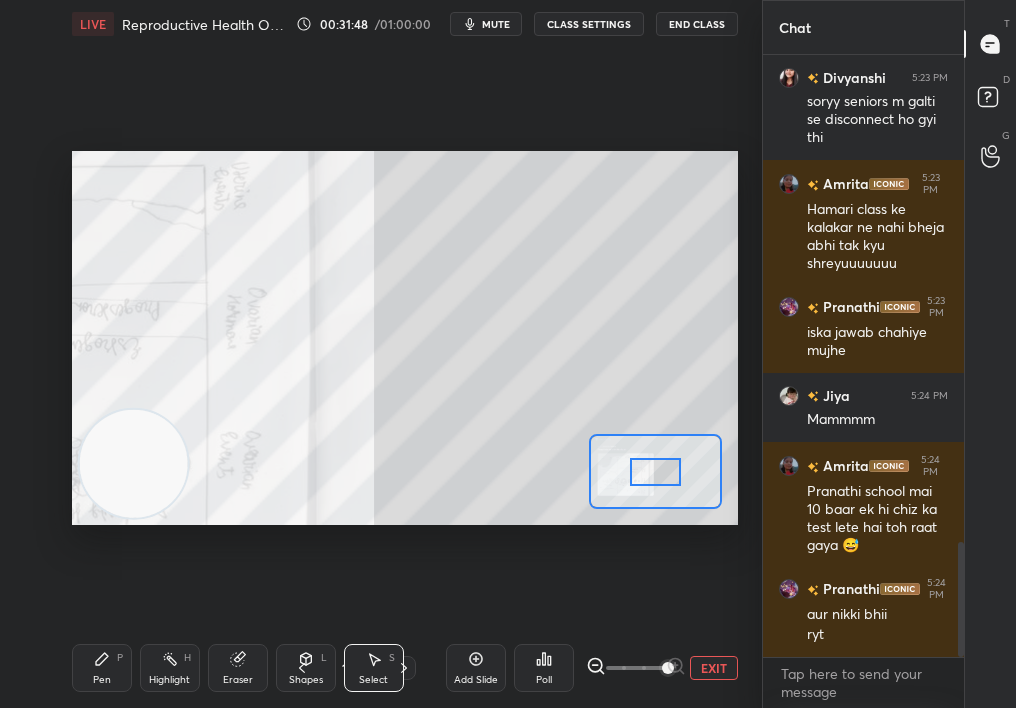 click on "Add Slide Poll EXIT" at bounding box center (592, 668) 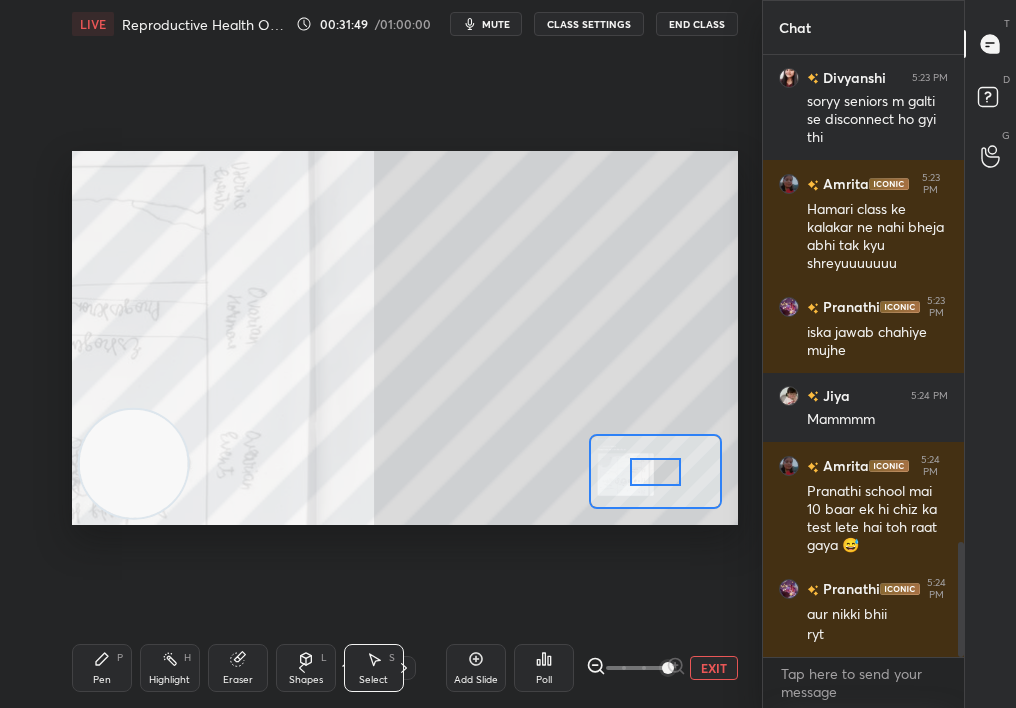 click on "Add Slide Poll EXIT" at bounding box center [592, 668] 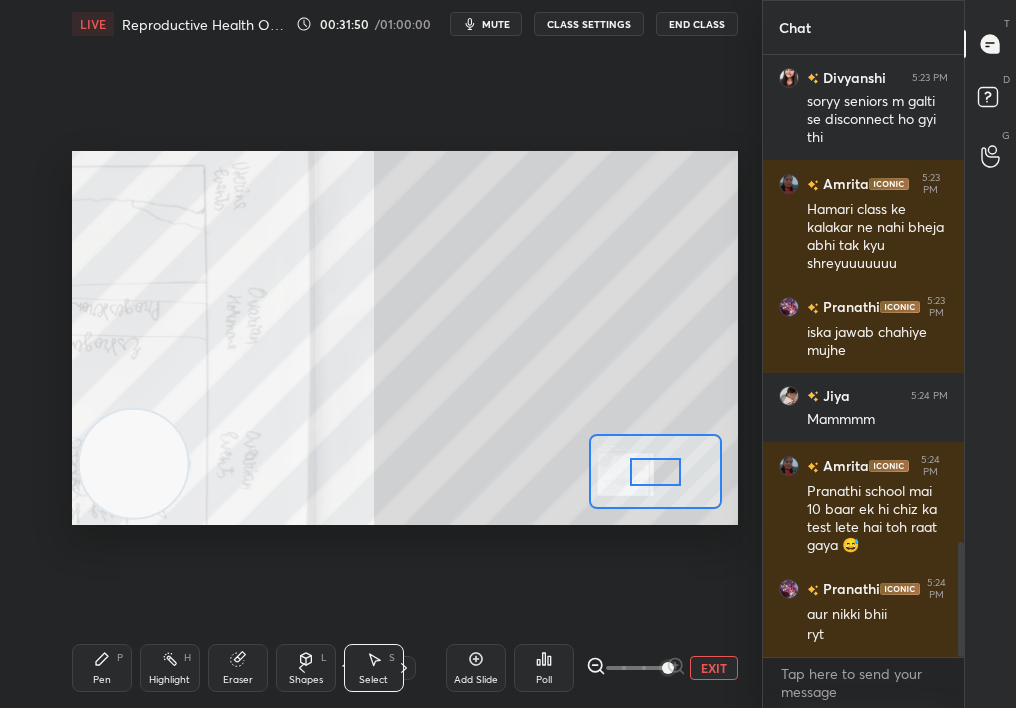 click on "EXIT" at bounding box center (714, 668) 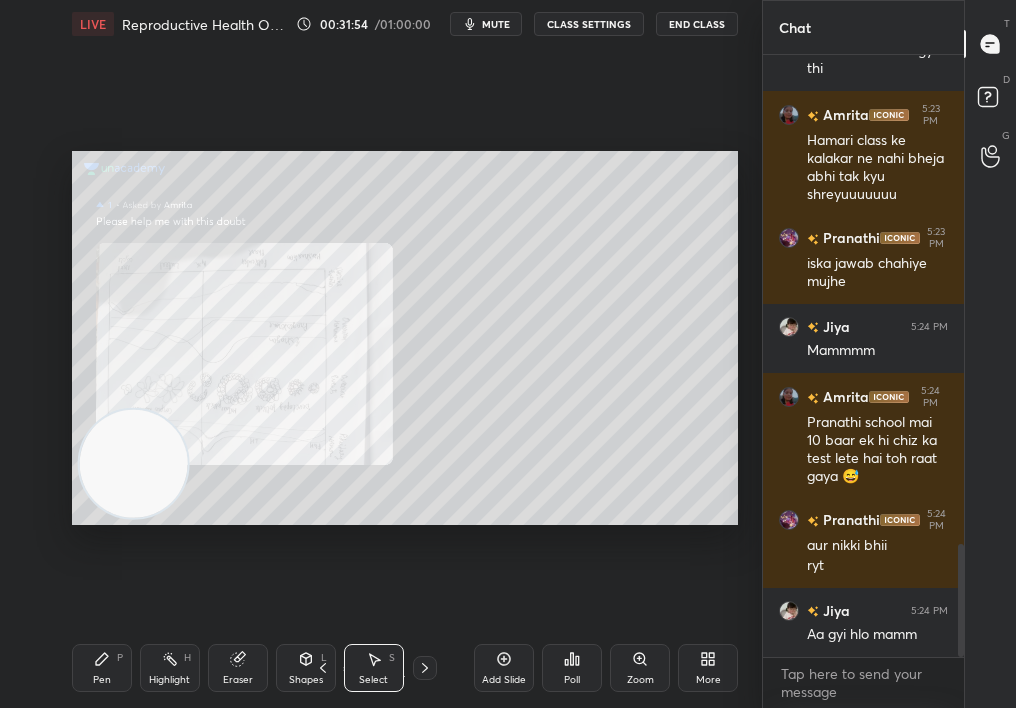 scroll, scrollTop: 2721, scrollLeft: 0, axis: vertical 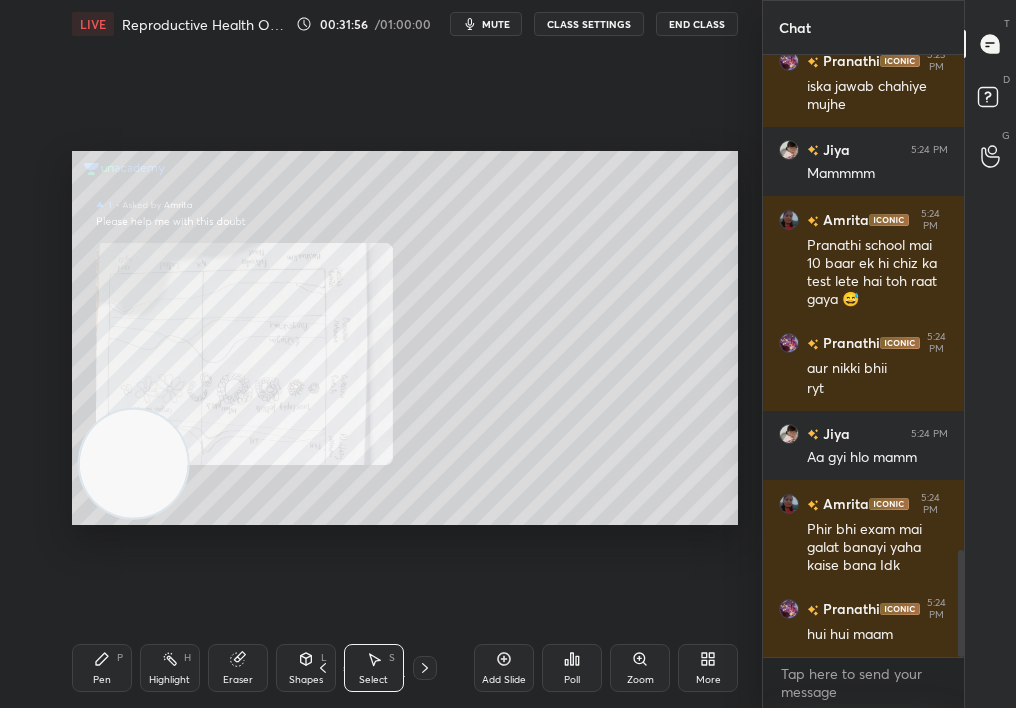 click on "Pen P" at bounding box center (102, 668) 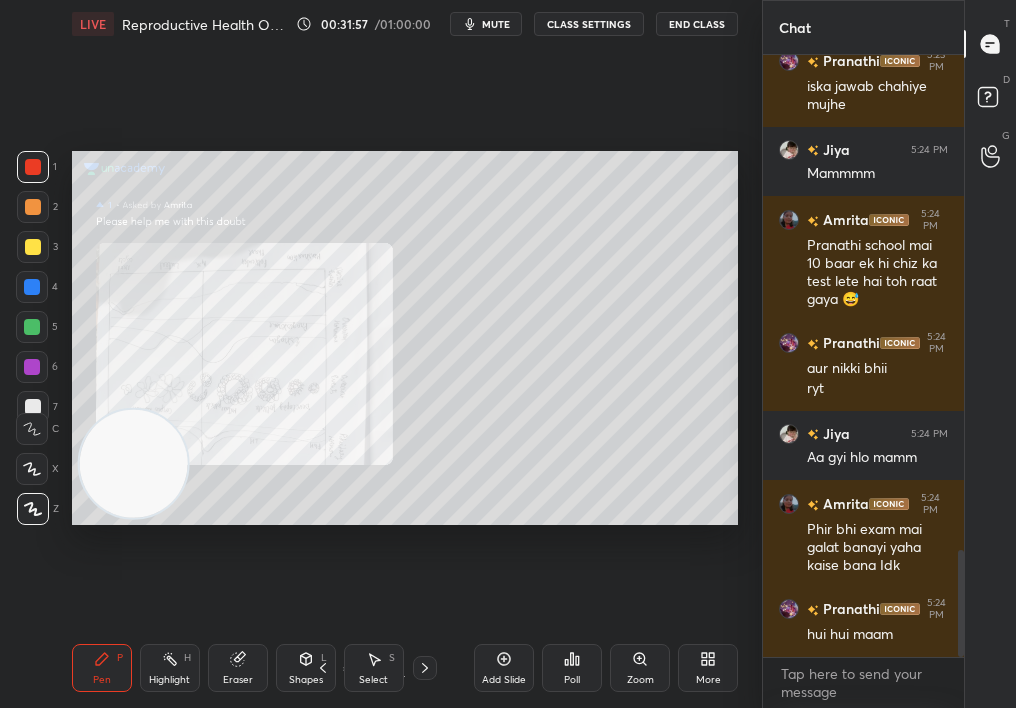 click on "Pen P" at bounding box center [102, 668] 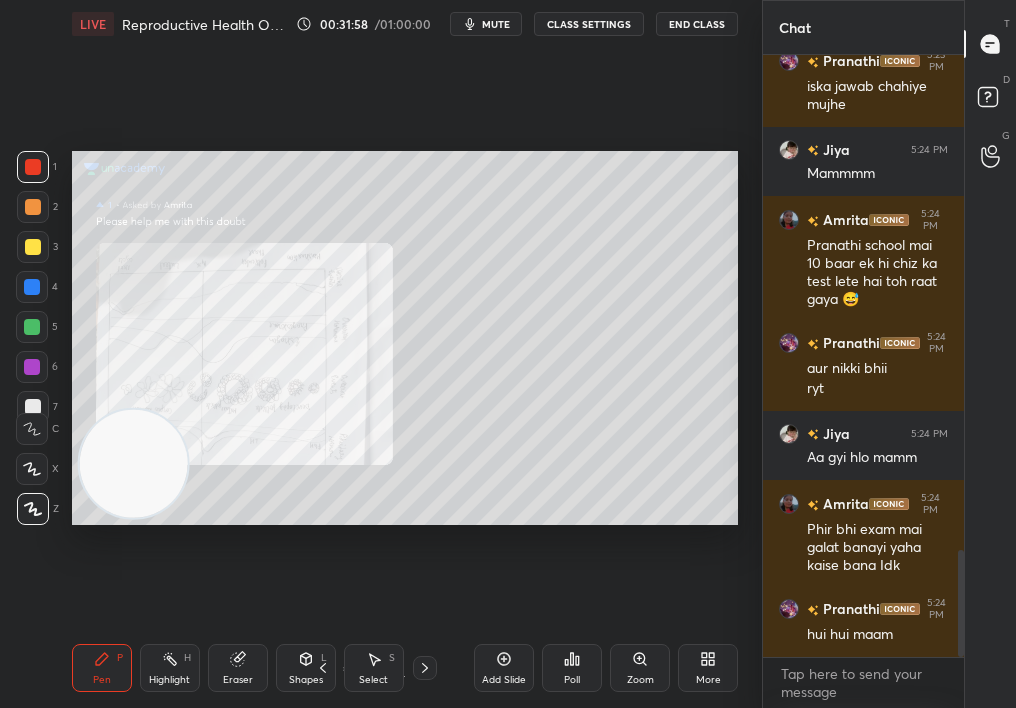 click on "Add Slide" at bounding box center (504, 668) 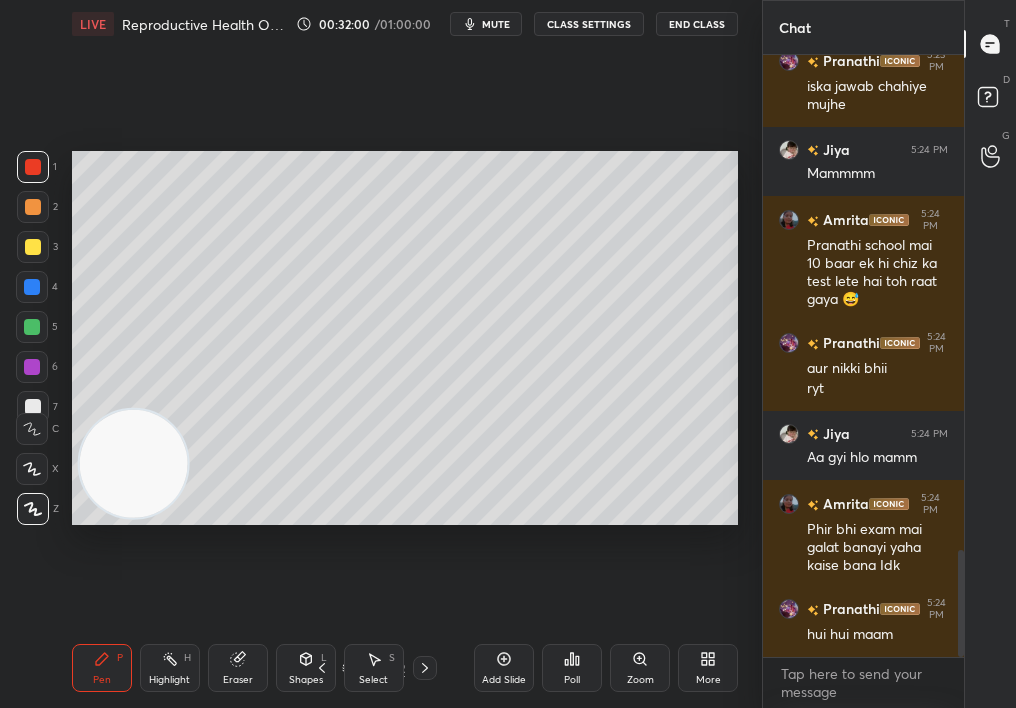 click on "Pen P" at bounding box center (102, 668) 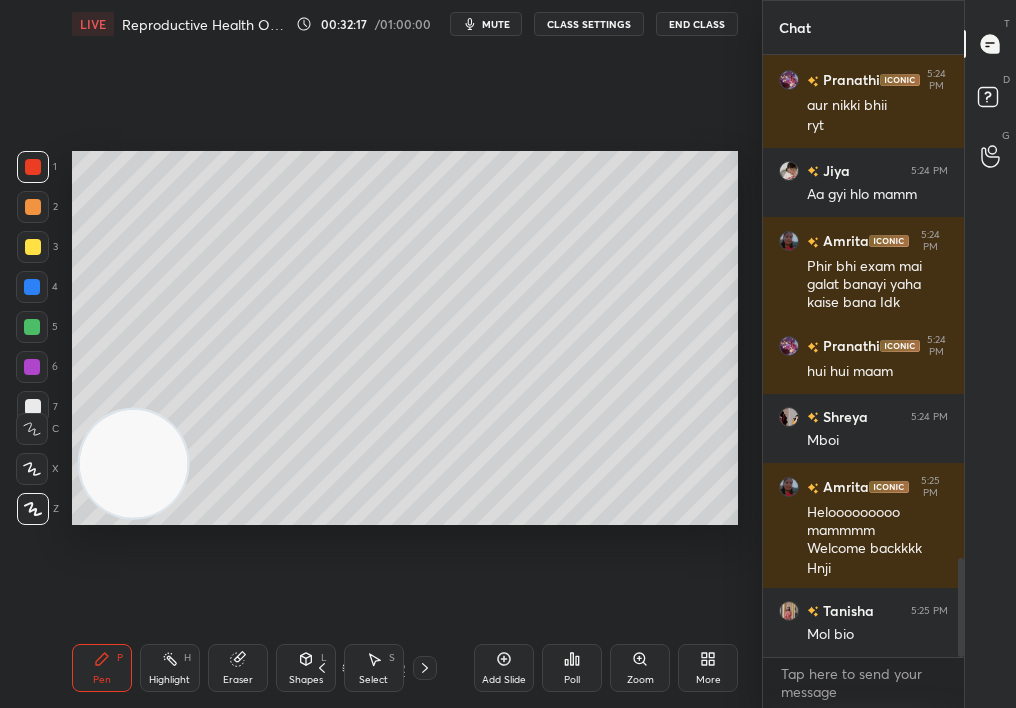 scroll, scrollTop: 3125, scrollLeft: 0, axis: vertical 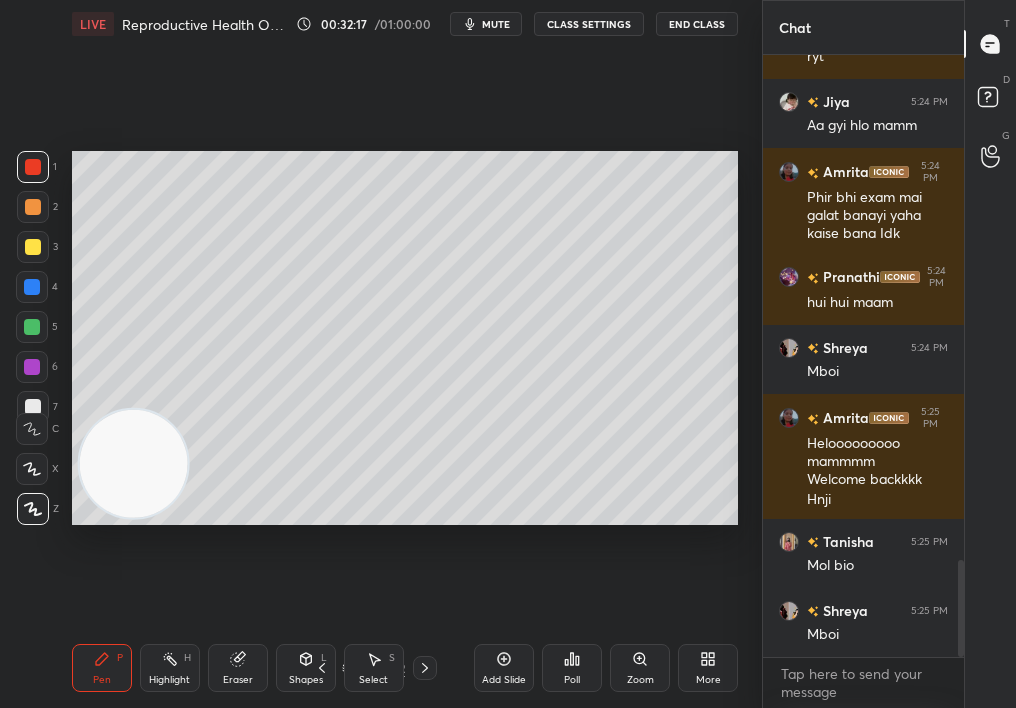 click at bounding box center [33, 247] 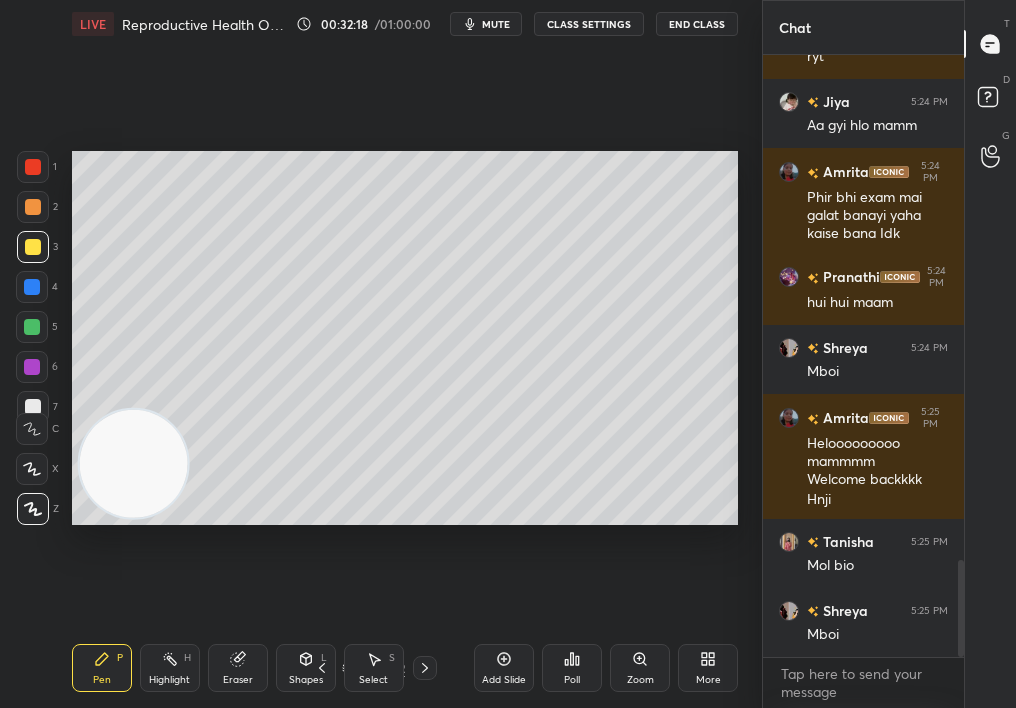 click at bounding box center (33, 247) 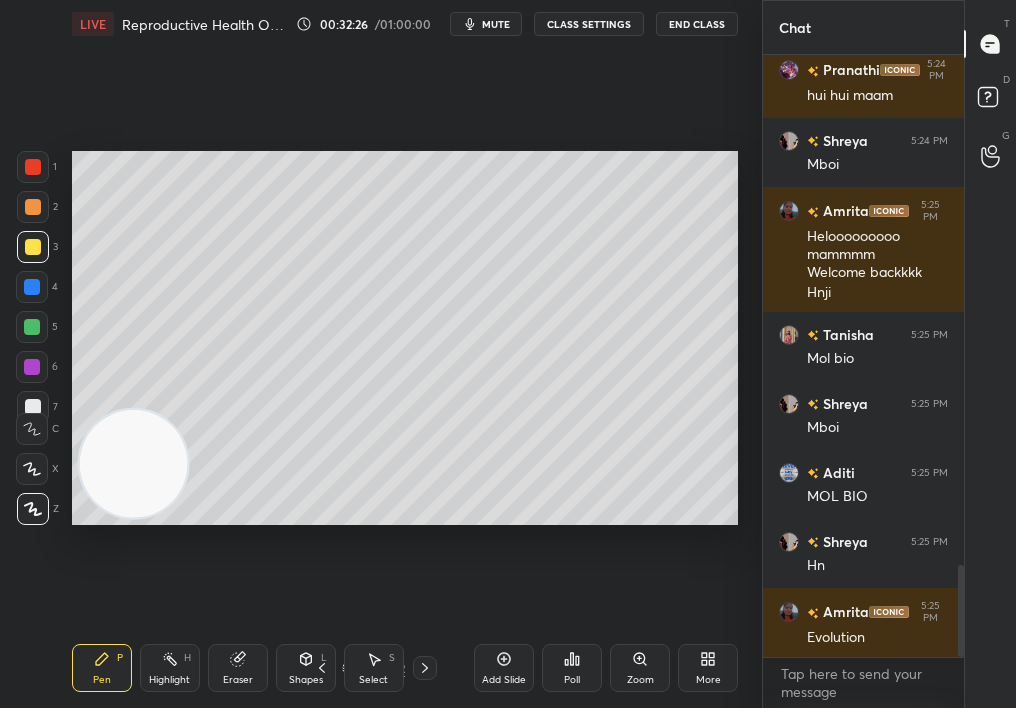 click at bounding box center [33, 207] 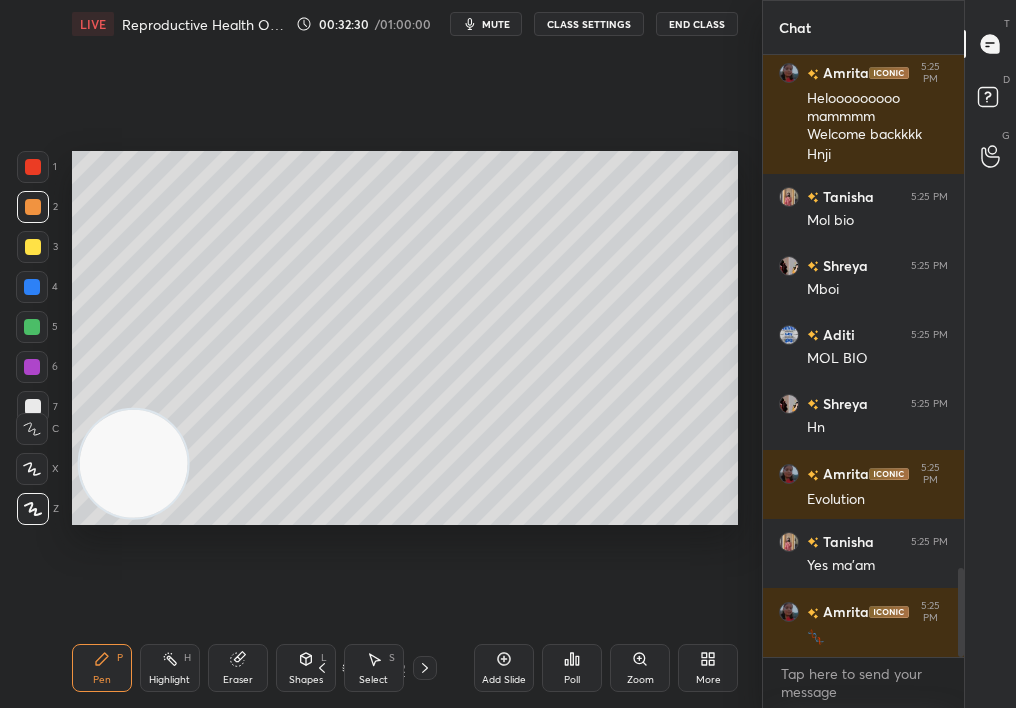 click at bounding box center [33, 247] 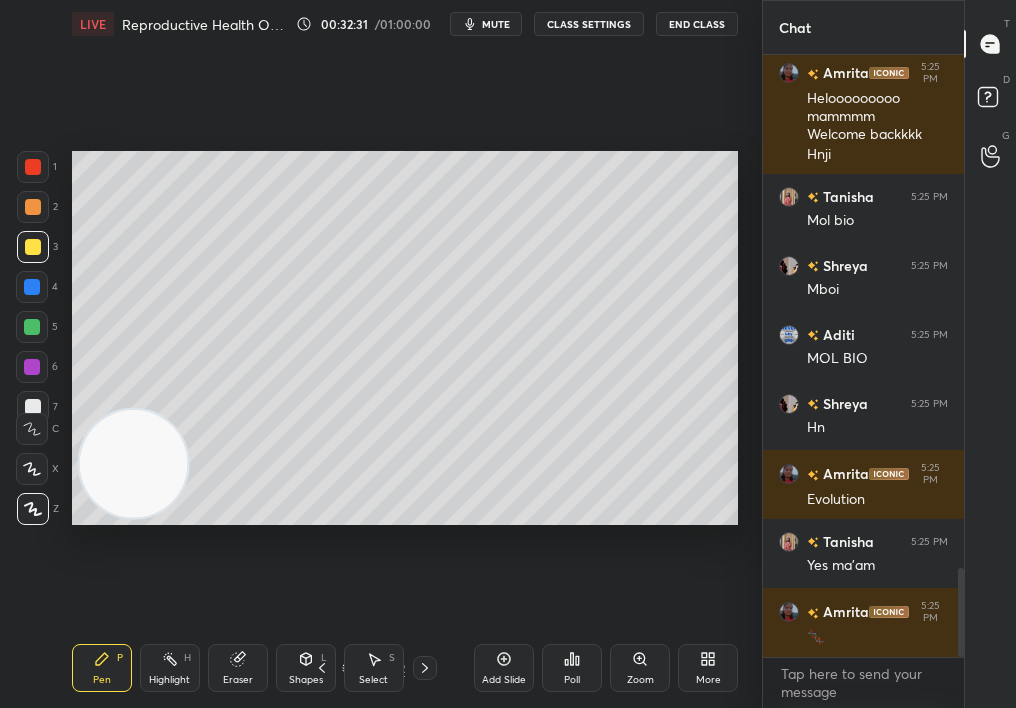 click at bounding box center (33, 247) 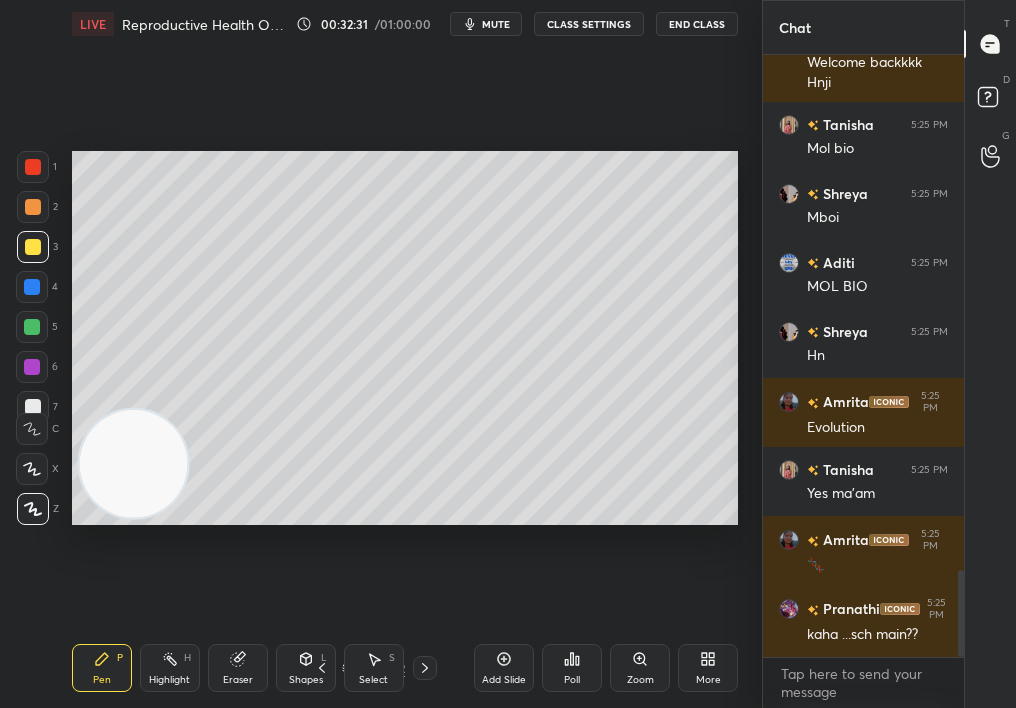 click at bounding box center [33, 247] 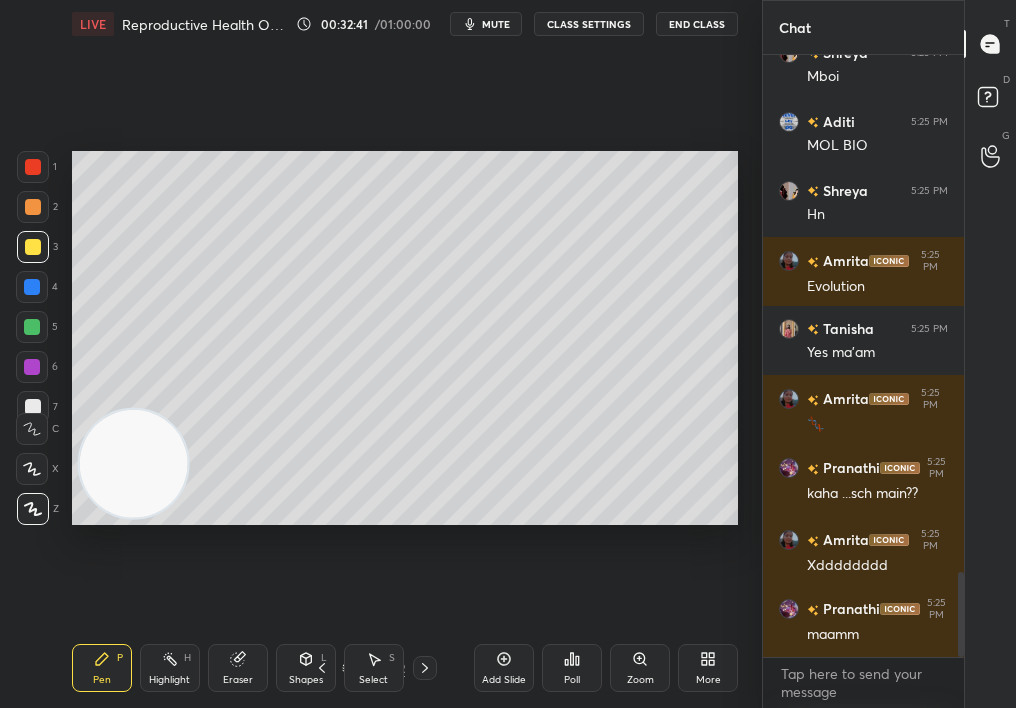 click at bounding box center (33, 167) 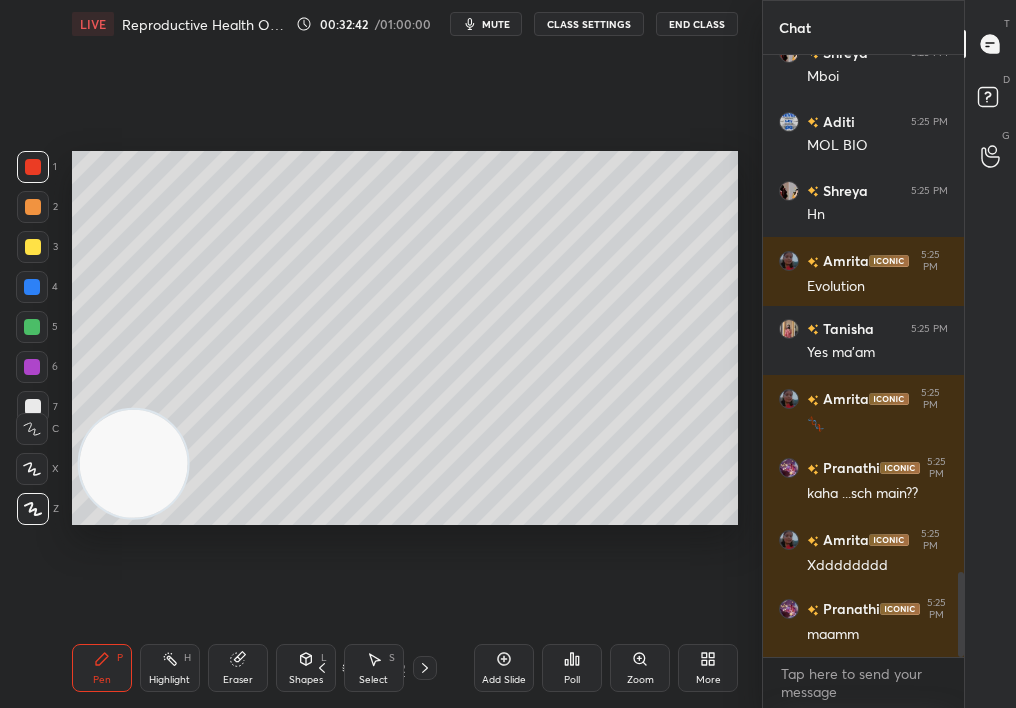 click at bounding box center (33, 167) 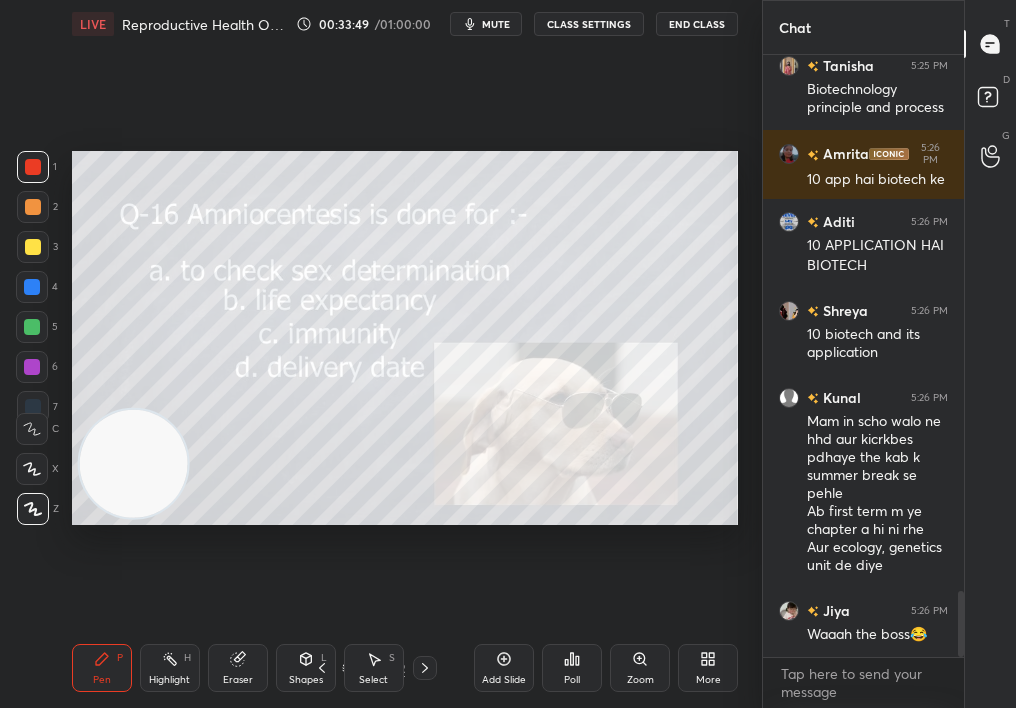 scroll, scrollTop: 4860, scrollLeft: 0, axis: vertical 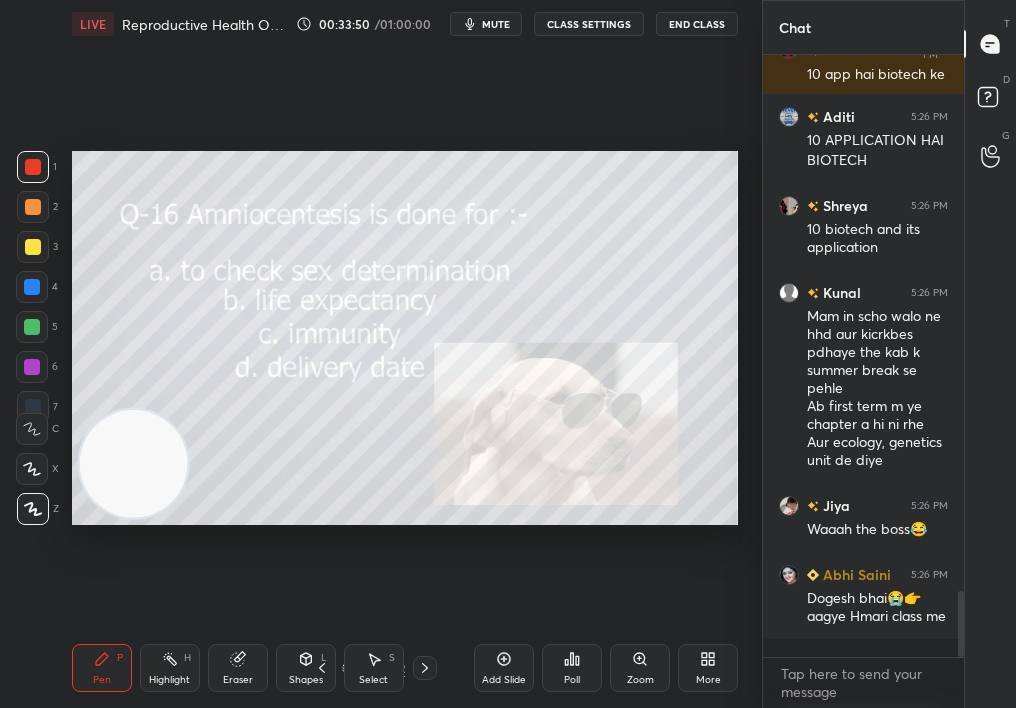 click on "mute" at bounding box center (496, 24) 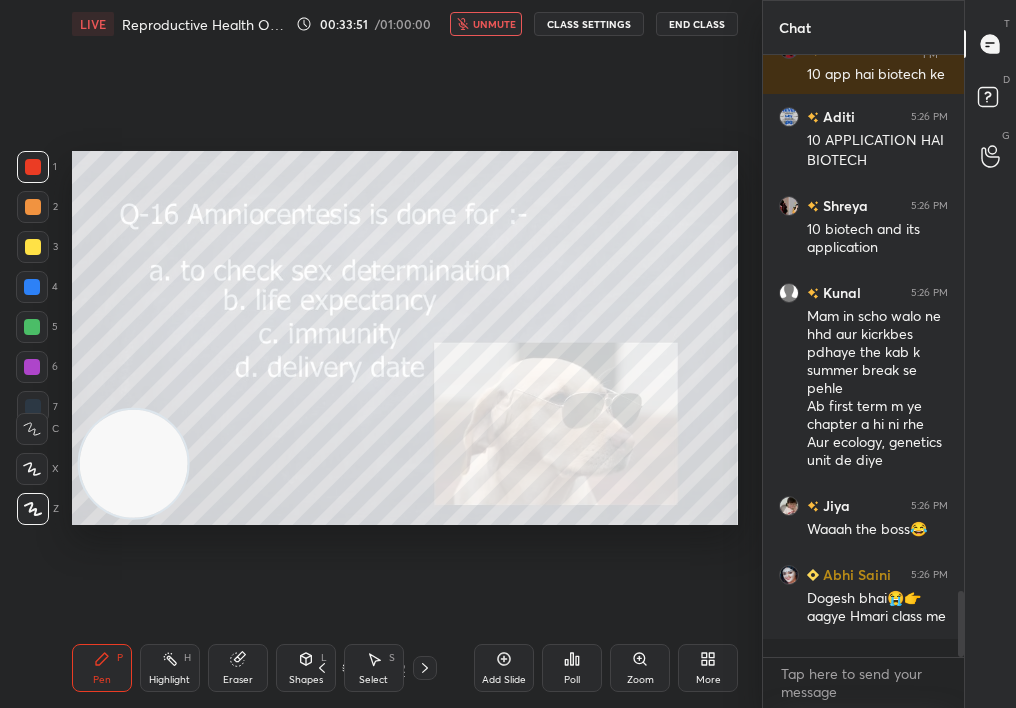 click on "unmute" at bounding box center (486, 24) 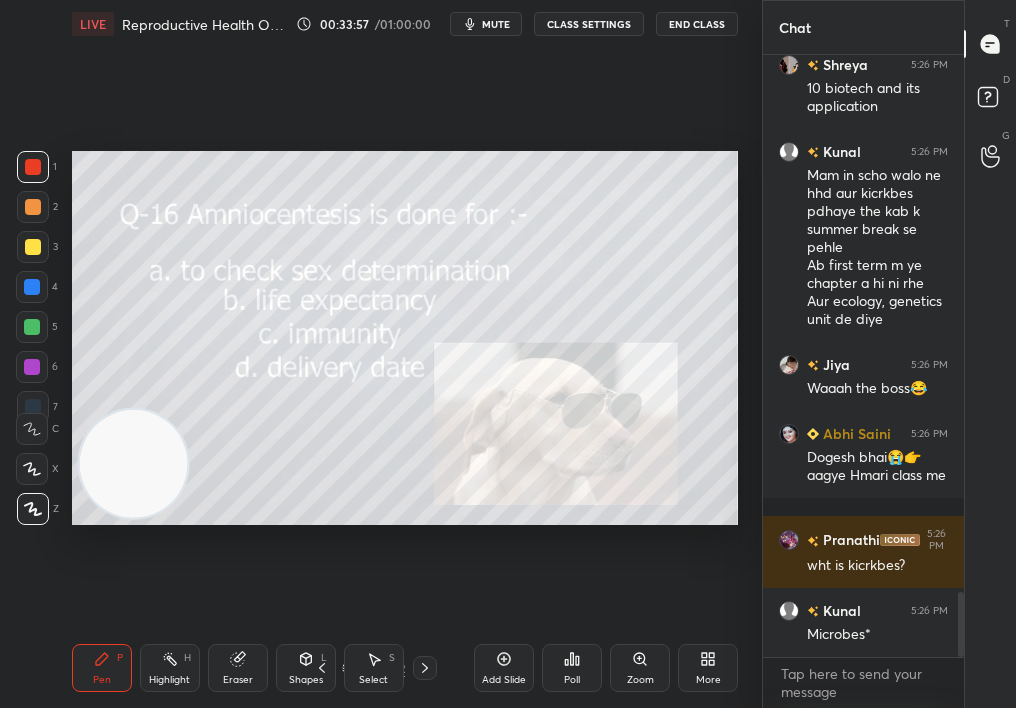 scroll, scrollTop: 5070, scrollLeft: 0, axis: vertical 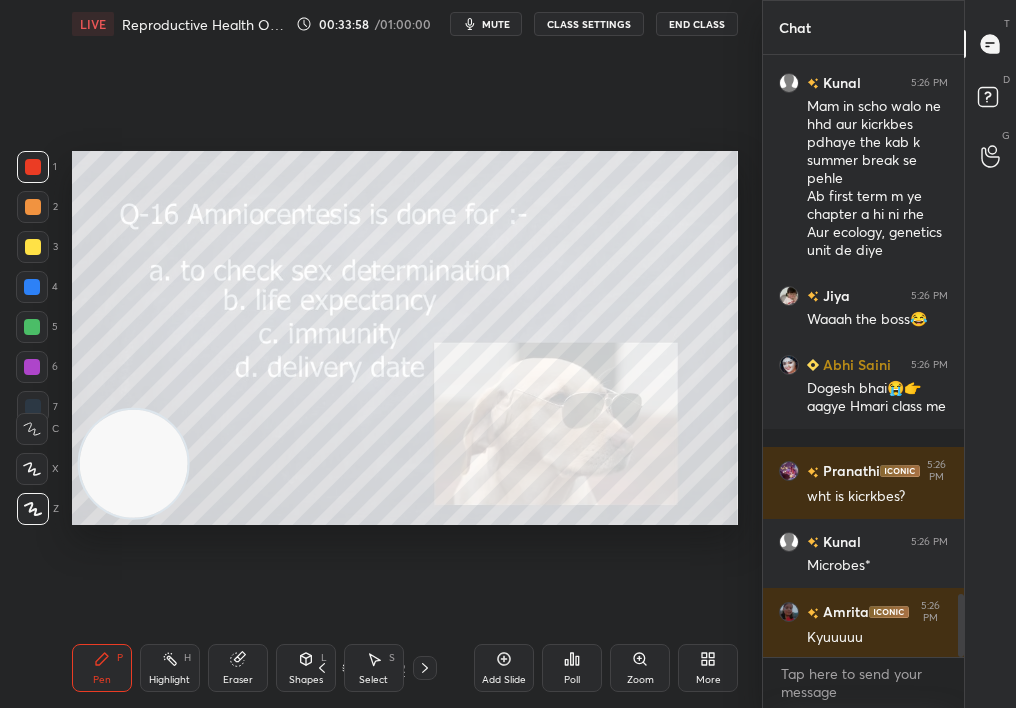 click at bounding box center (33, 207) 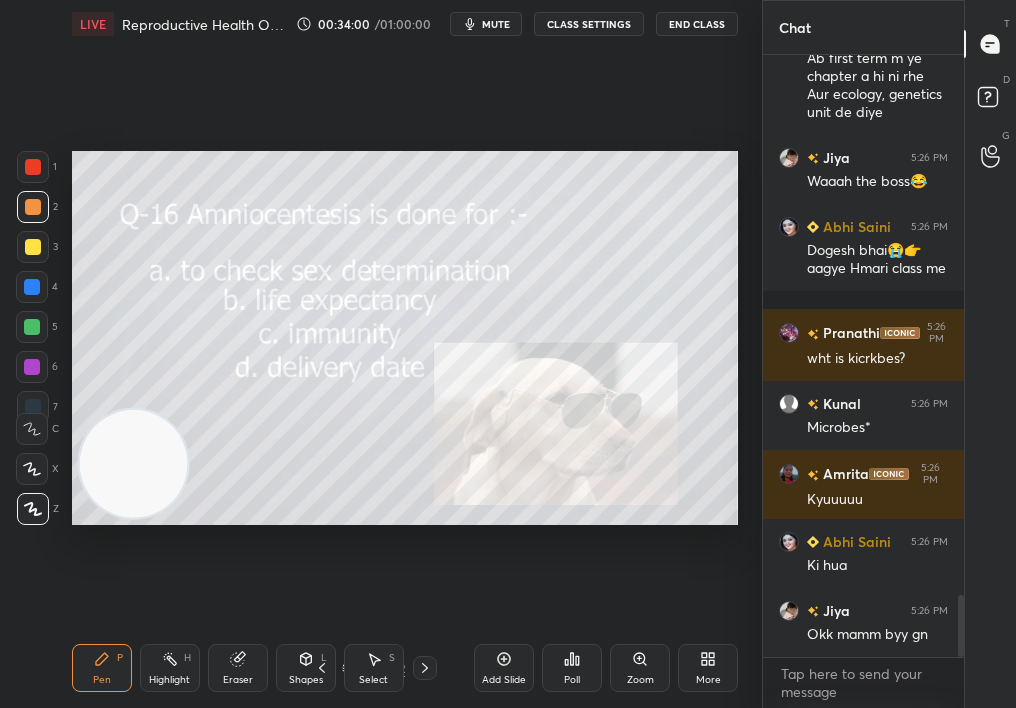 scroll, scrollTop: 5277, scrollLeft: 0, axis: vertical 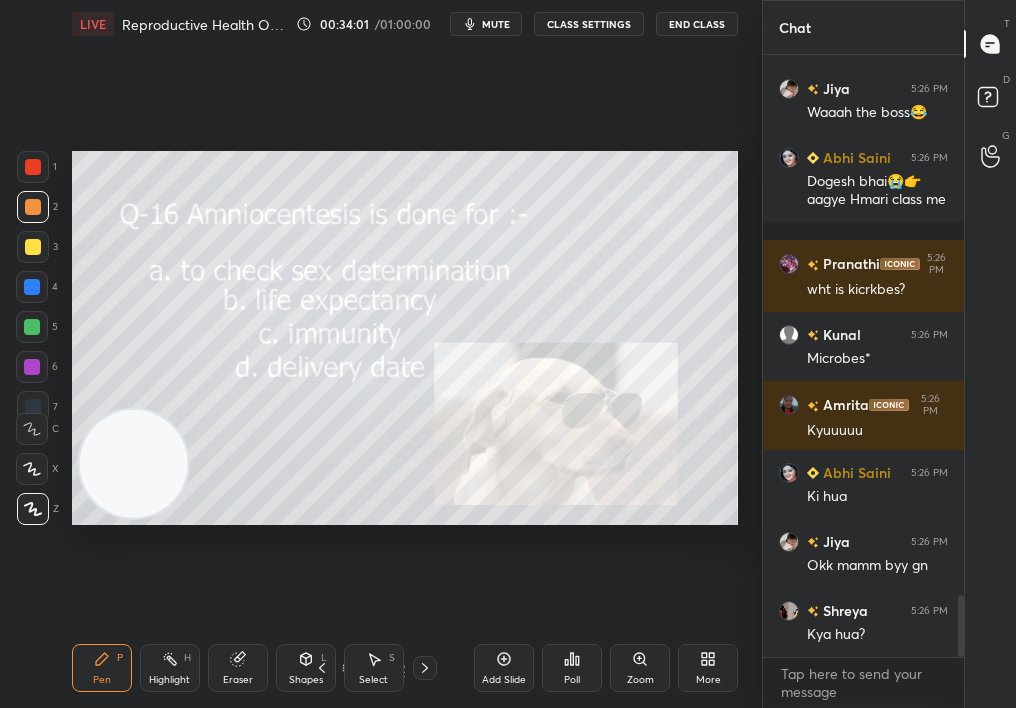 click on "End Class" at bounding box center (697, 24) 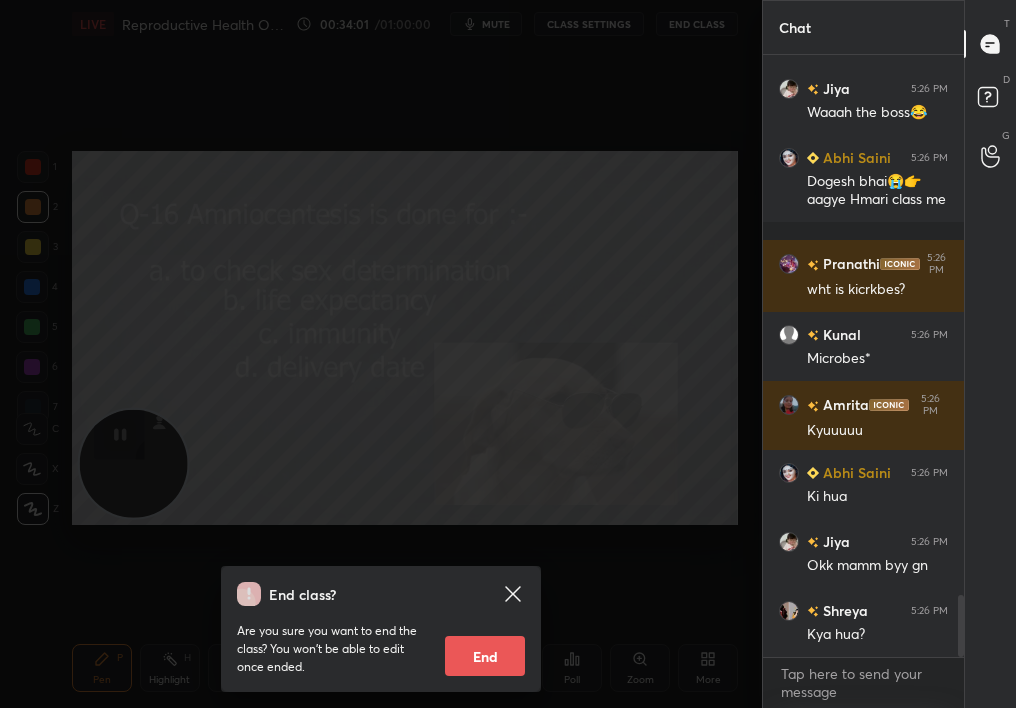 scroll, scrollTop: 5346, scrollLeft: 0, axis: vertical 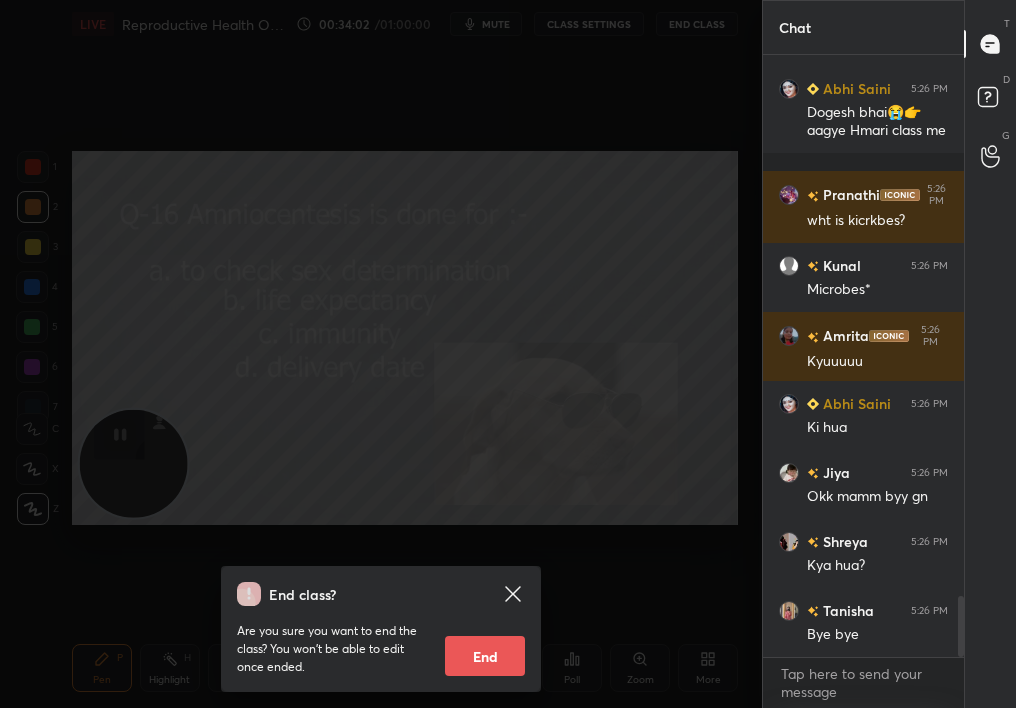 click on "End" at bounding box center (485, 656) 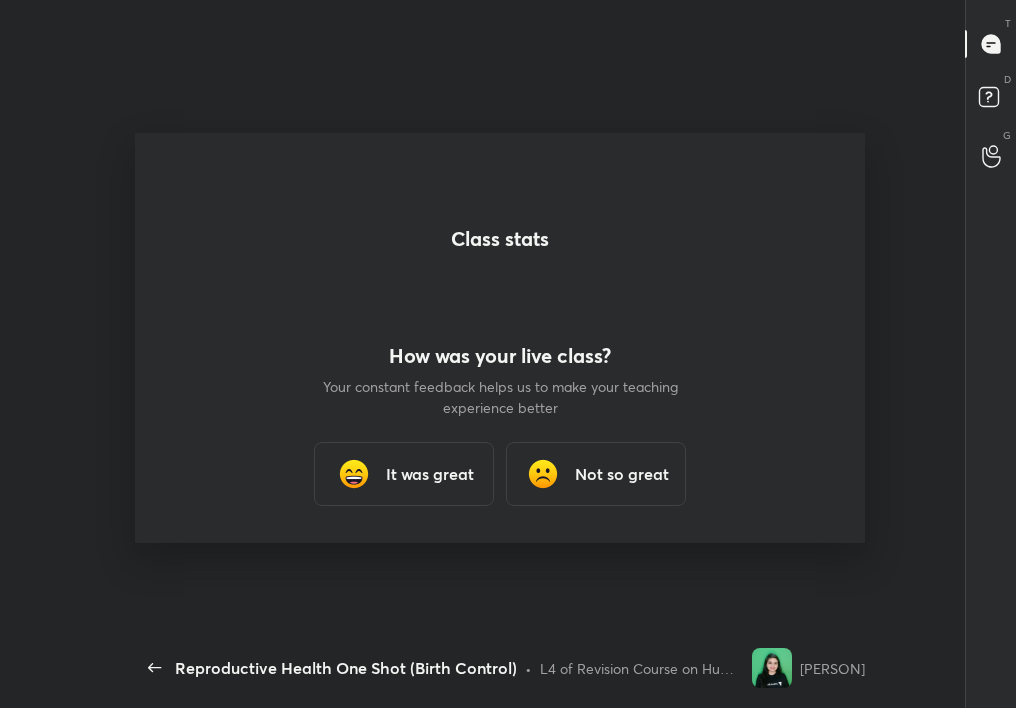 scroll, scrollTop: 99420, scrollLeft: 99225, axis: both 